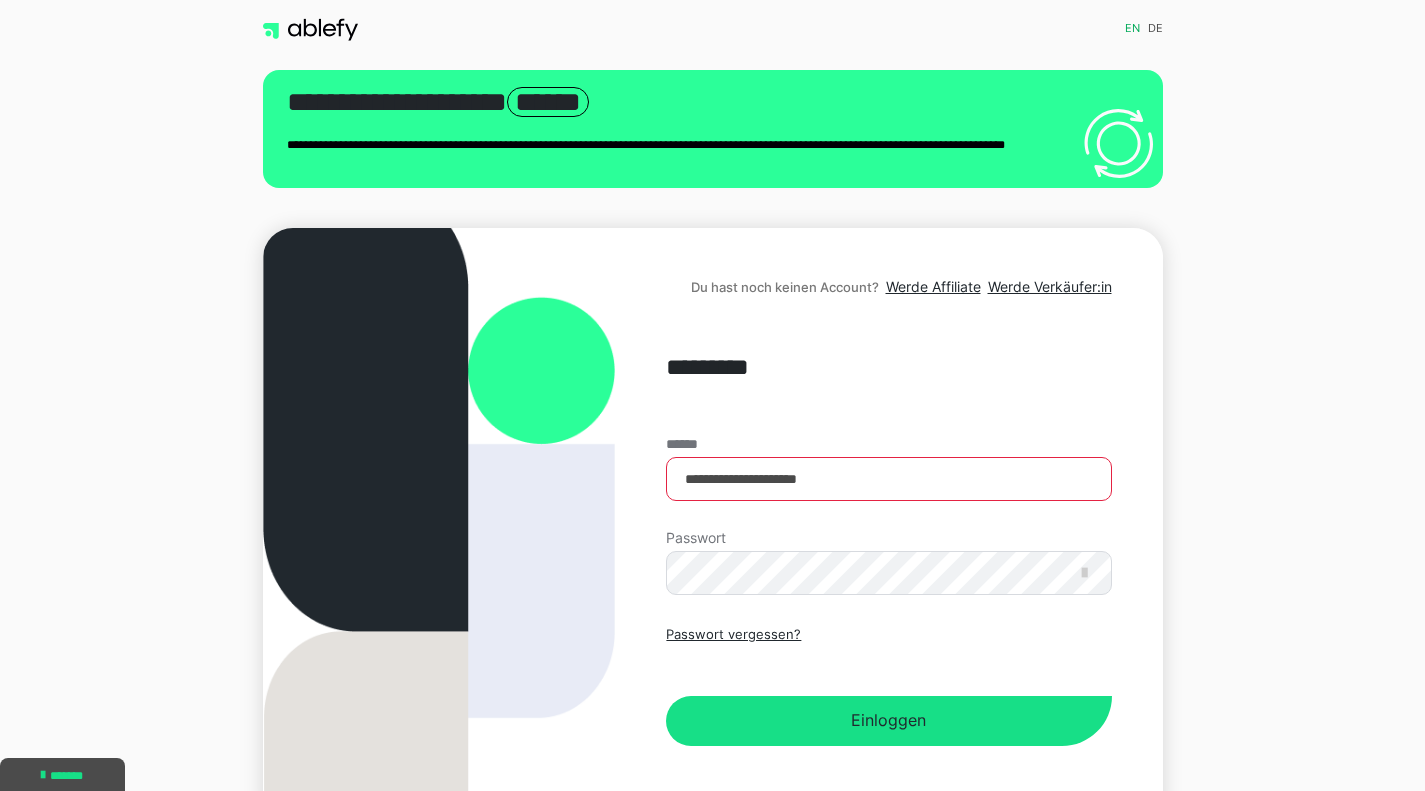 scroll, scrollTop: 0, scrollLeft: 0, axis: both 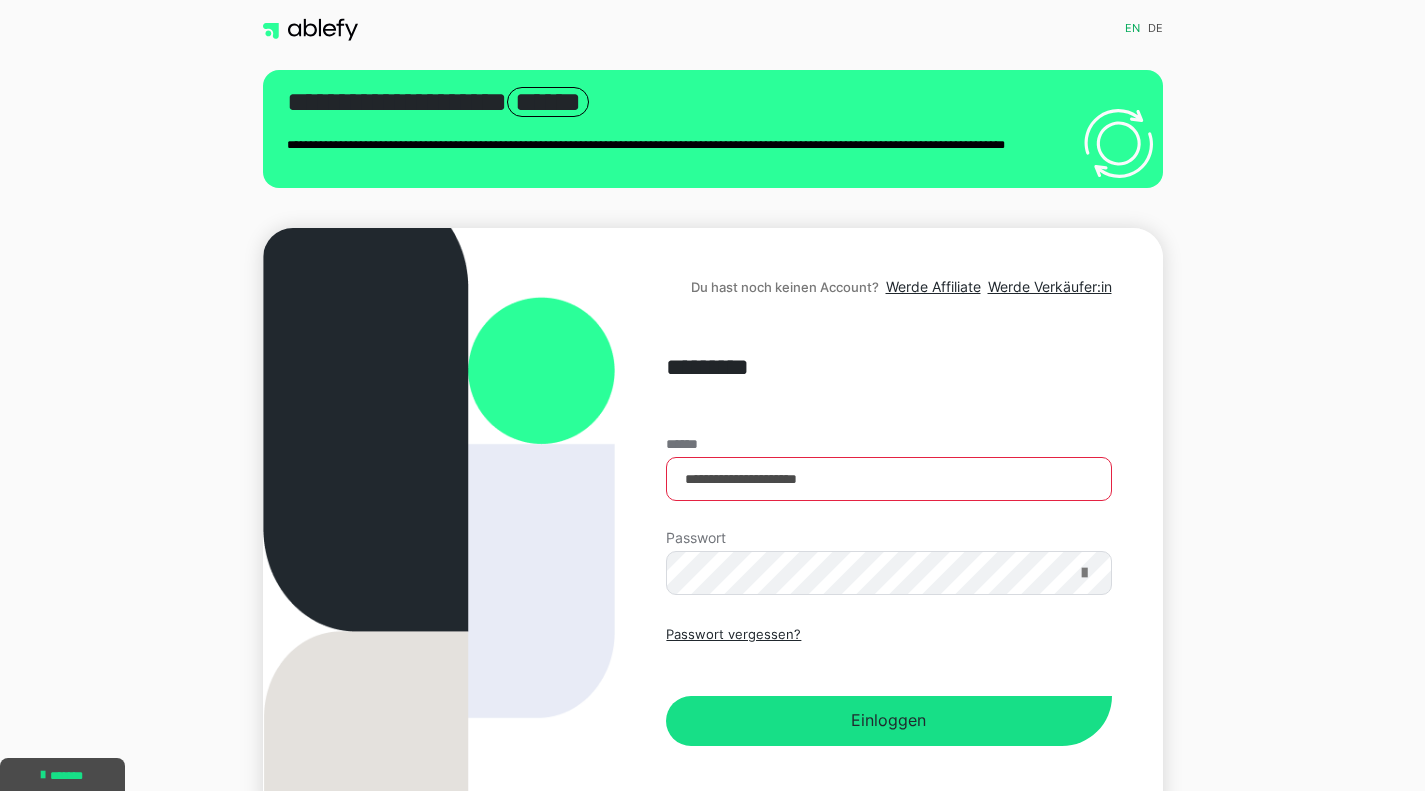 click at bounding box center [1084, 573] 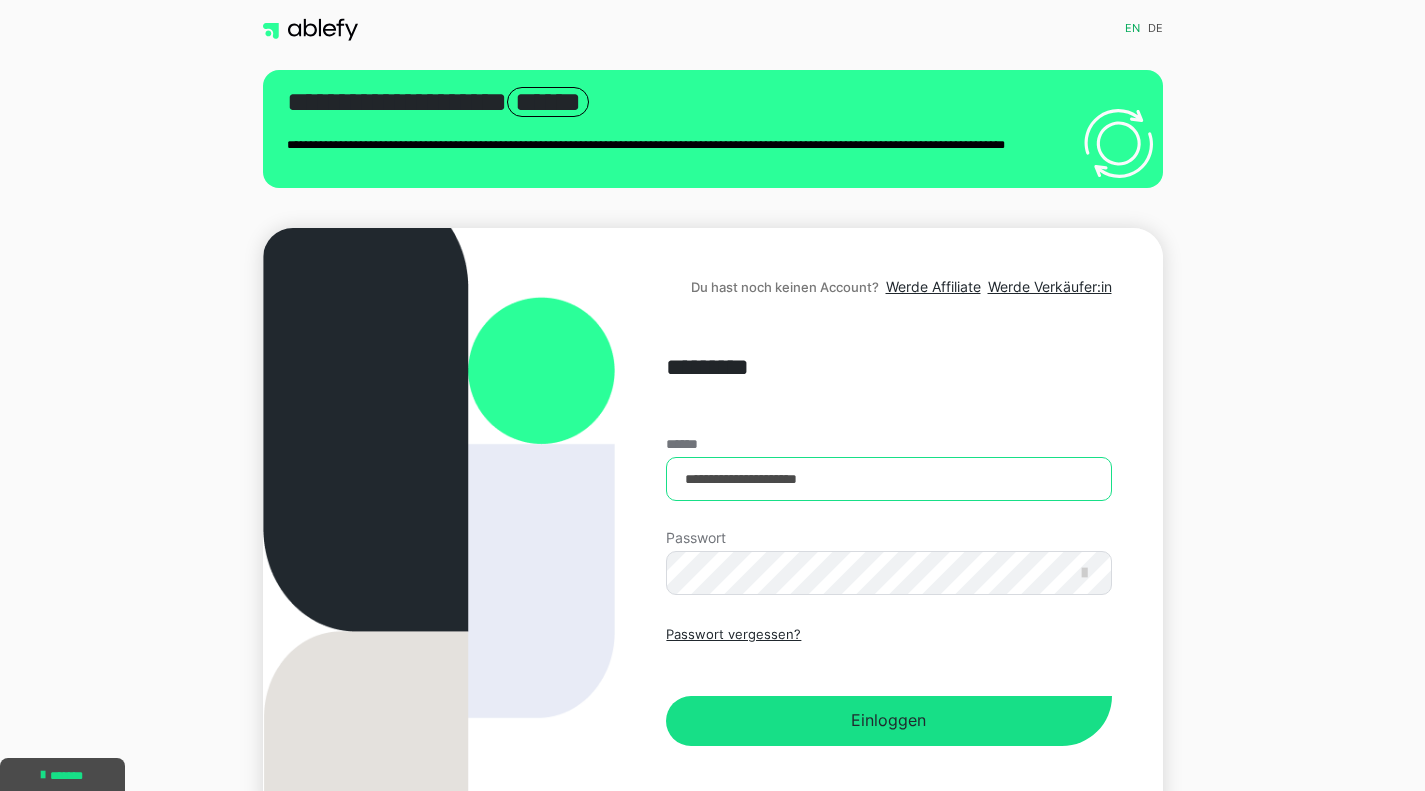 click on "**********" at bounding box center (888, 479) 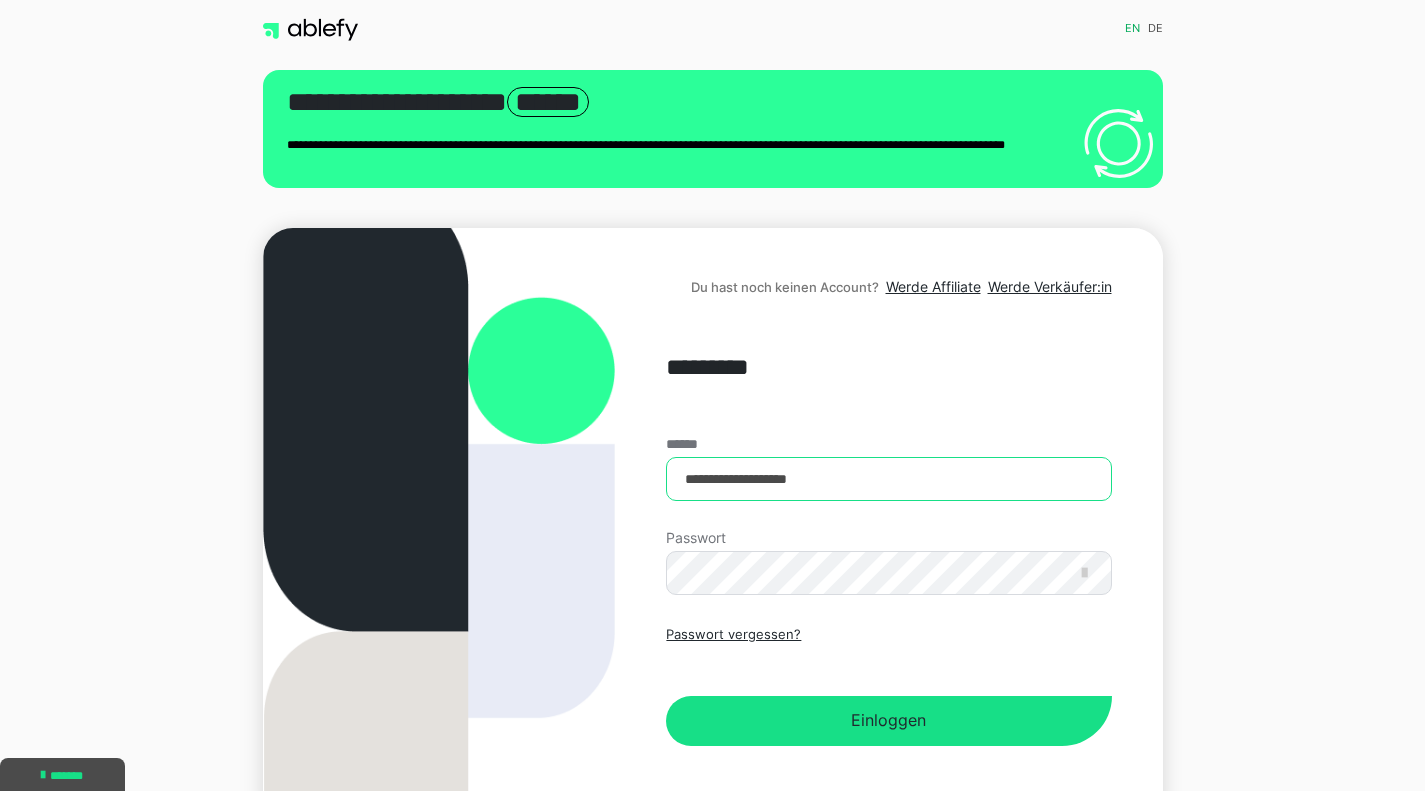 type on "**********" 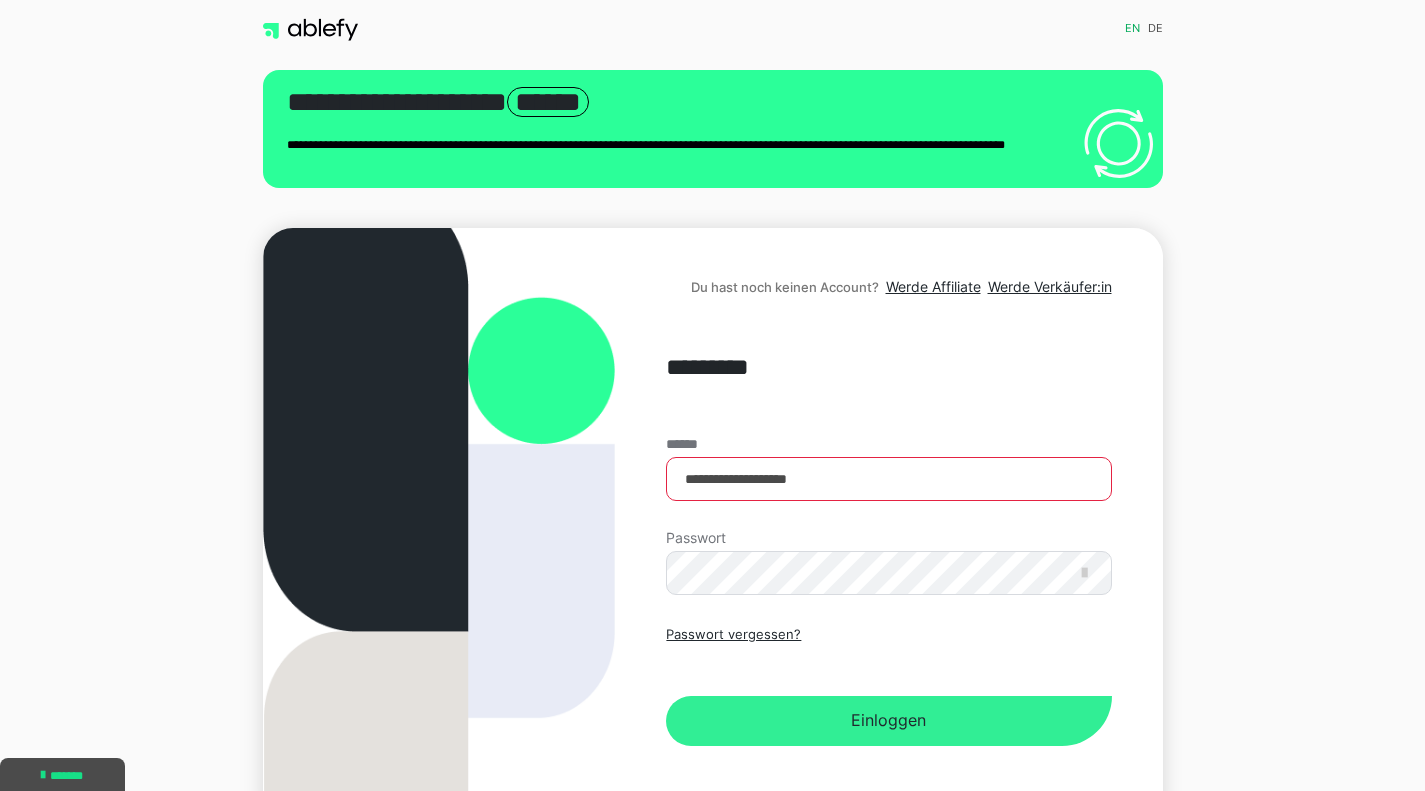 click on "Einloggen" at bounding box center (888, 721) 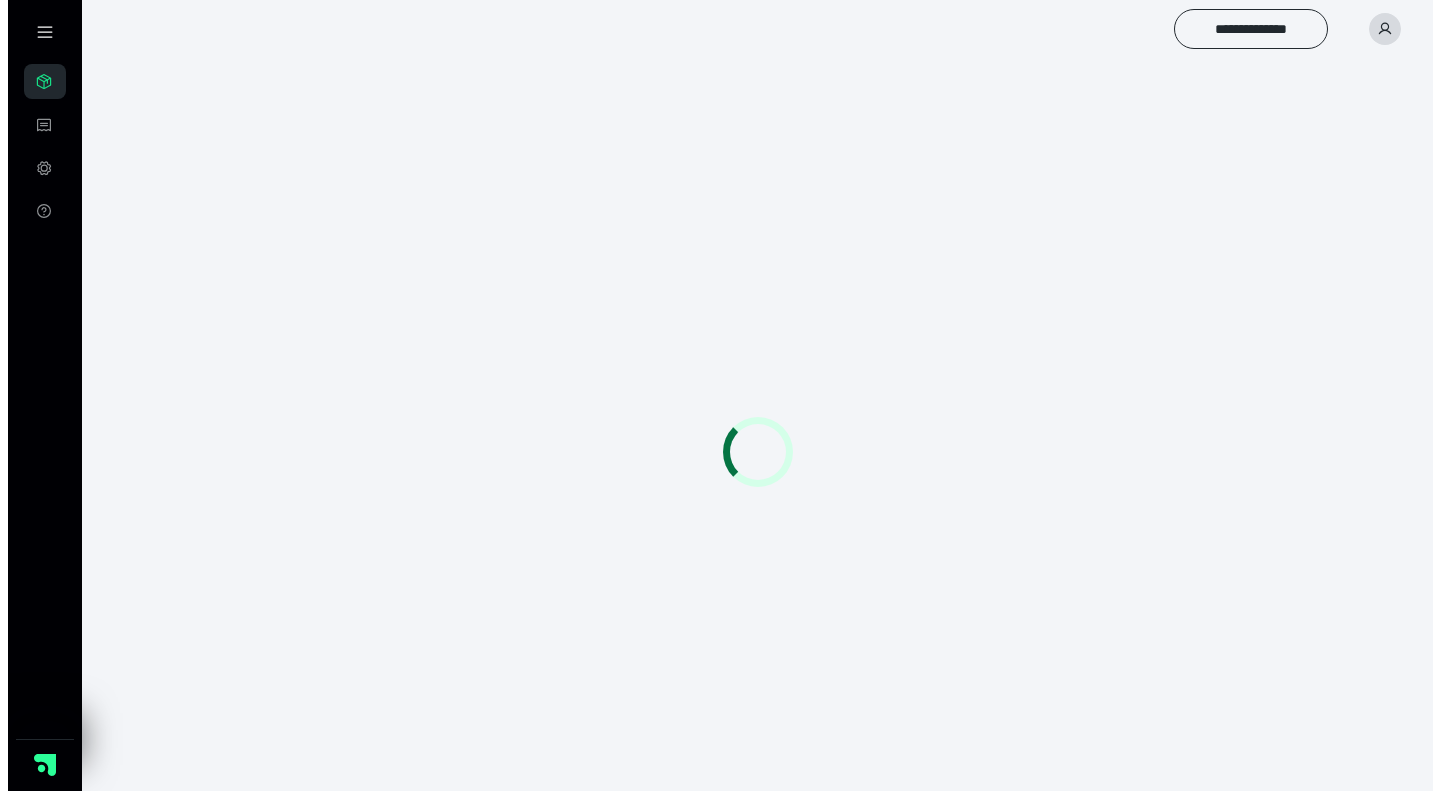 scroll, scrollTop: 0, scrollLeft: 0, axis: both 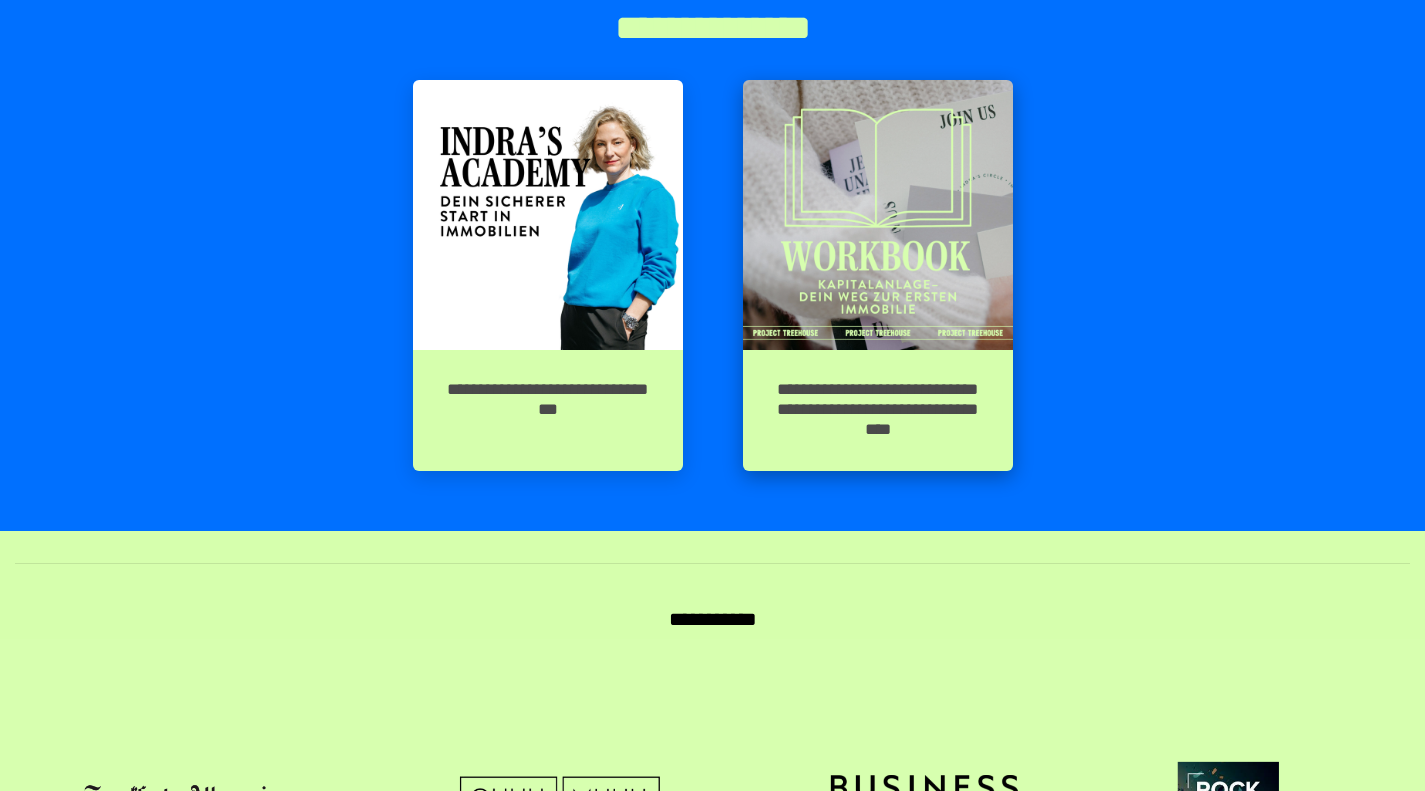click at bounding box center [878, 215] 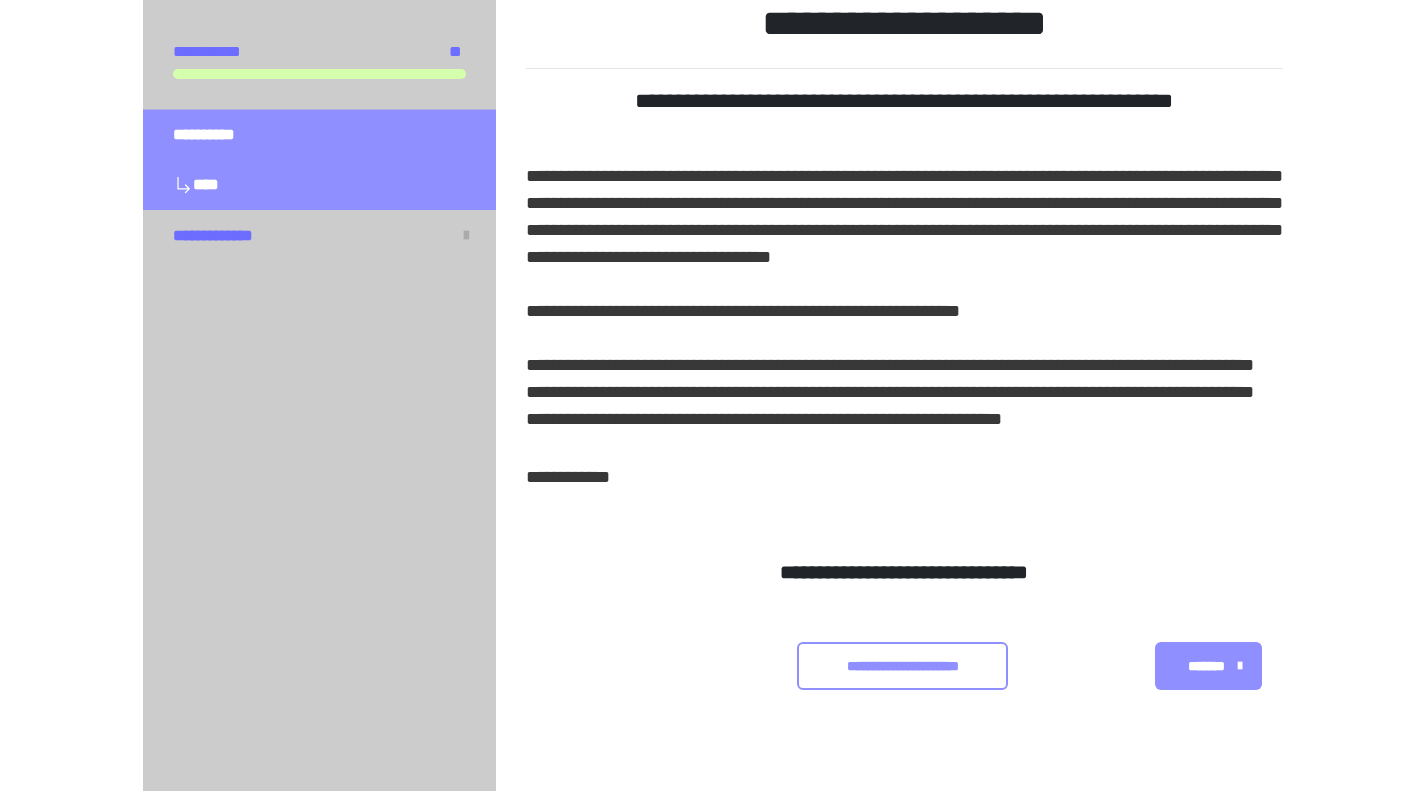 scroll, scrollTop: 433, scrollLeft: 0, axis: vertical 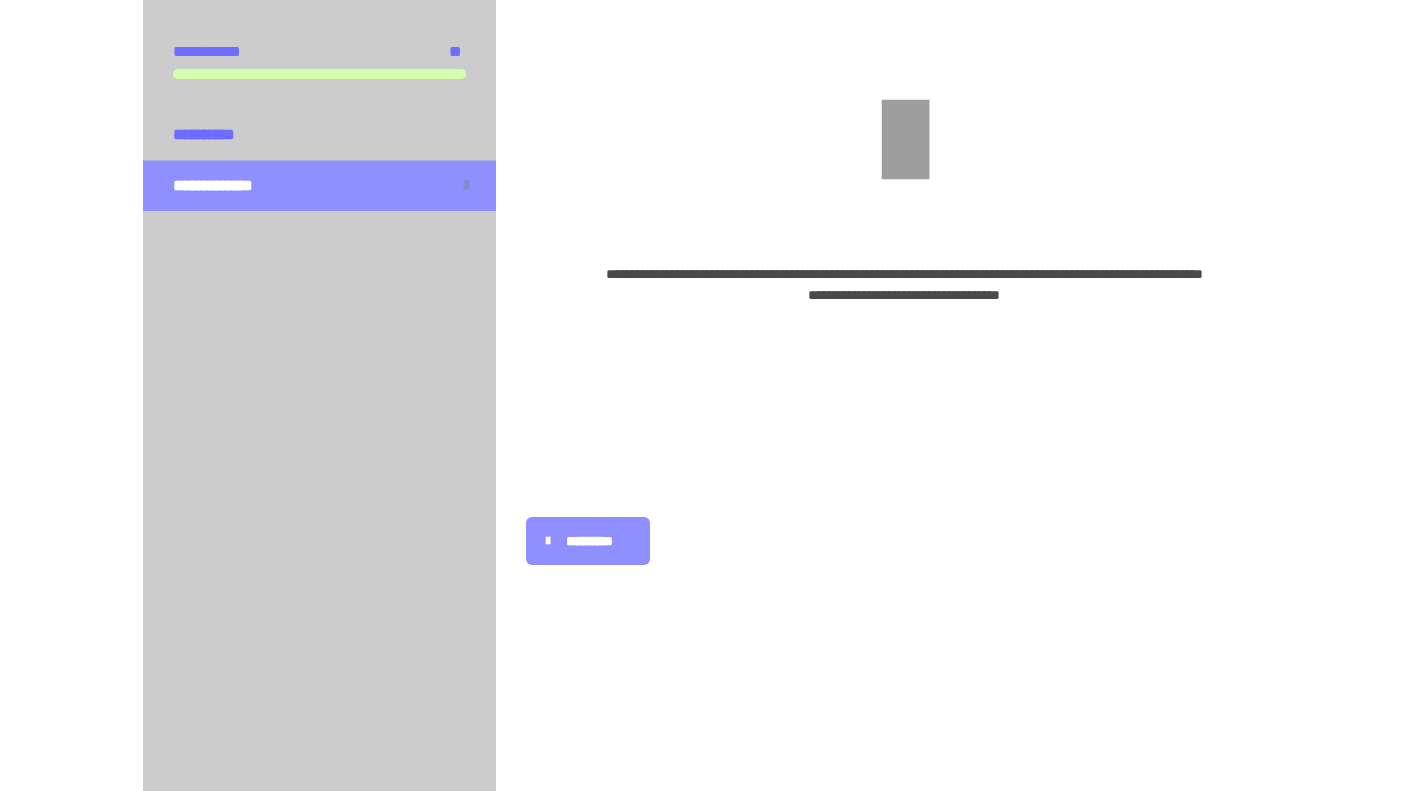 click on "*********" at bounding box center [588, 541] 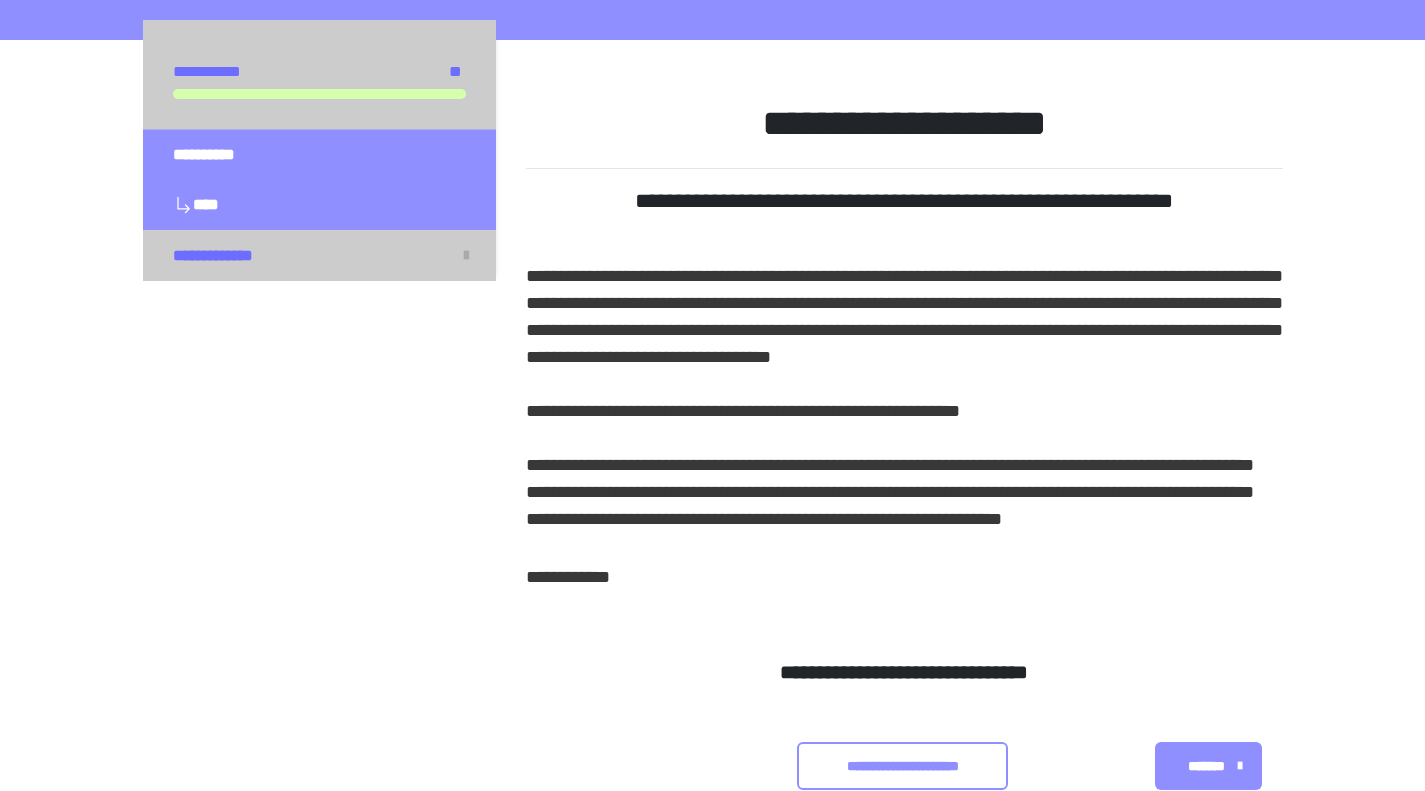 scroll, scrollTop: 433, scrollLeft: 0, axis: vertical 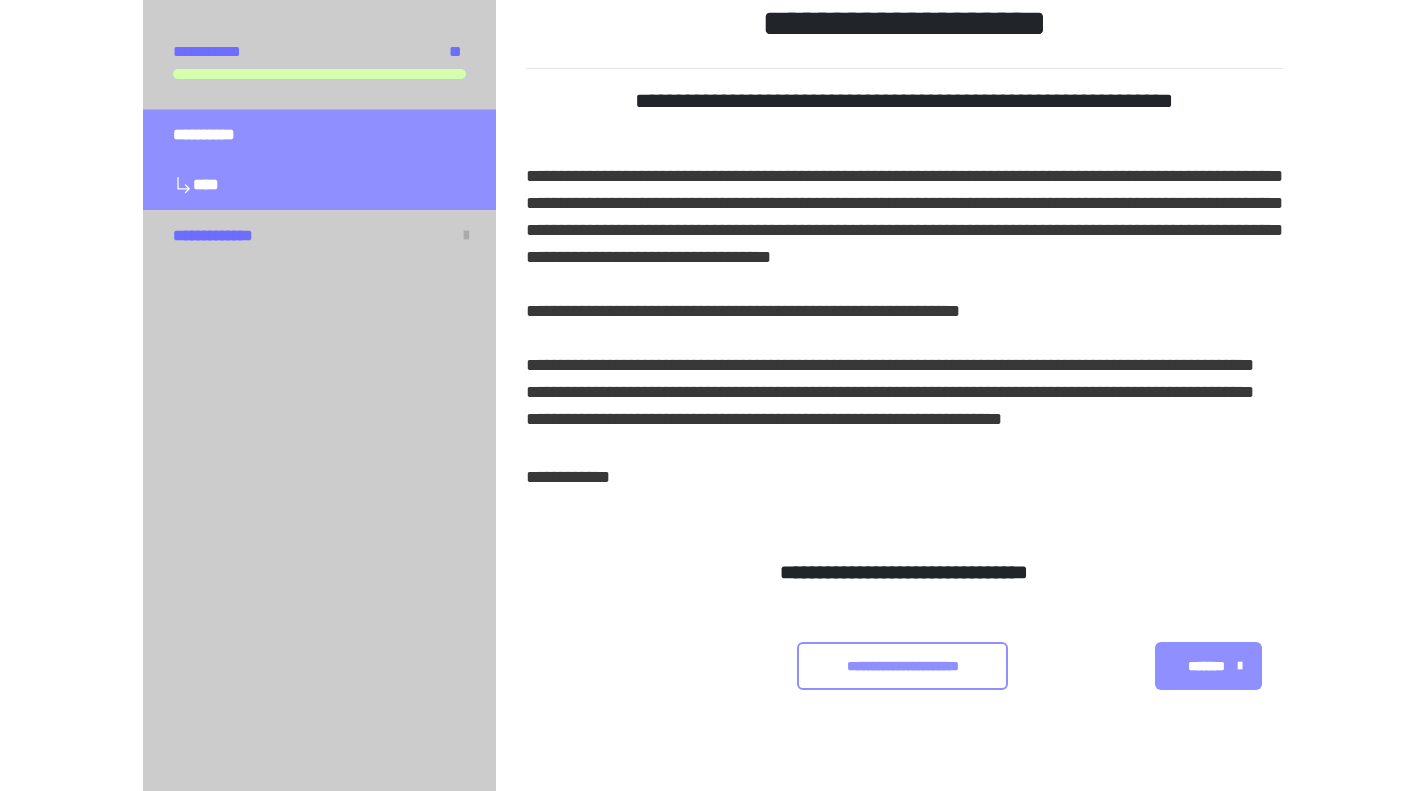click on "**********" at bounding box center (902, 666) 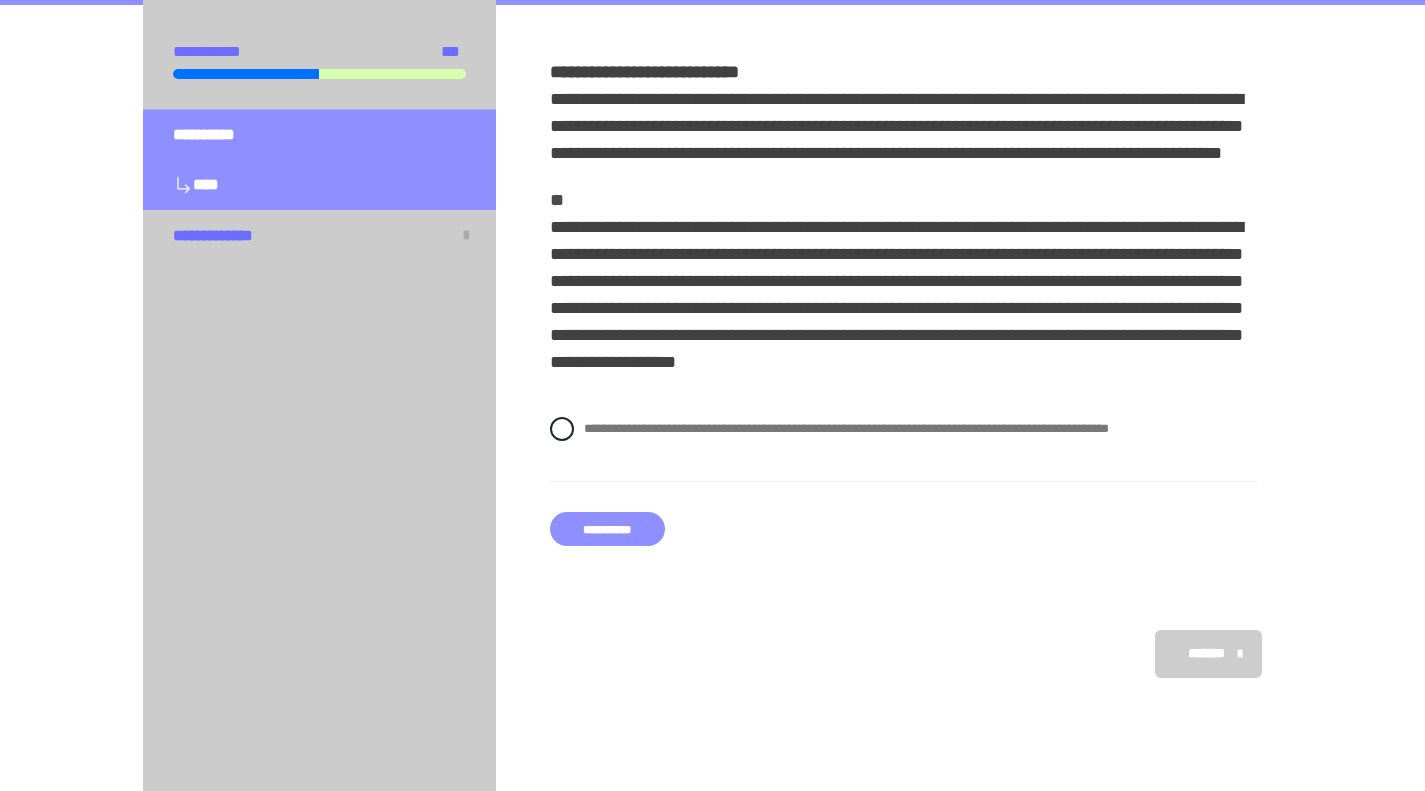 scroll, scrollTop: 372, scrollLeft: 0, axis: vertical 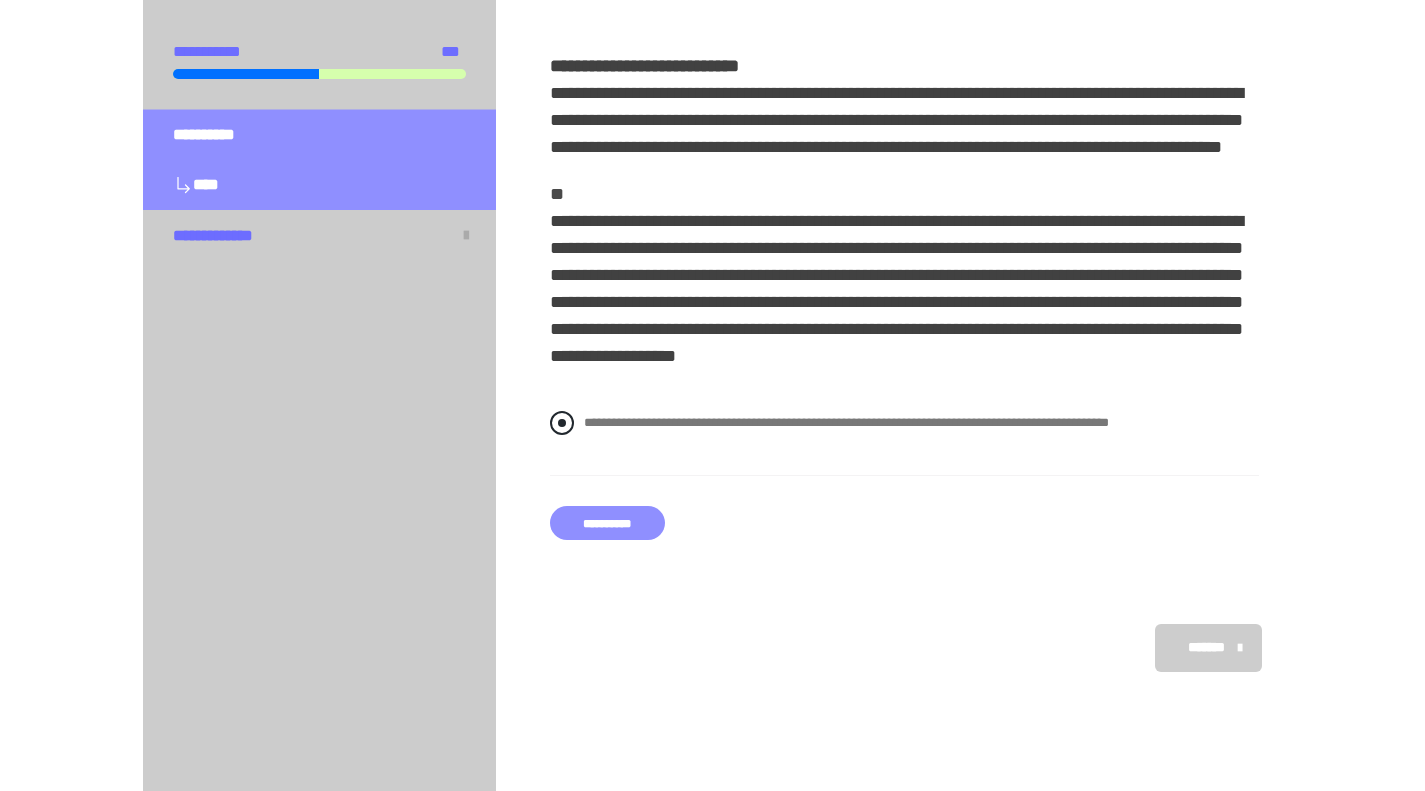 click at bounding box center [562, 423] 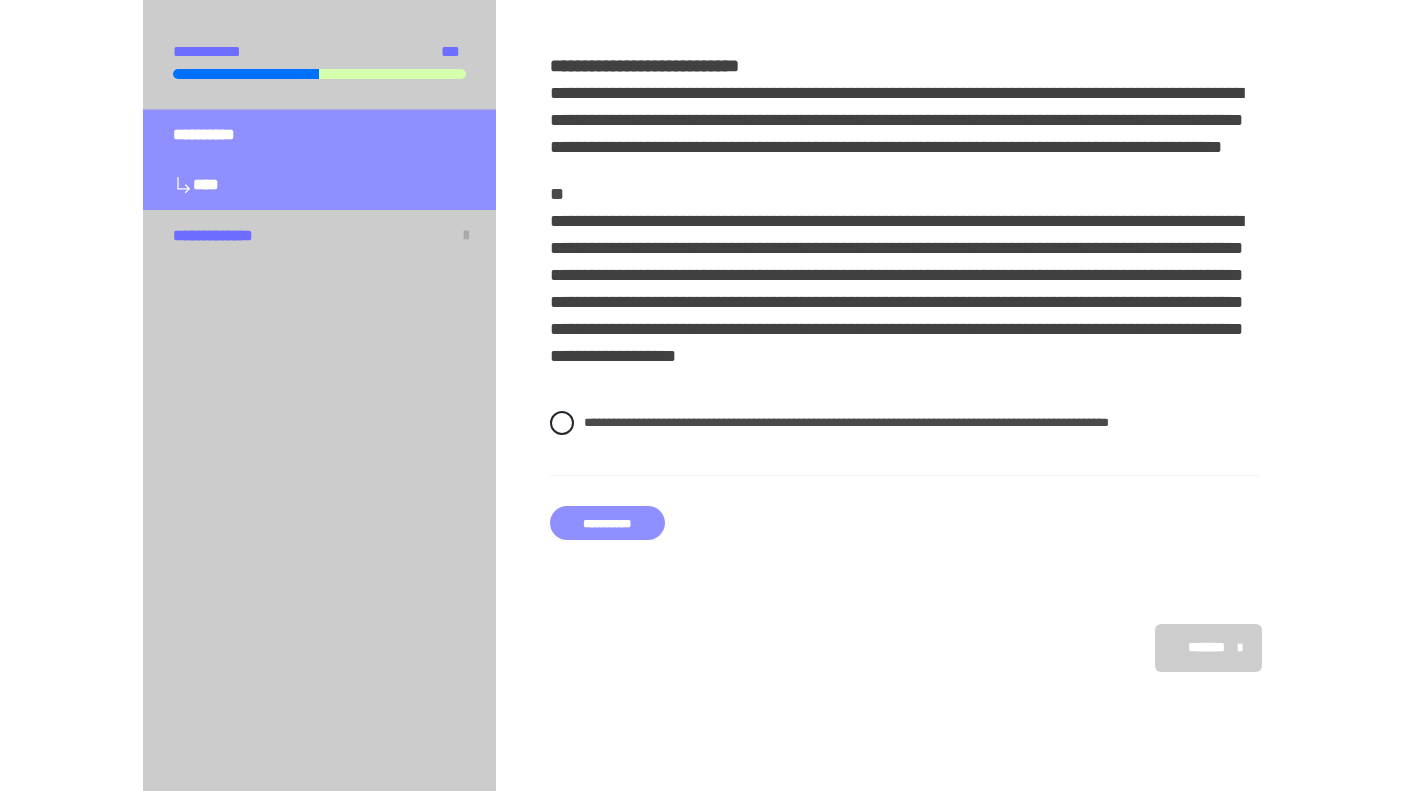 click on "**********" at bounding box center (607, 523) 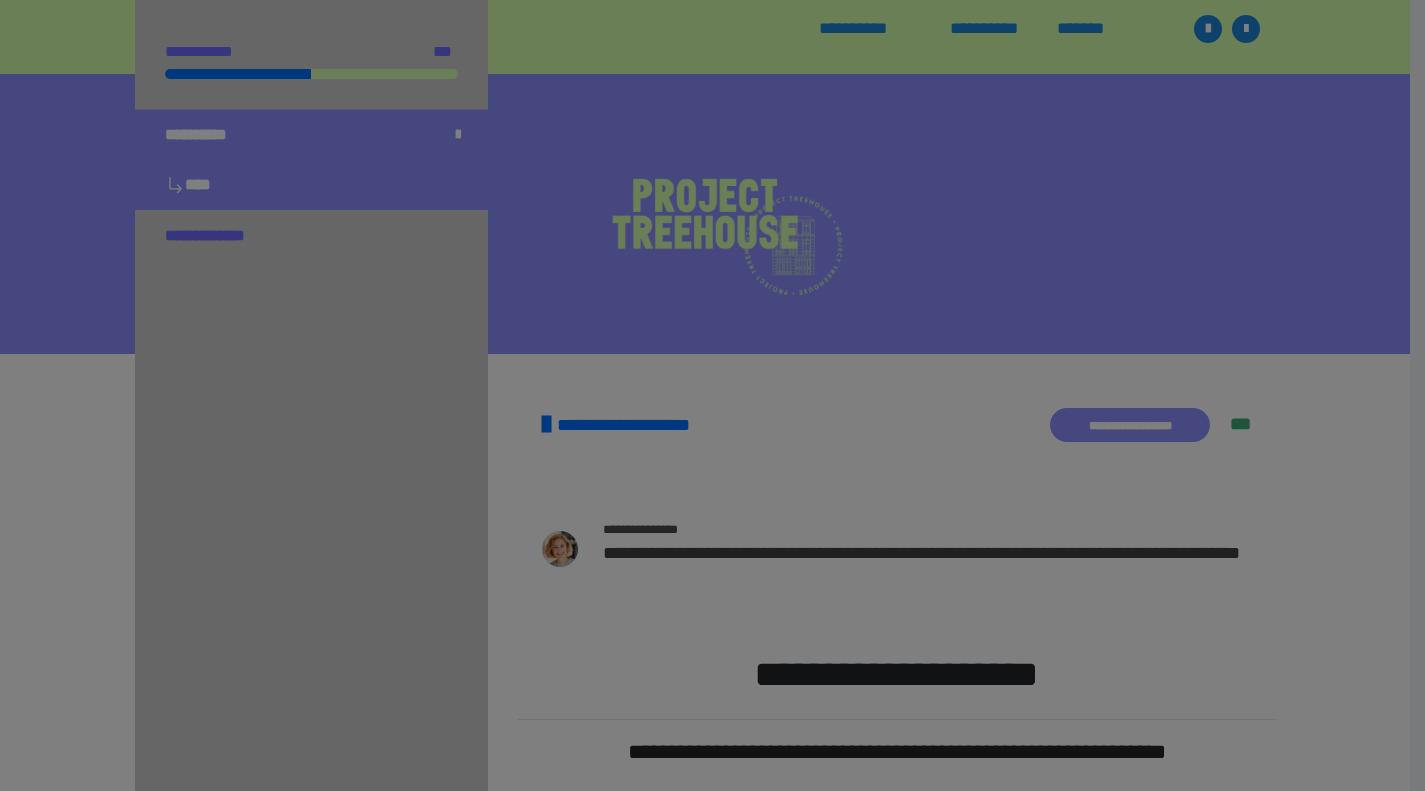 scroll, scrollTop: 697, scrollLeft: 0, axis: vertical 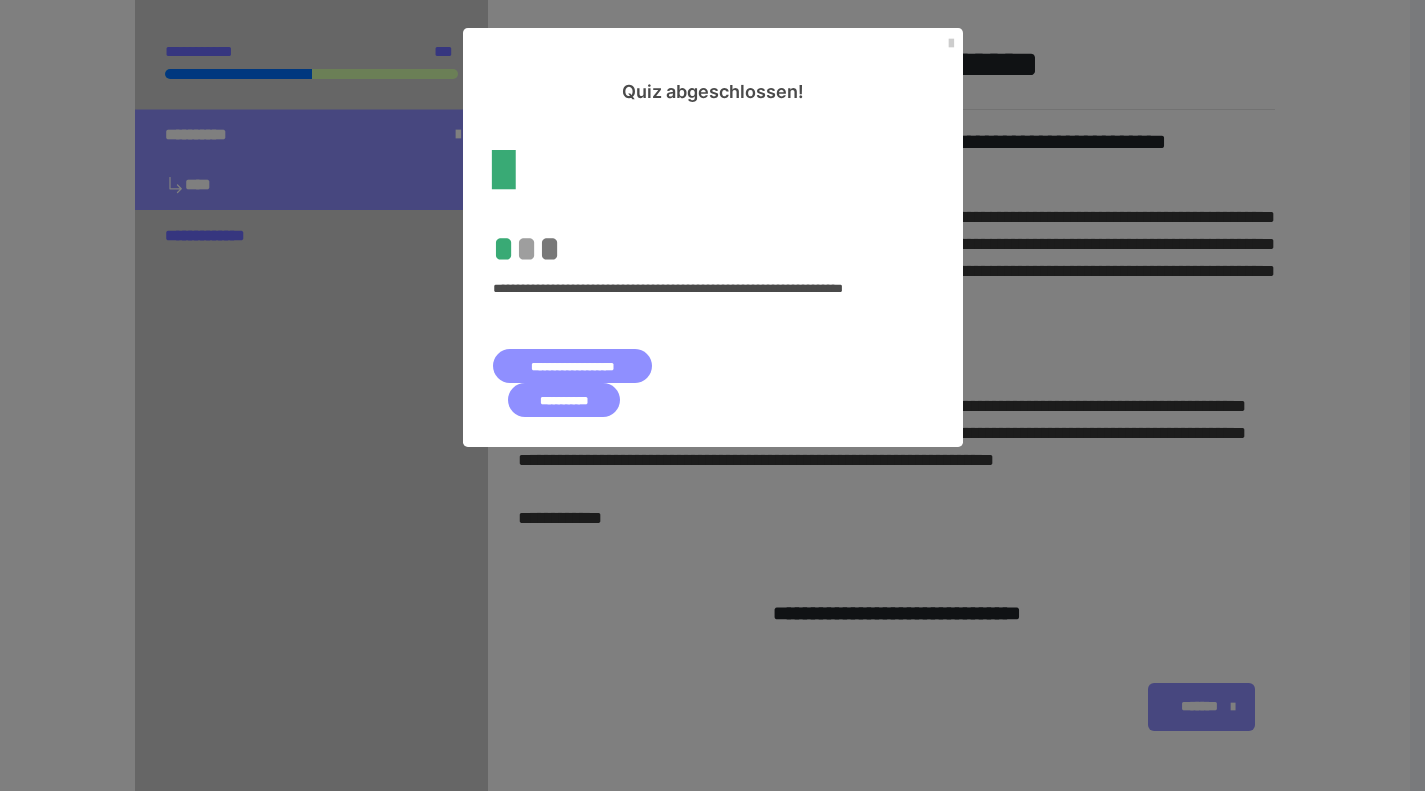 click on "**********" at bounding box center (564, 400) 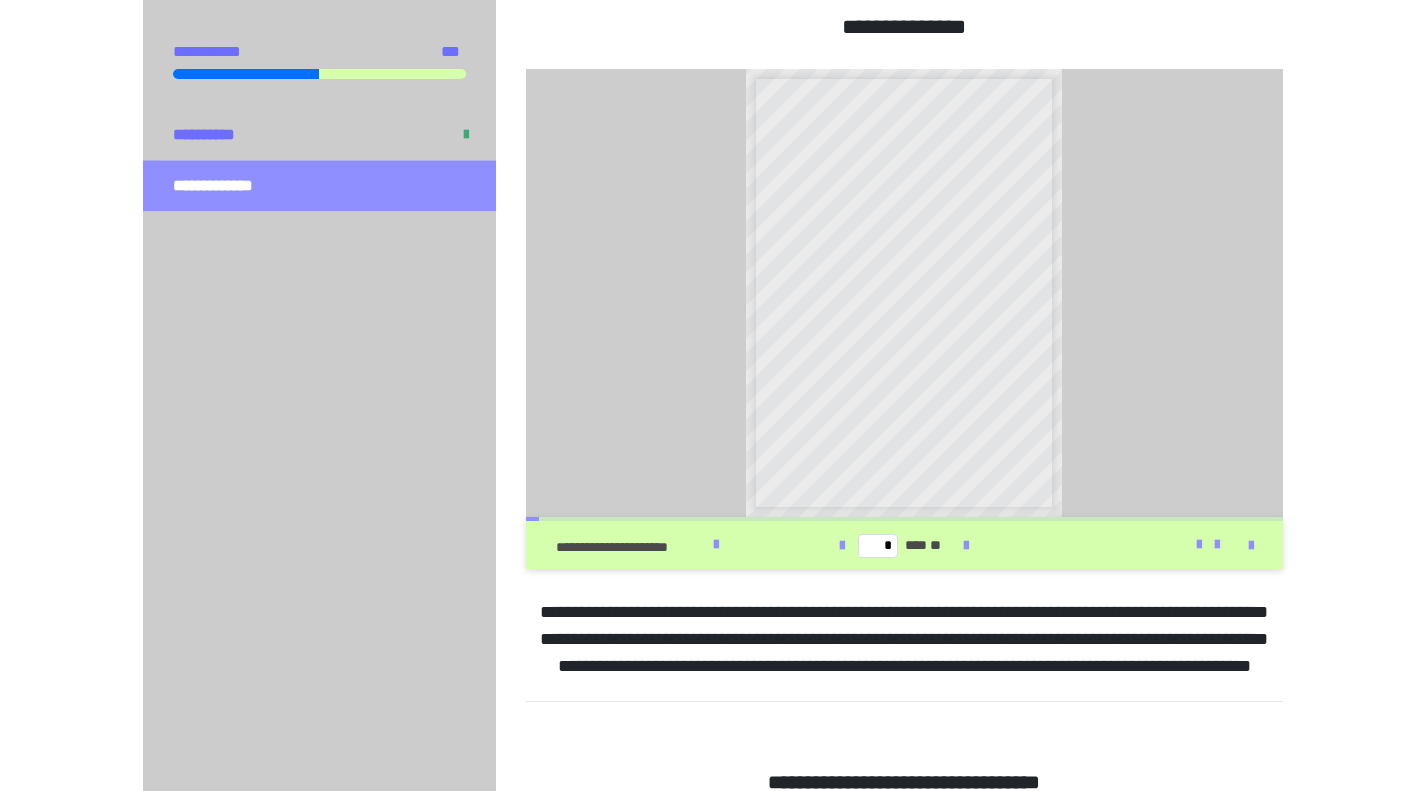 scroll, scrollTop: 506, scrollLeft: 0, axis: vertical 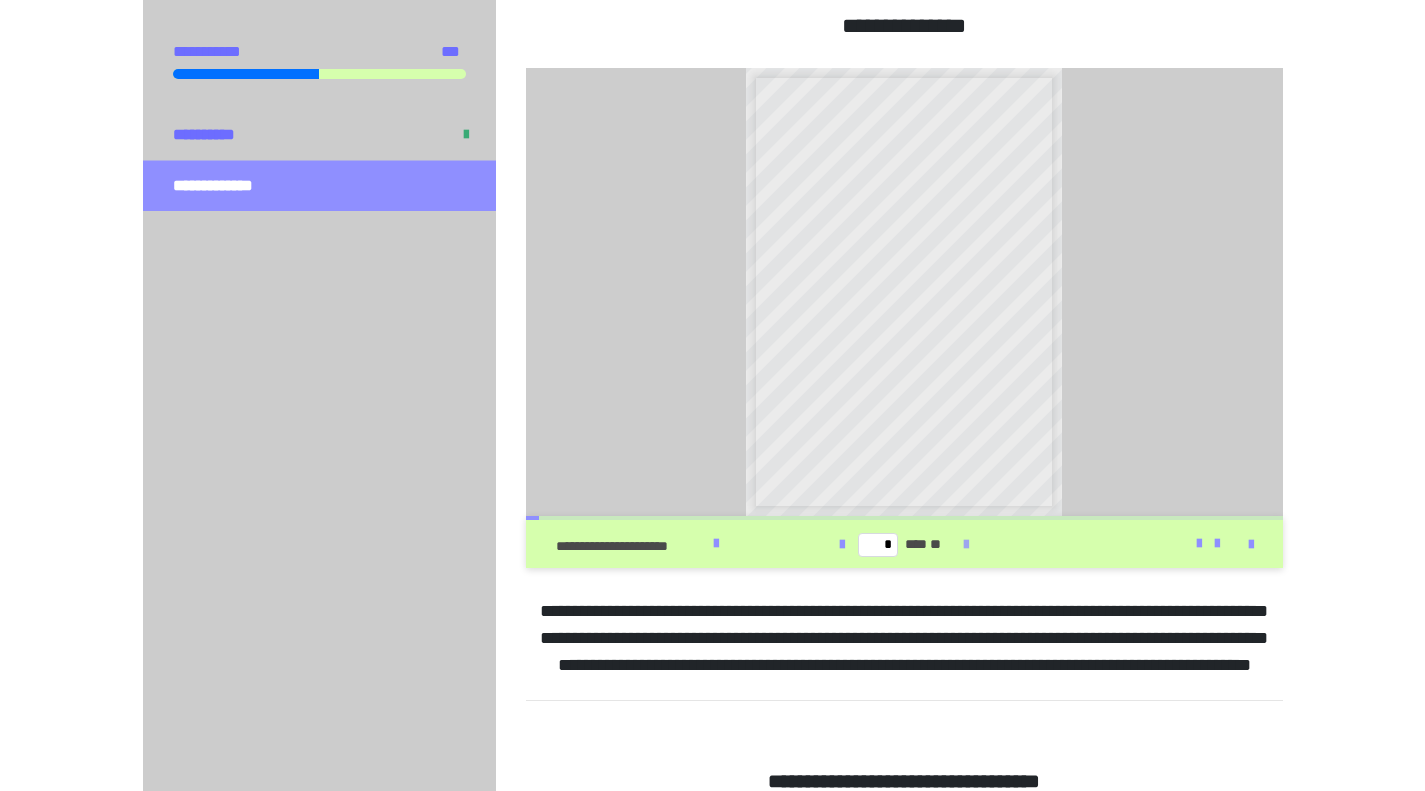 click at bounding box center (966, 545) 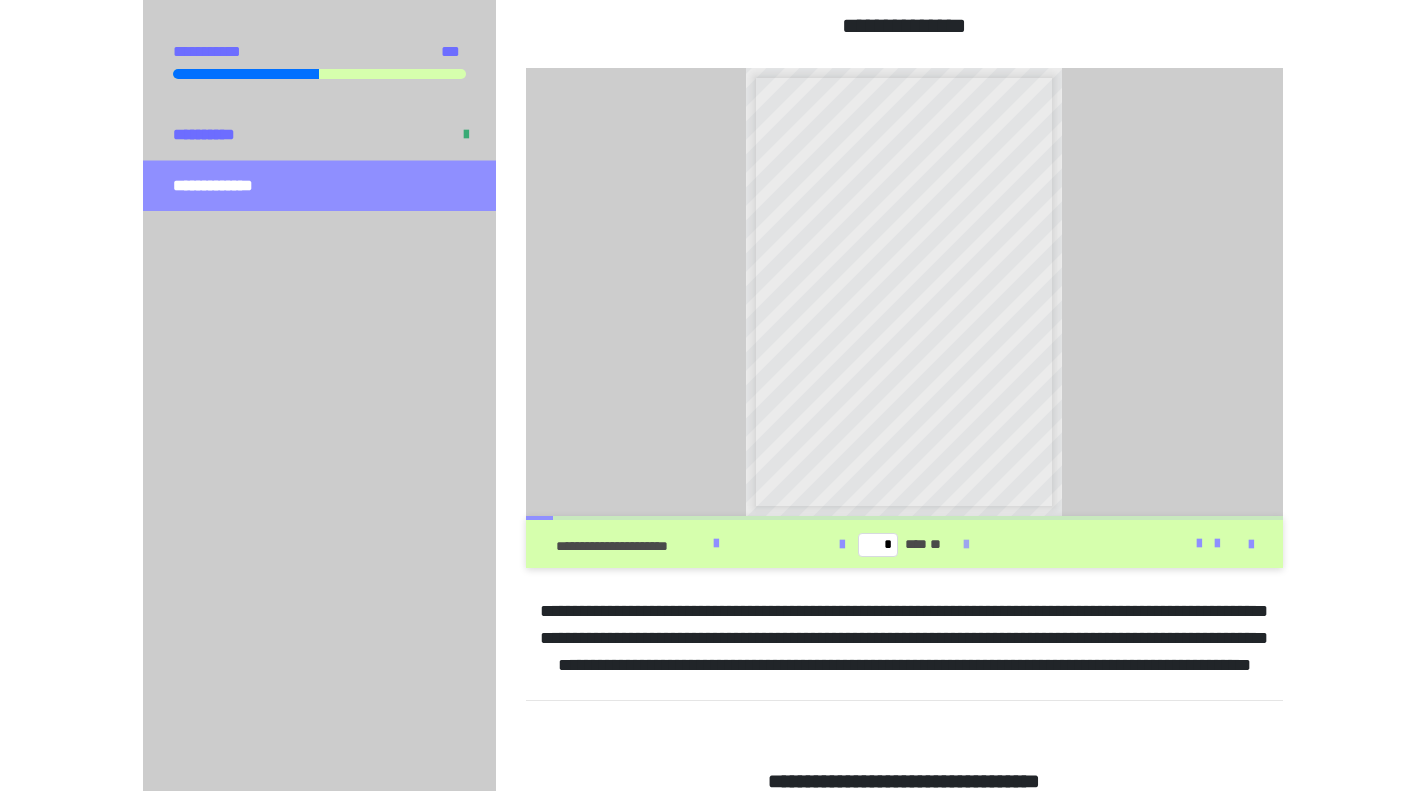 click at bounding box center [966, 545] 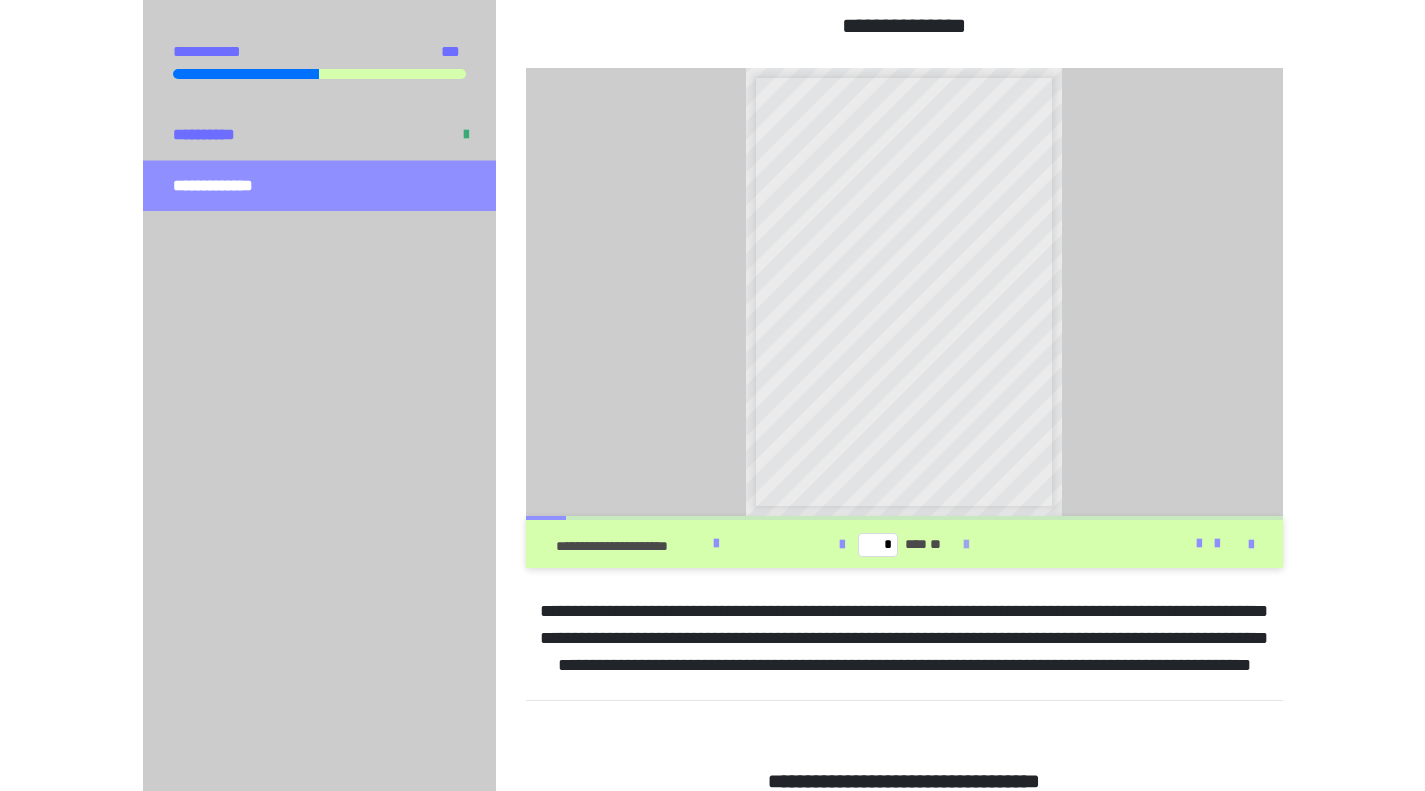 click at bounding box center [966, 545] 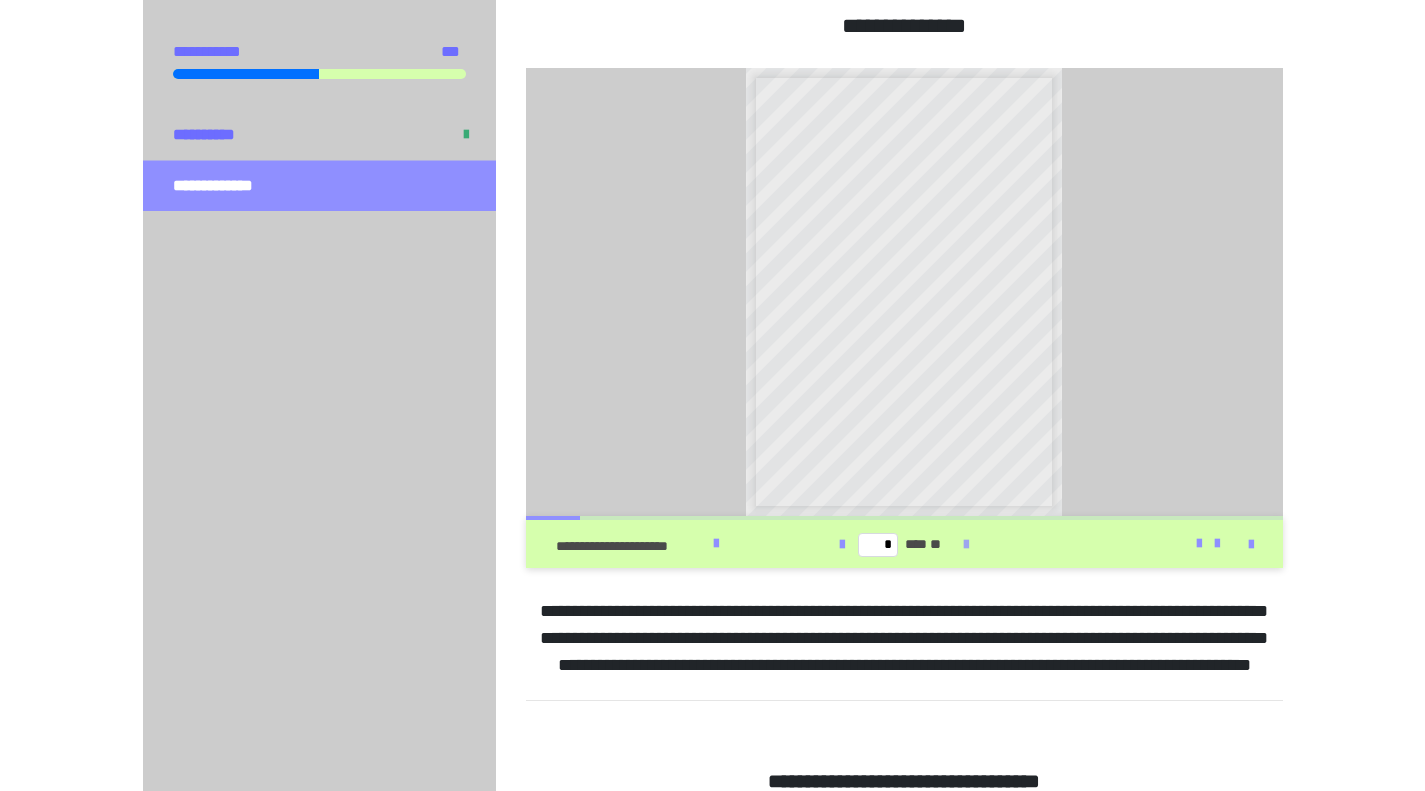 click at bounding box center [966, 545] 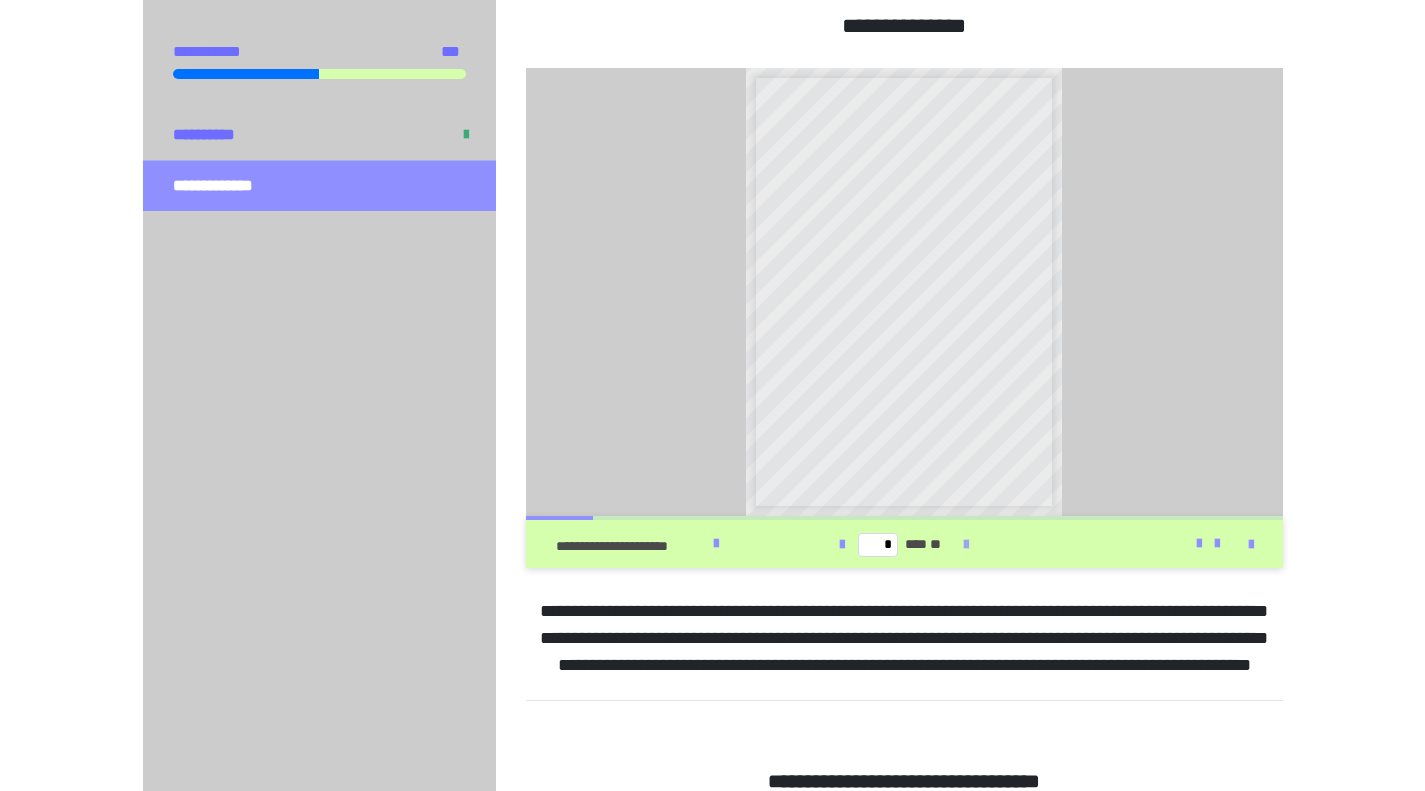 click at bounding box center (966, 545) 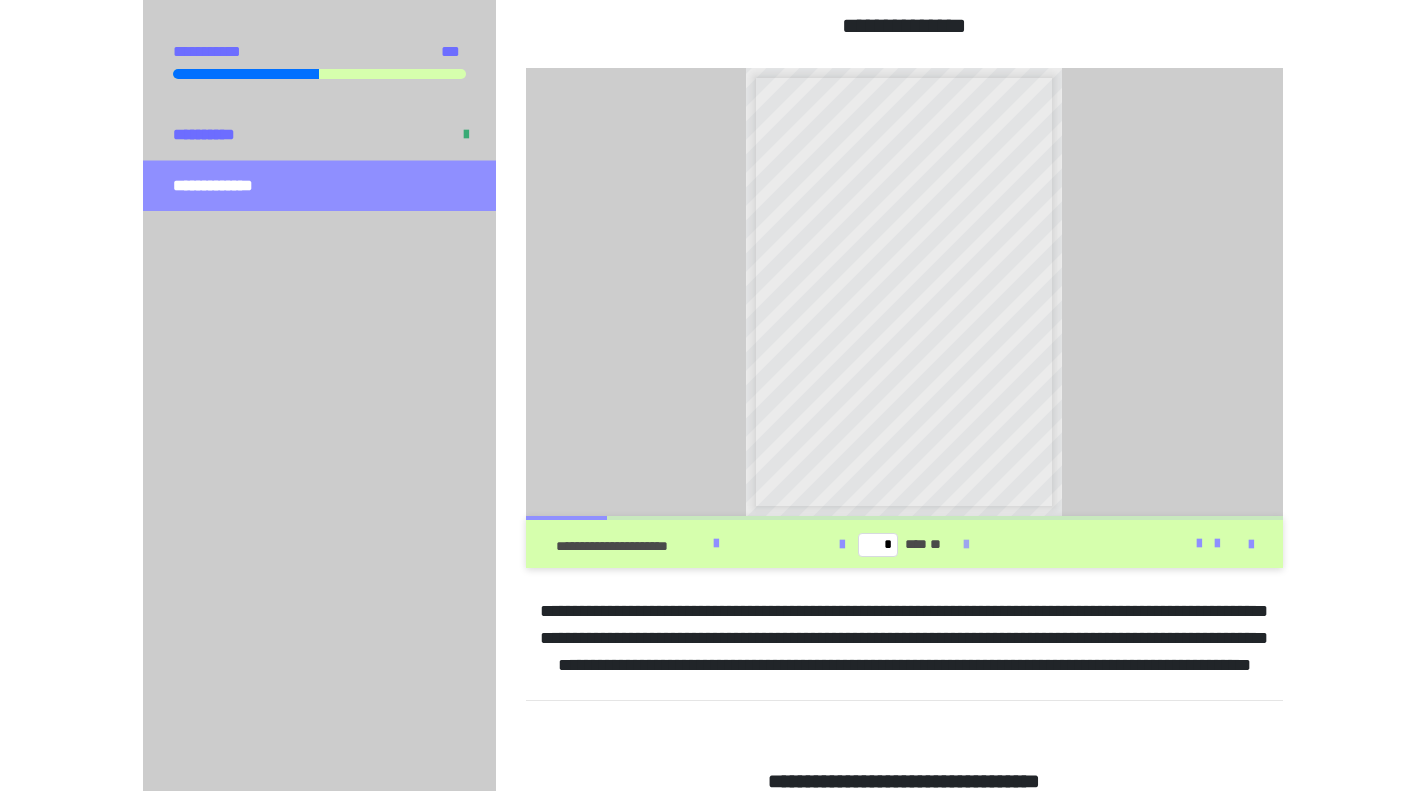click at bounding box center [966, 545] 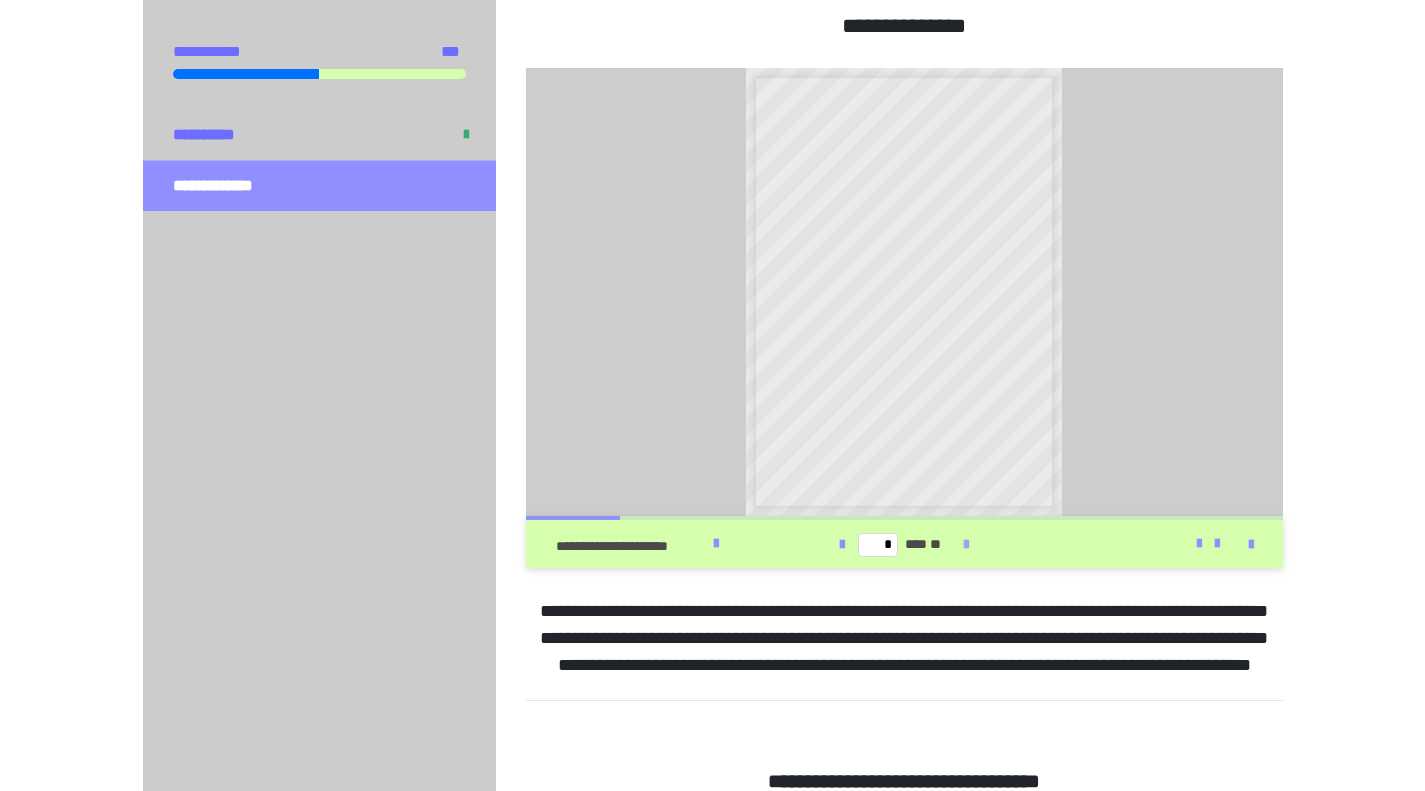 click at bounding box center [966, 545] 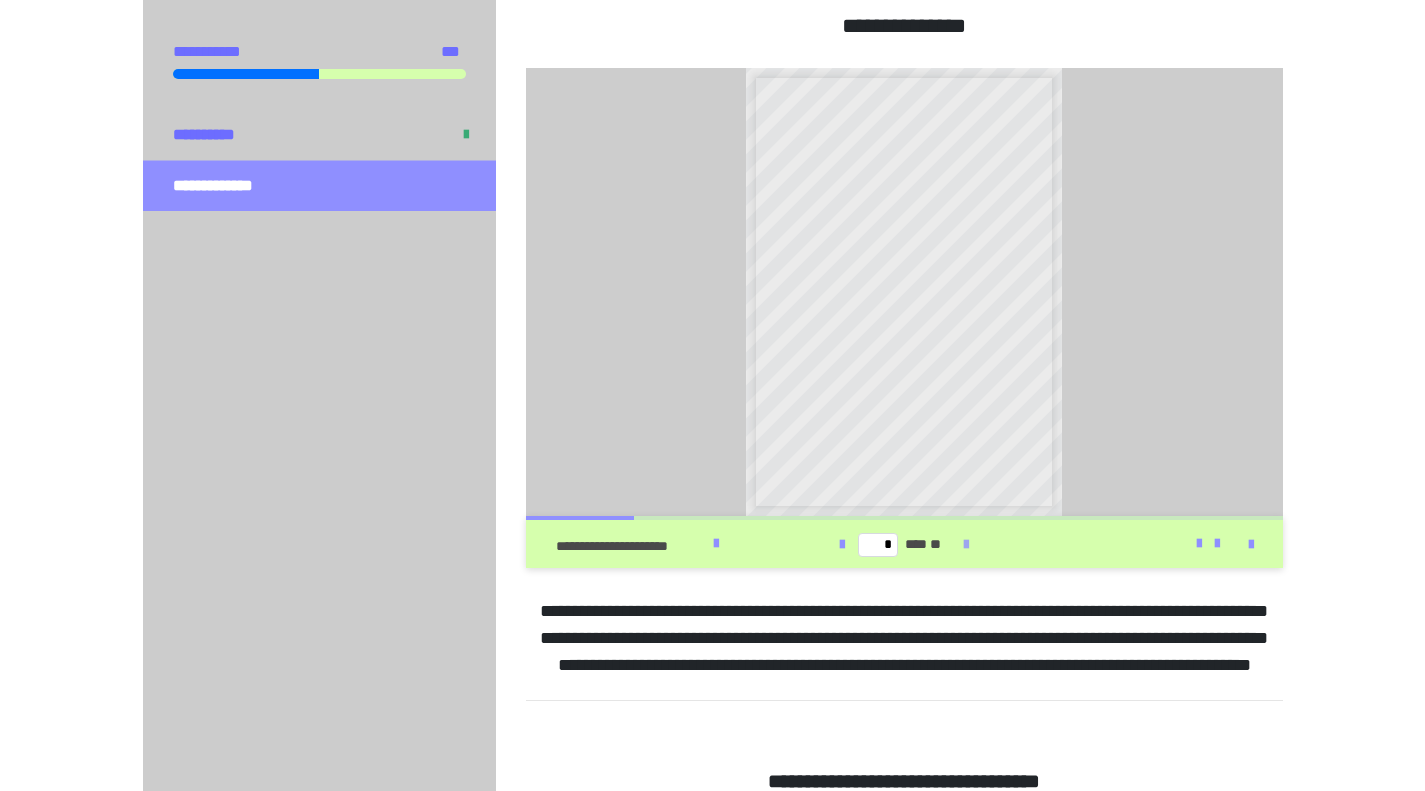 click at bounding box center [966, 545] 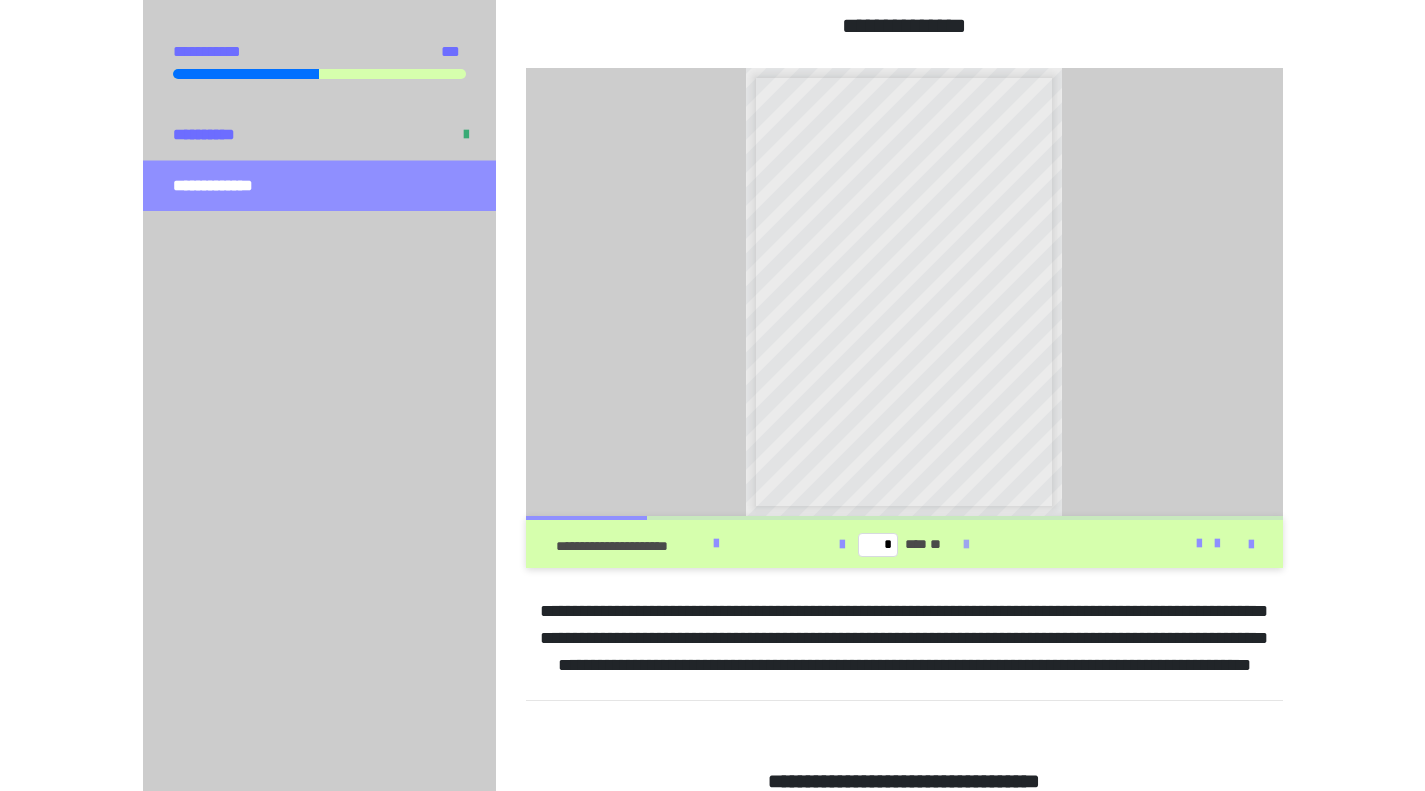 click at bounding box center [966, 545] 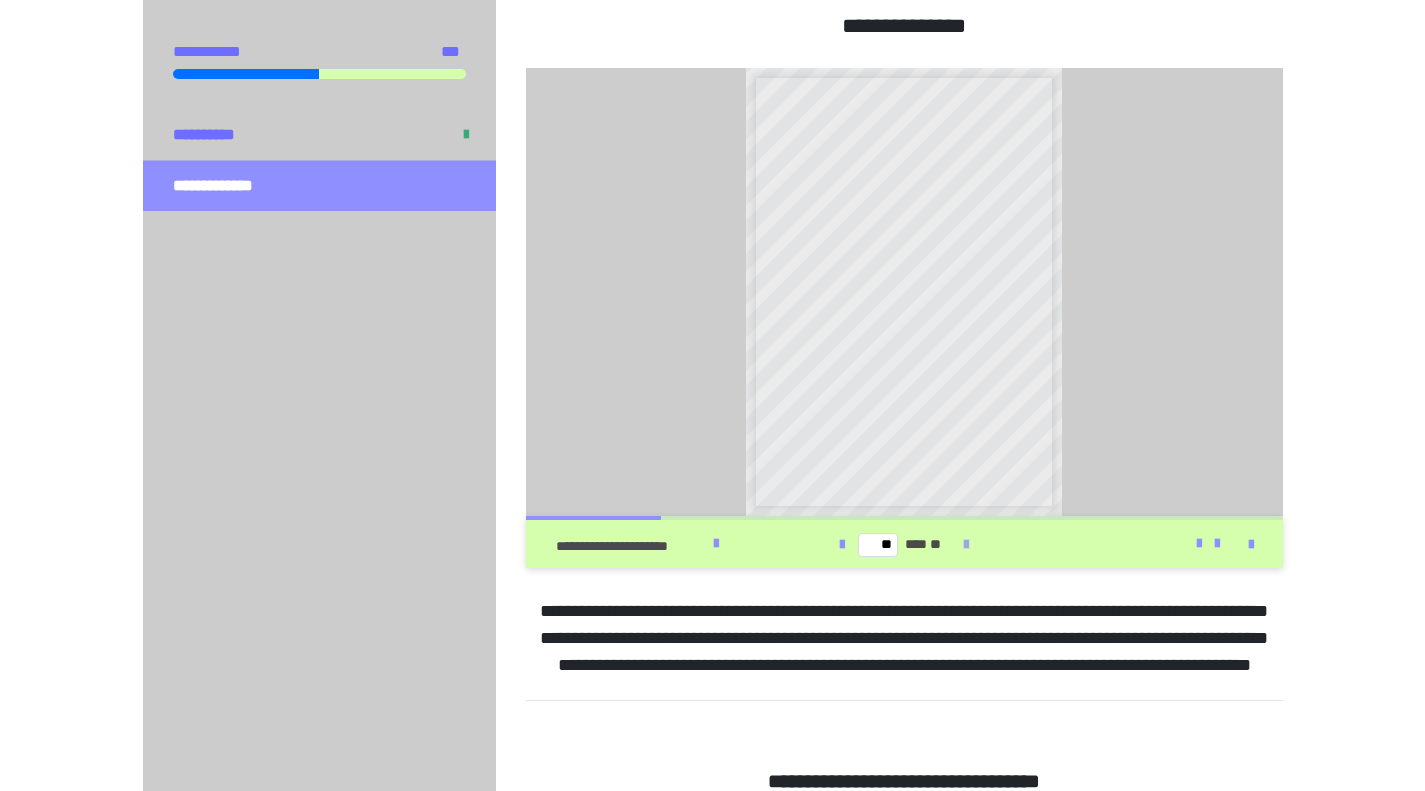click at bounding box center (966, 545) 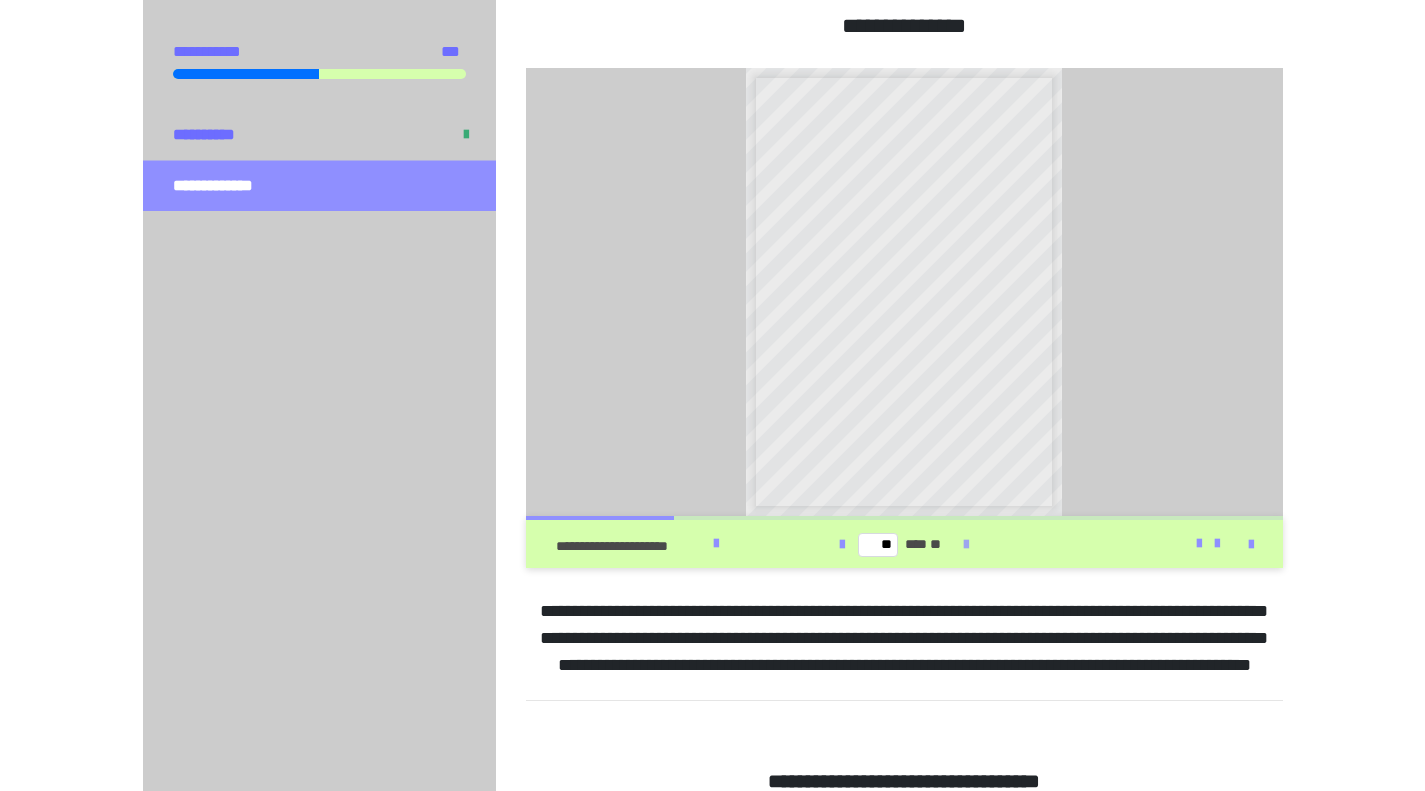 click at bounding box center (966, 545) 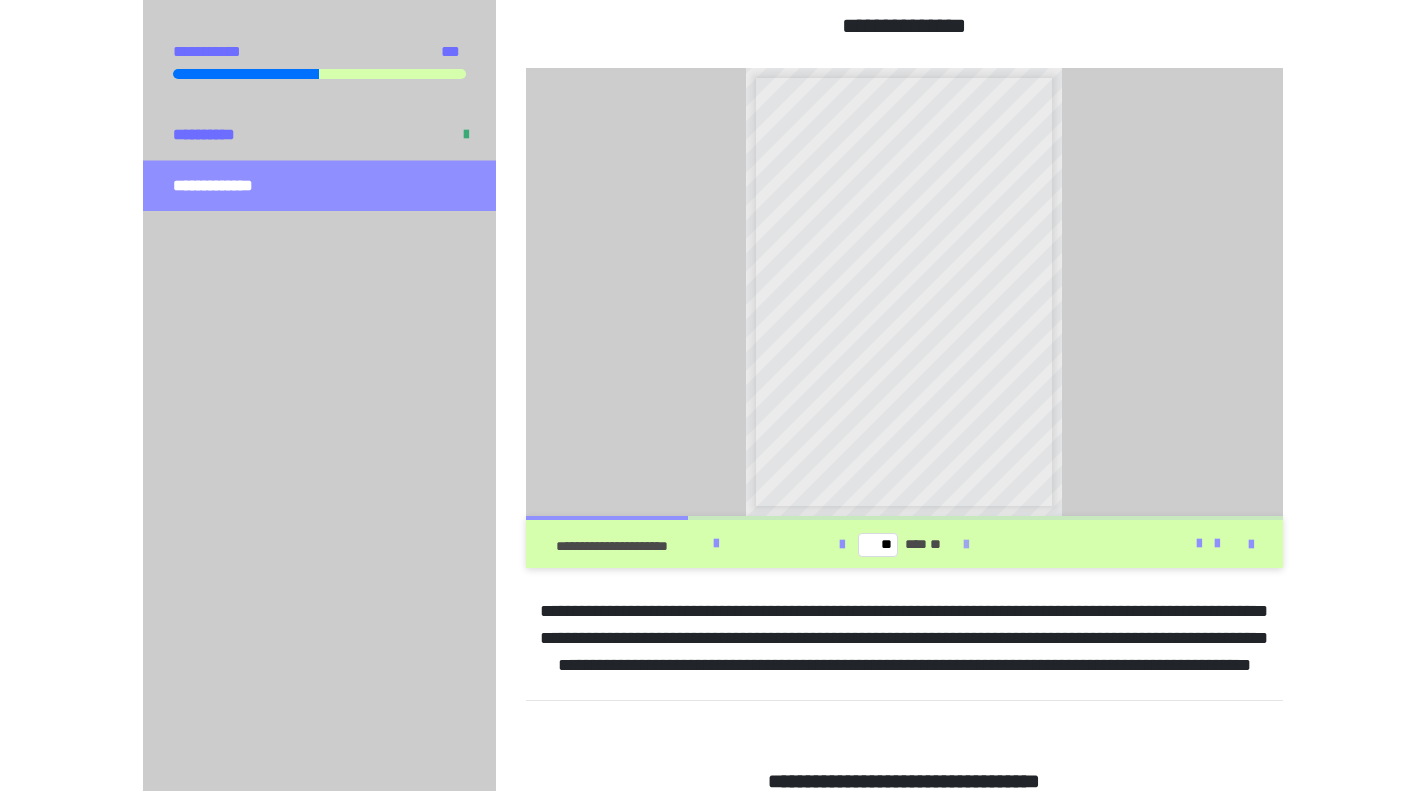 click at bounding box center [966, 545] 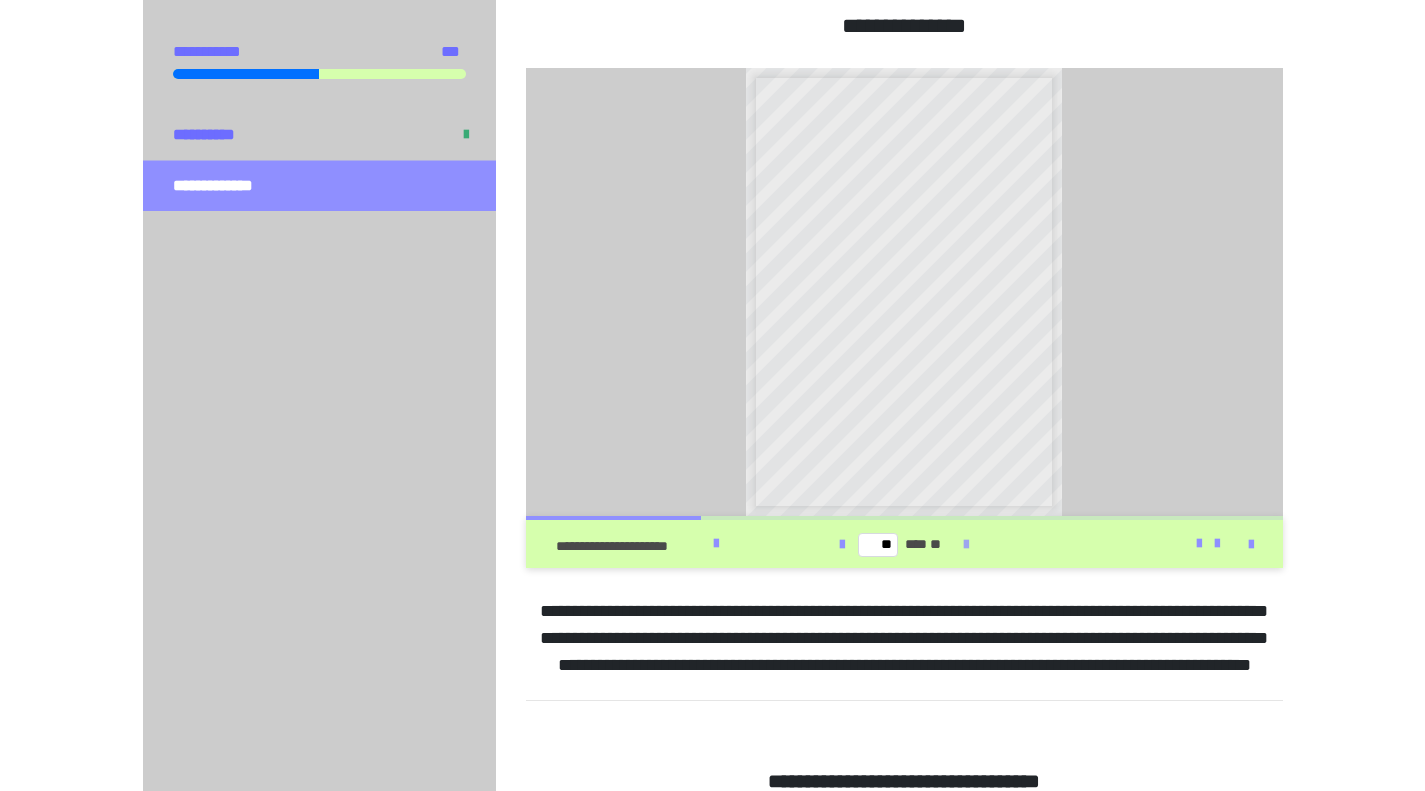 click at bounding box center (966, 545) 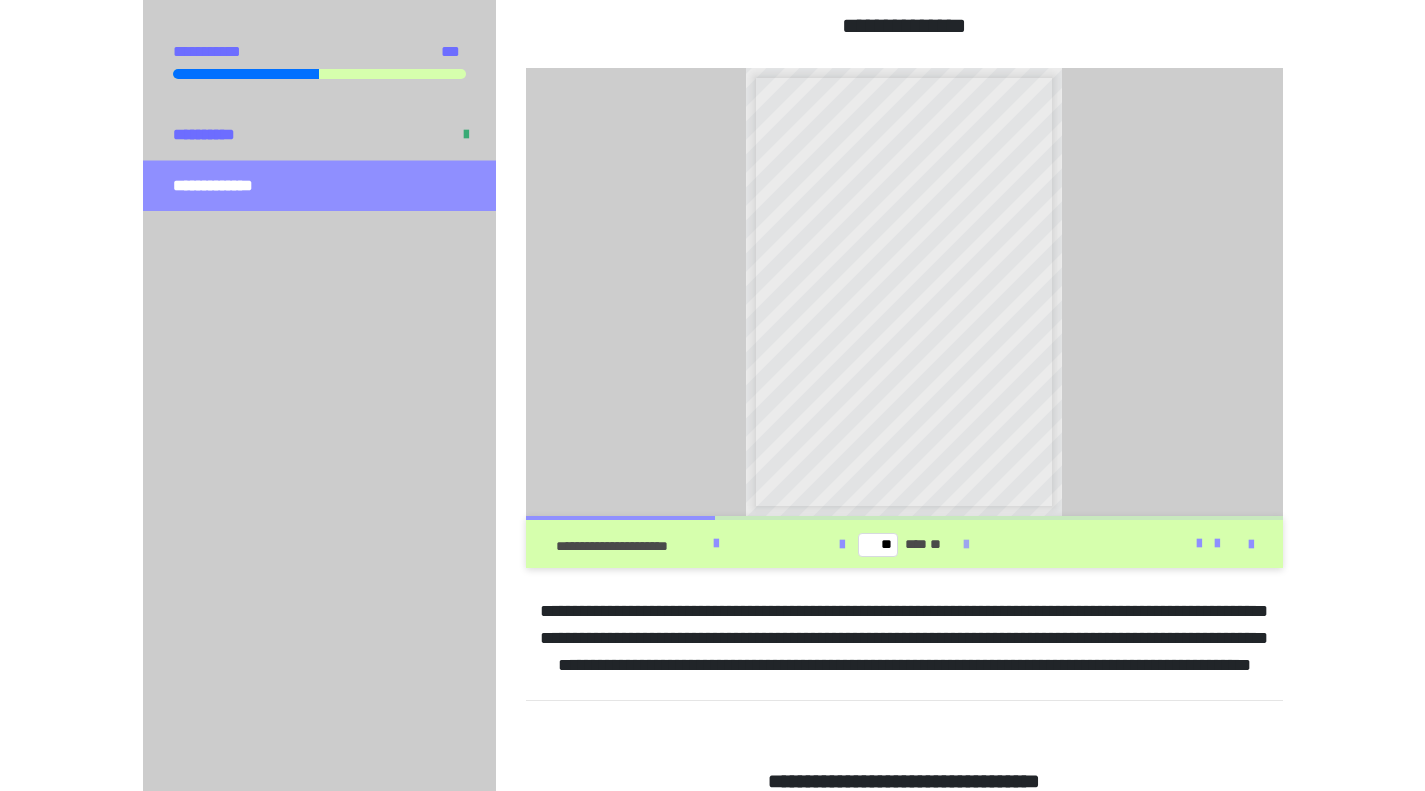 click at bounding box center [966, 545] 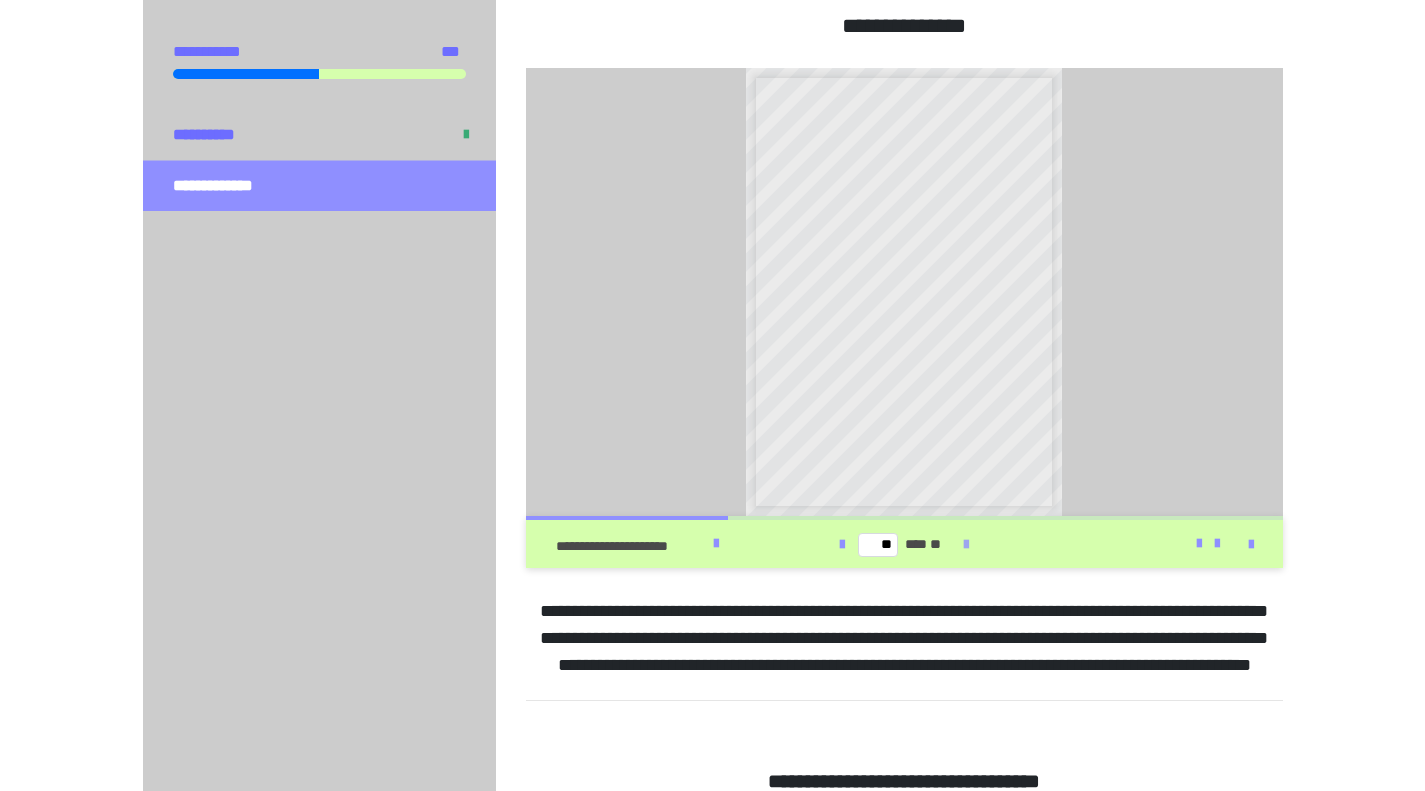 click at bounding box center [966, 545] 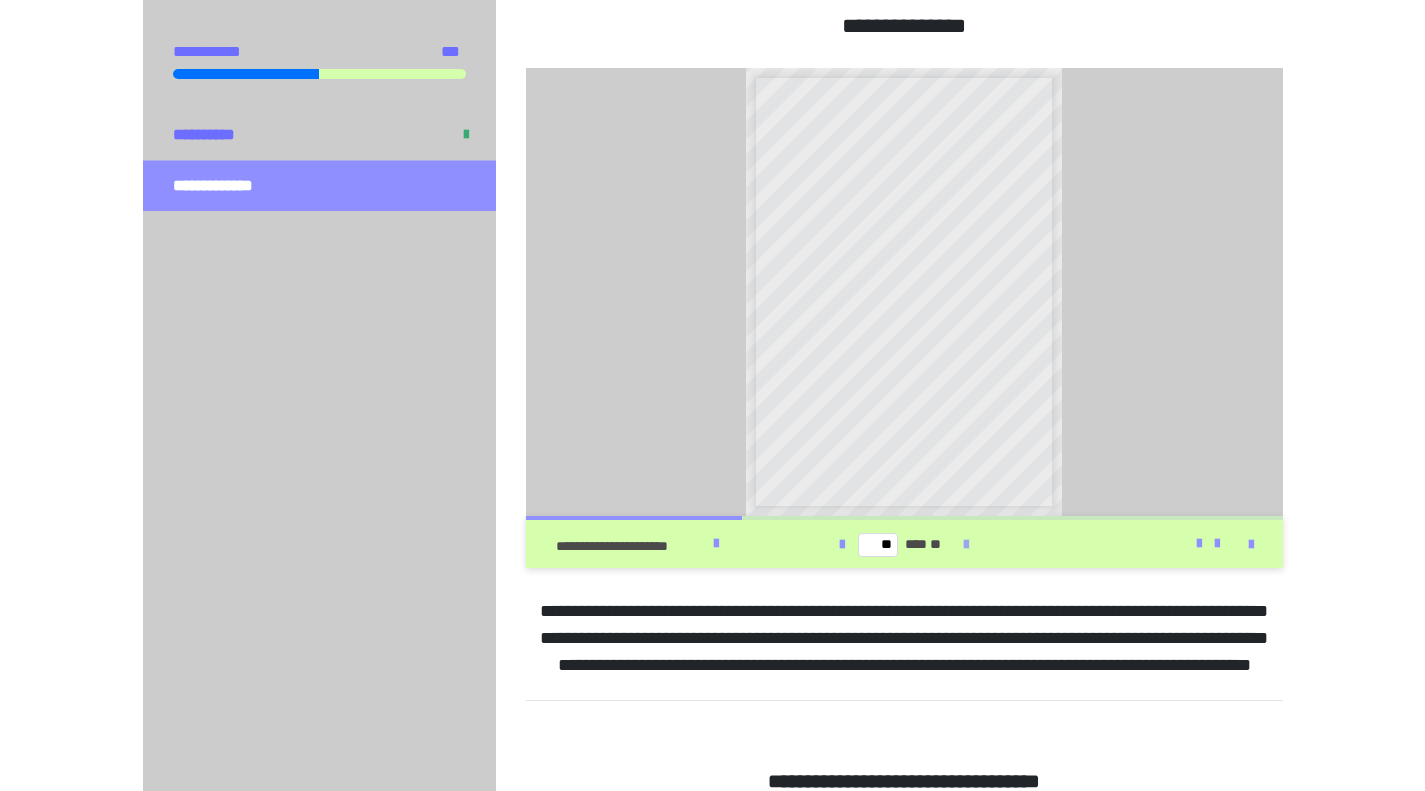 click at bounding box center [966, 545] 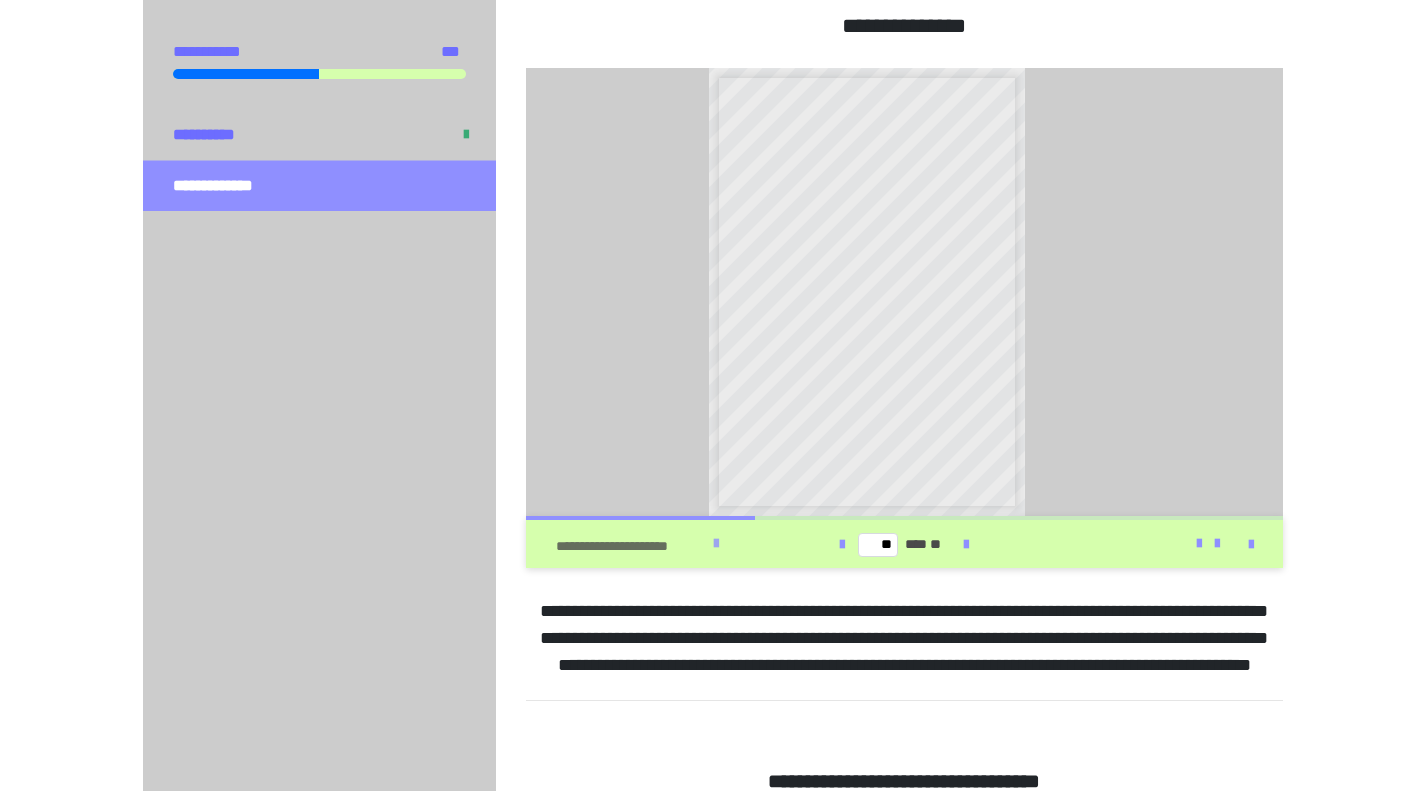 click at bounding box center (716, 544) 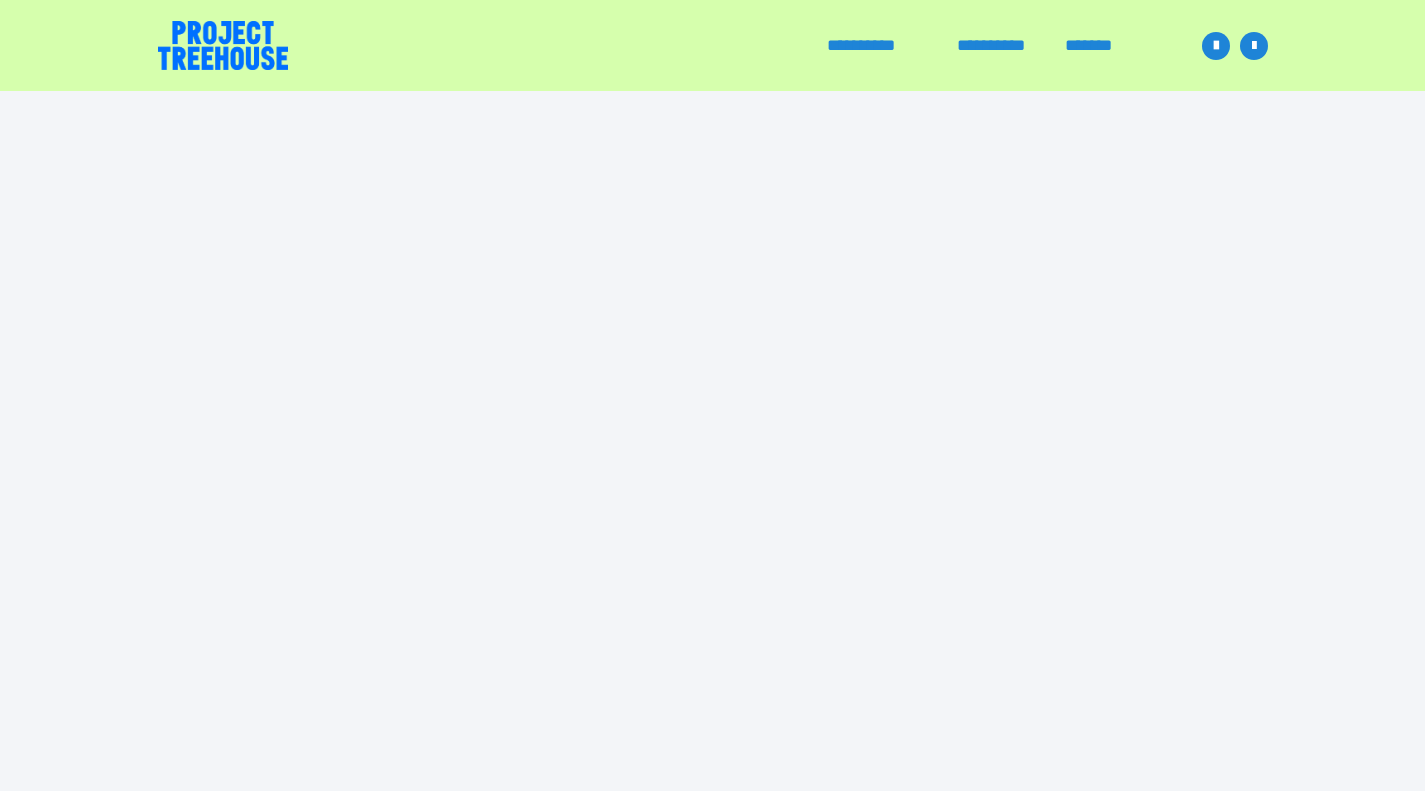 scroll, scrollTop: 0, scrollLeft: 0, axis: both 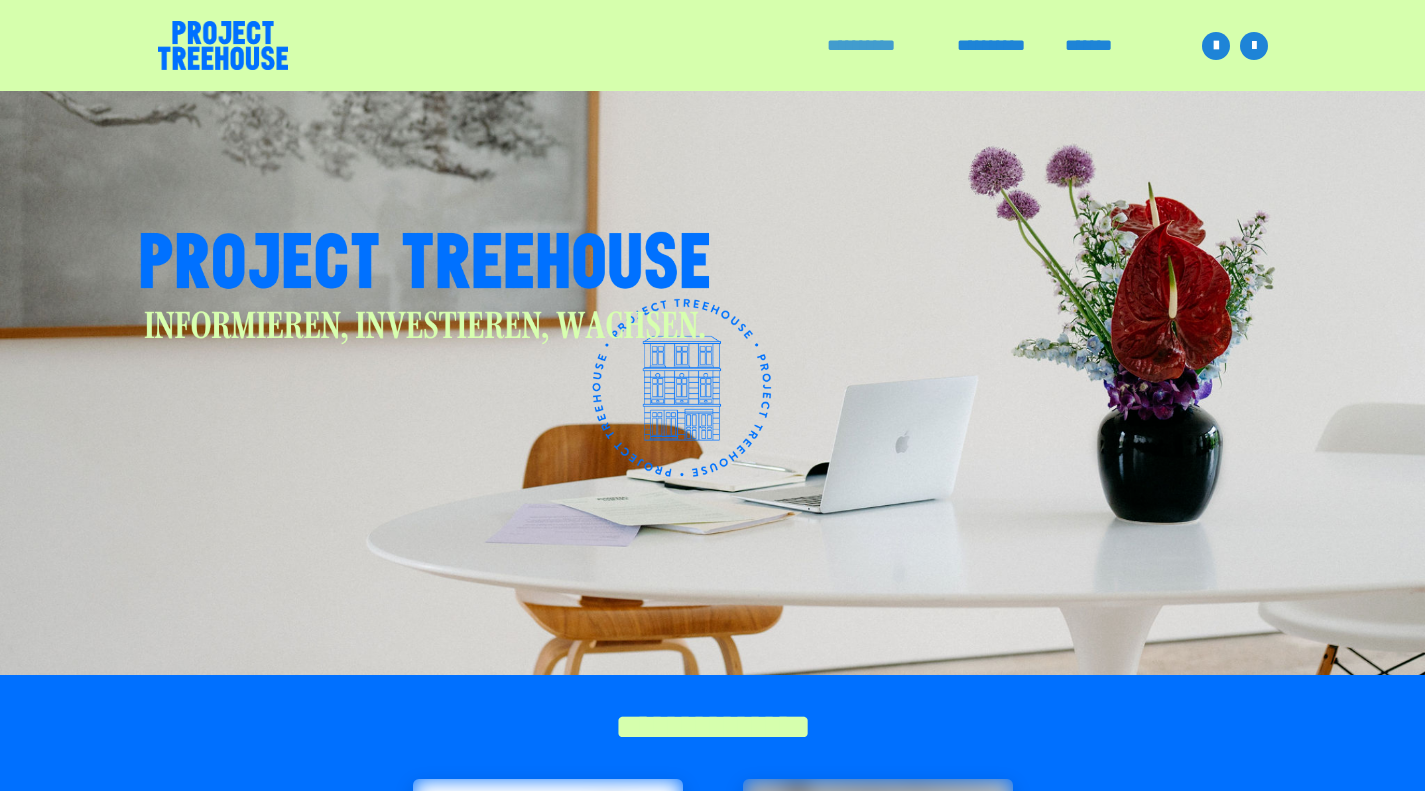 click on "**********" at bounding box center [872, 46] 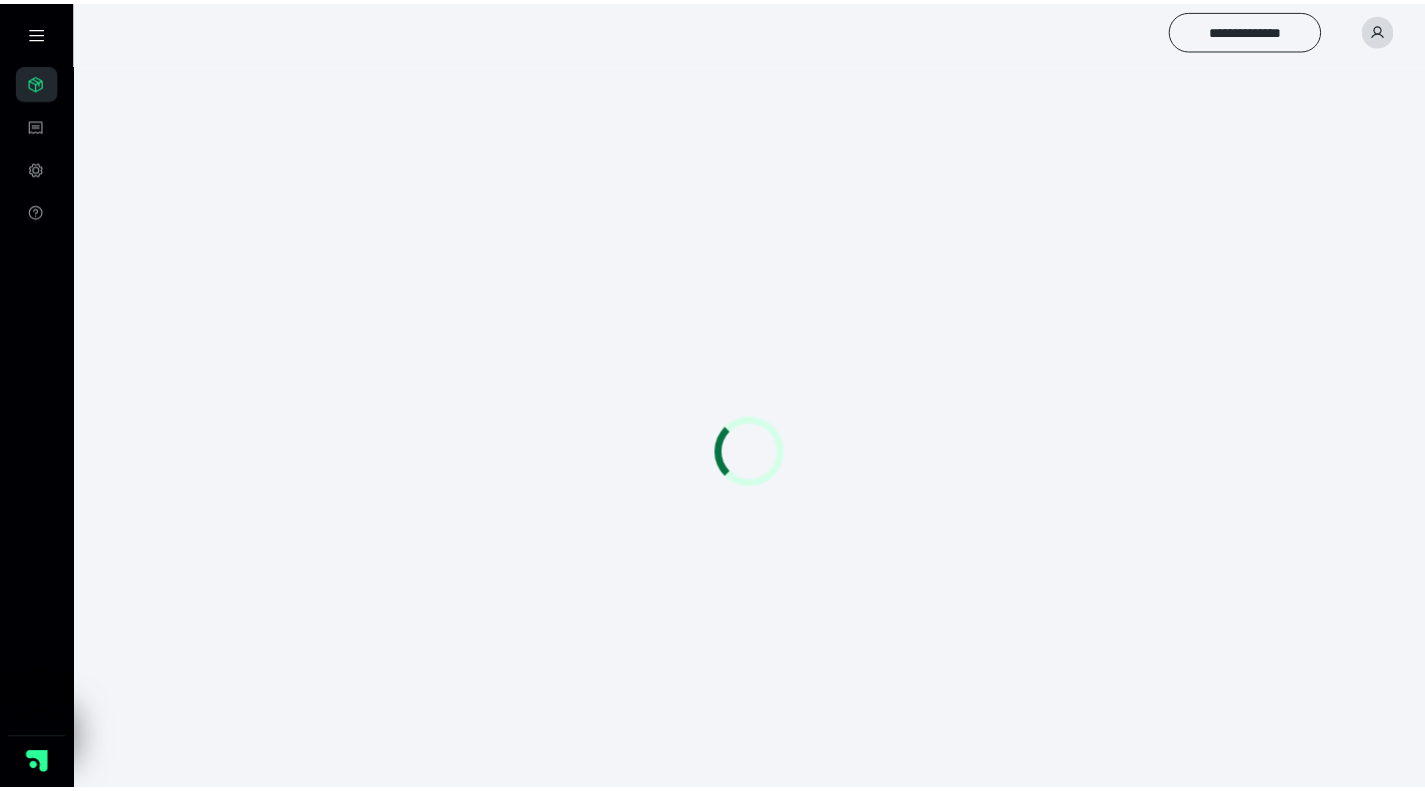 scroll, scrollTop: 0, scrollLeft: 0, axis: both 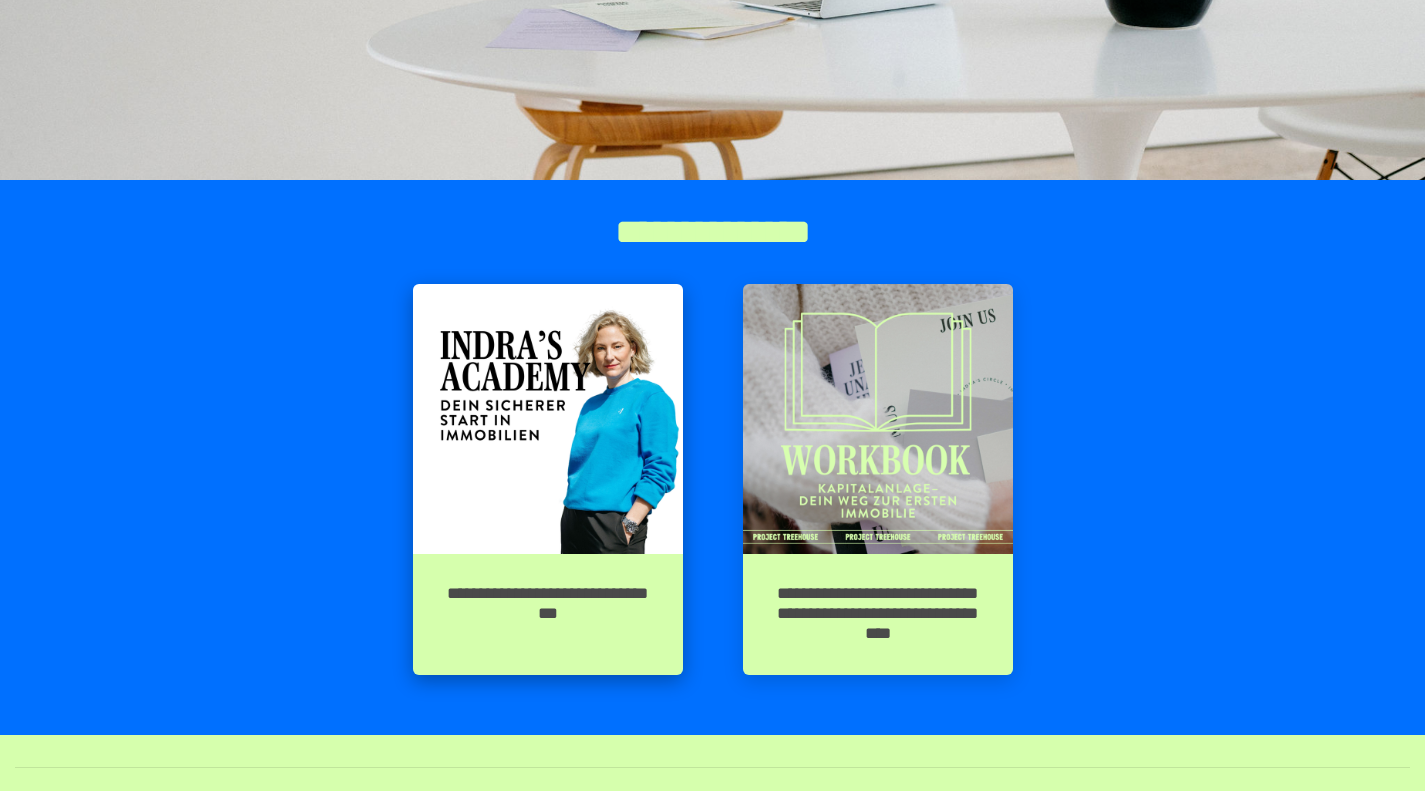 click at bounding box center (548, 419) 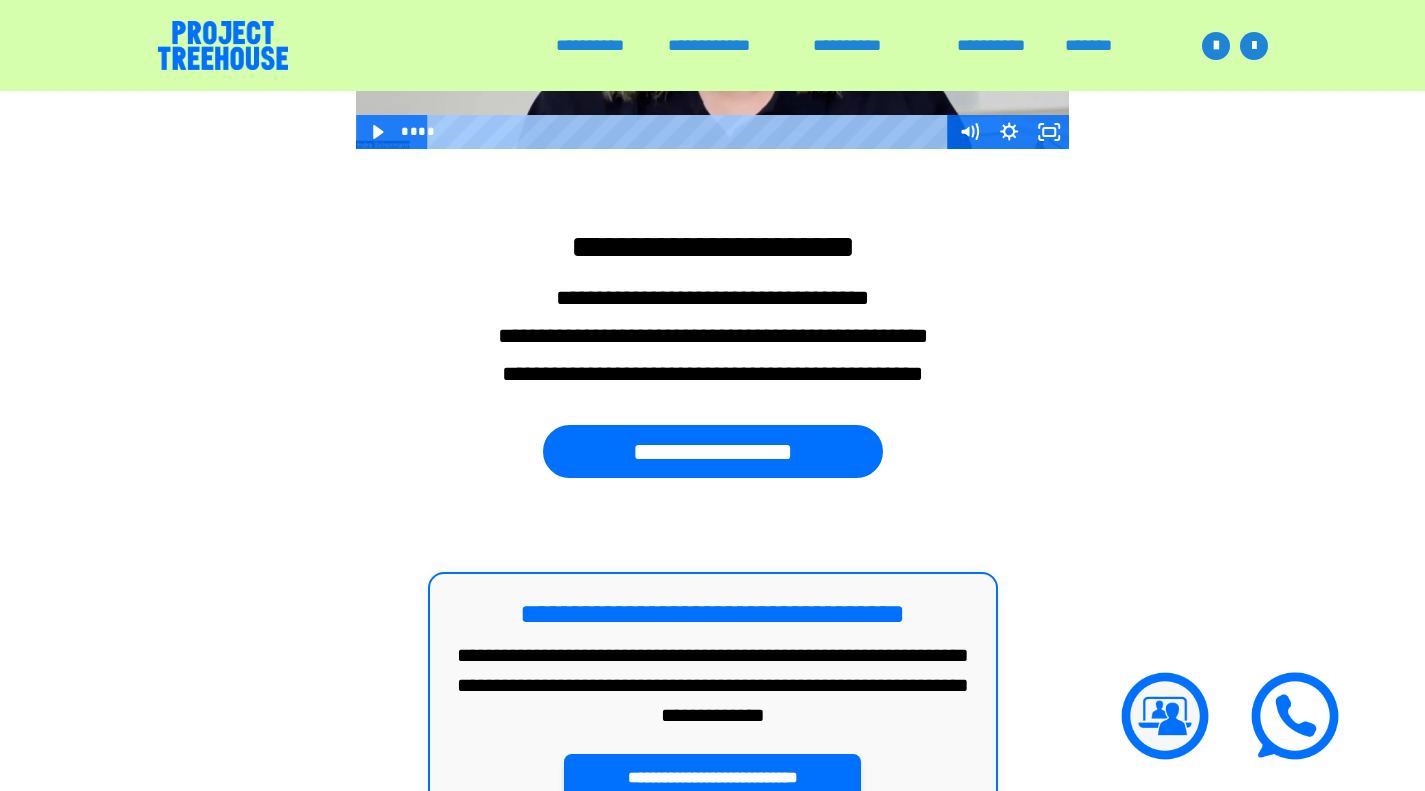 scroll, scrollTop: 1070, scrollLeft: 0, axis: vertical 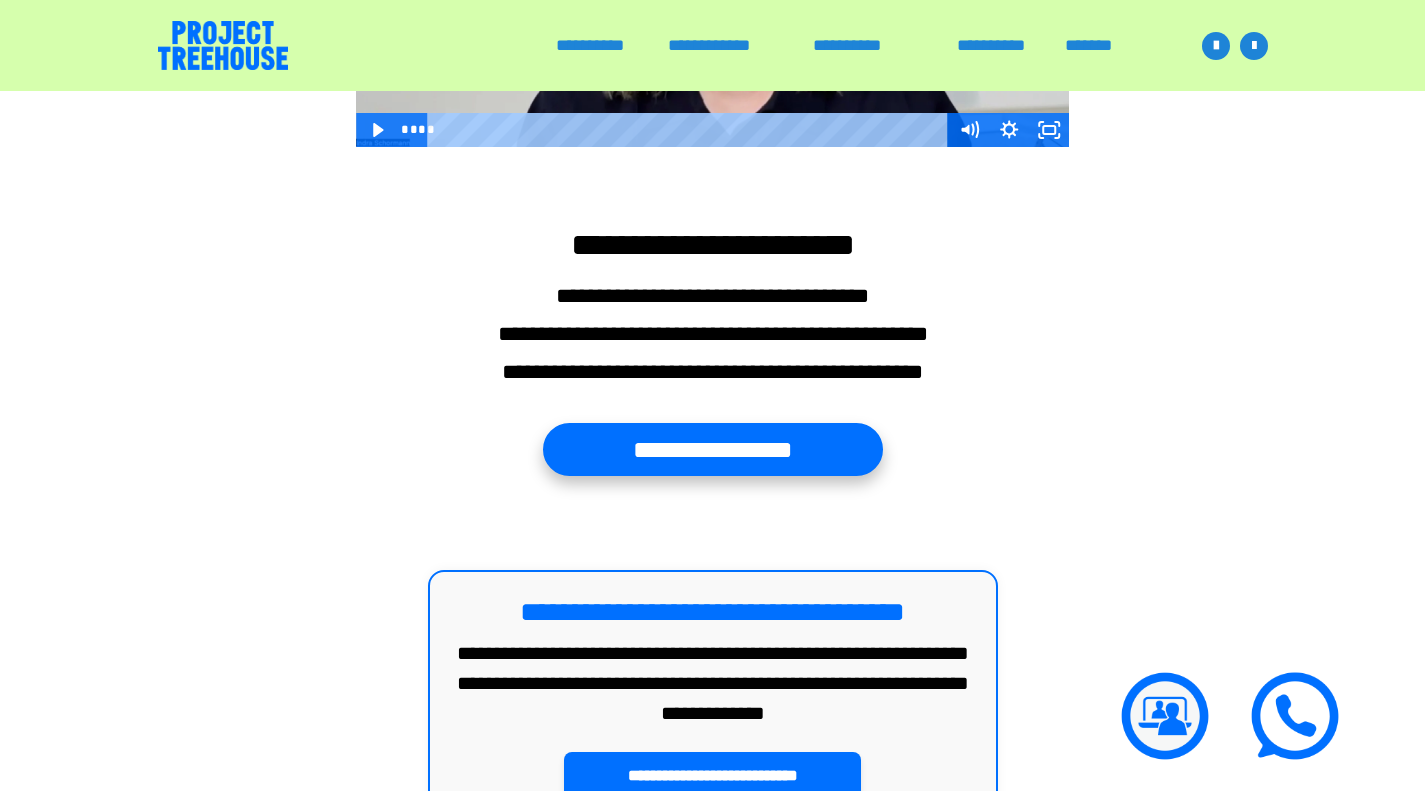 click on "**********" at bounding box center (713, 449) 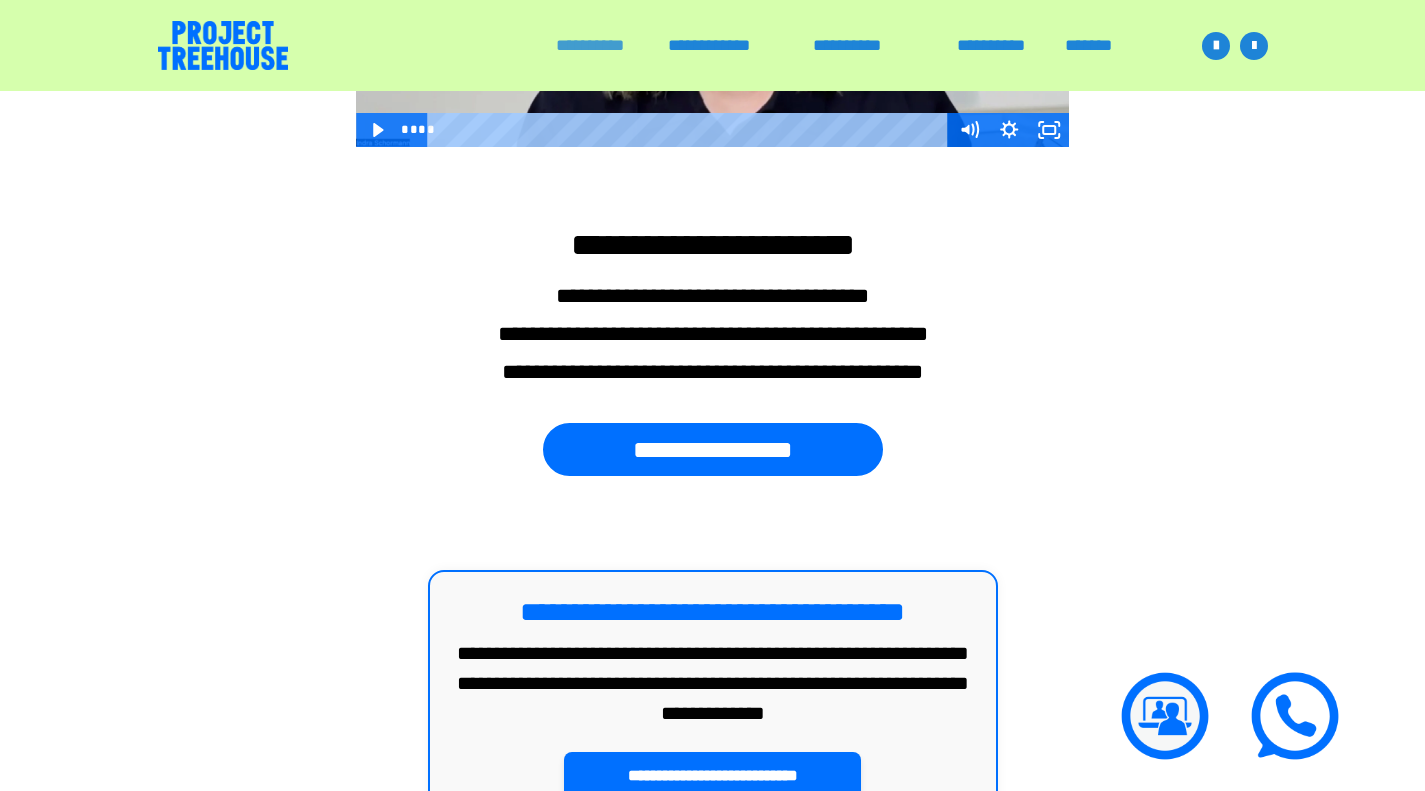 click on "**********" at bounding box center [601, 46] 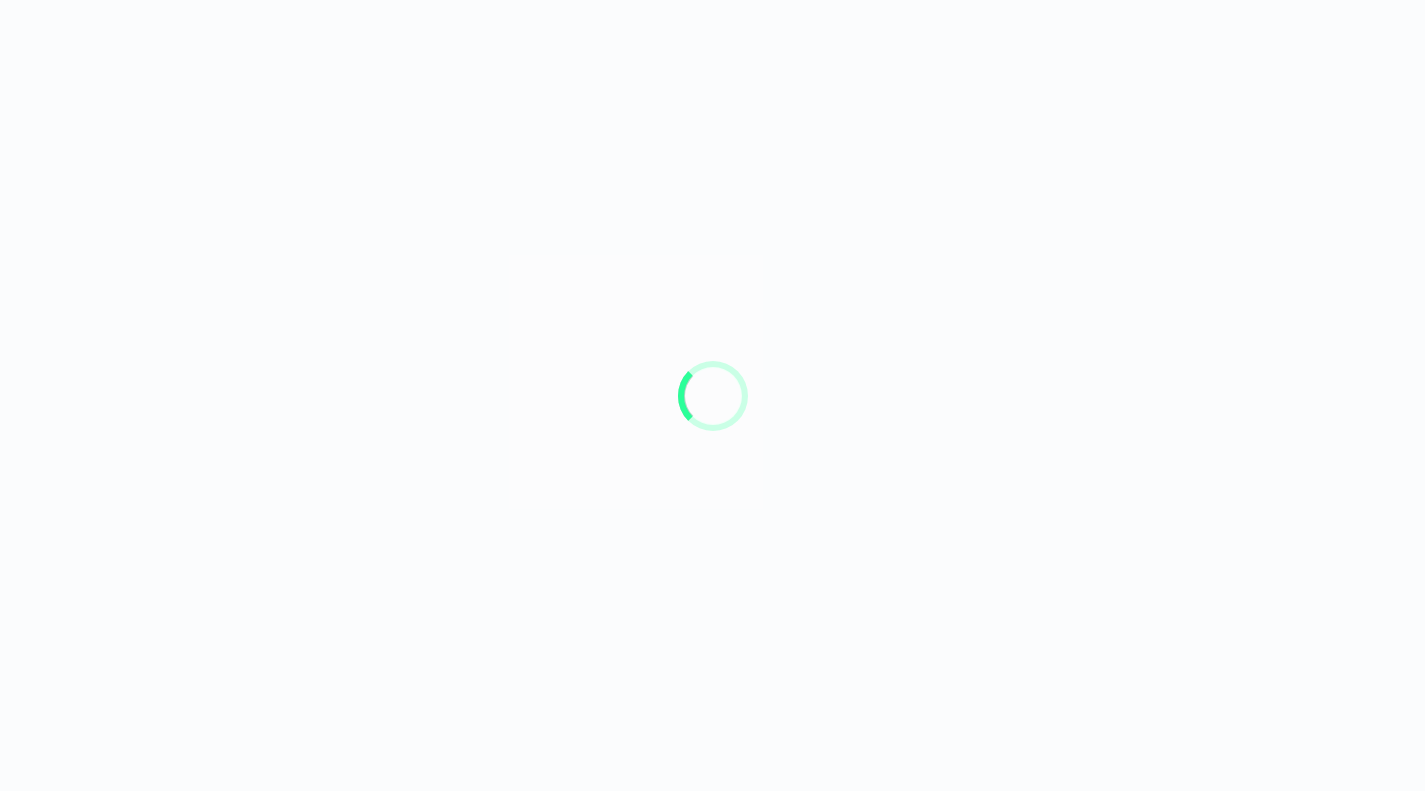scroll, scrollTop: 0, scrollLeft: 0, axis: both 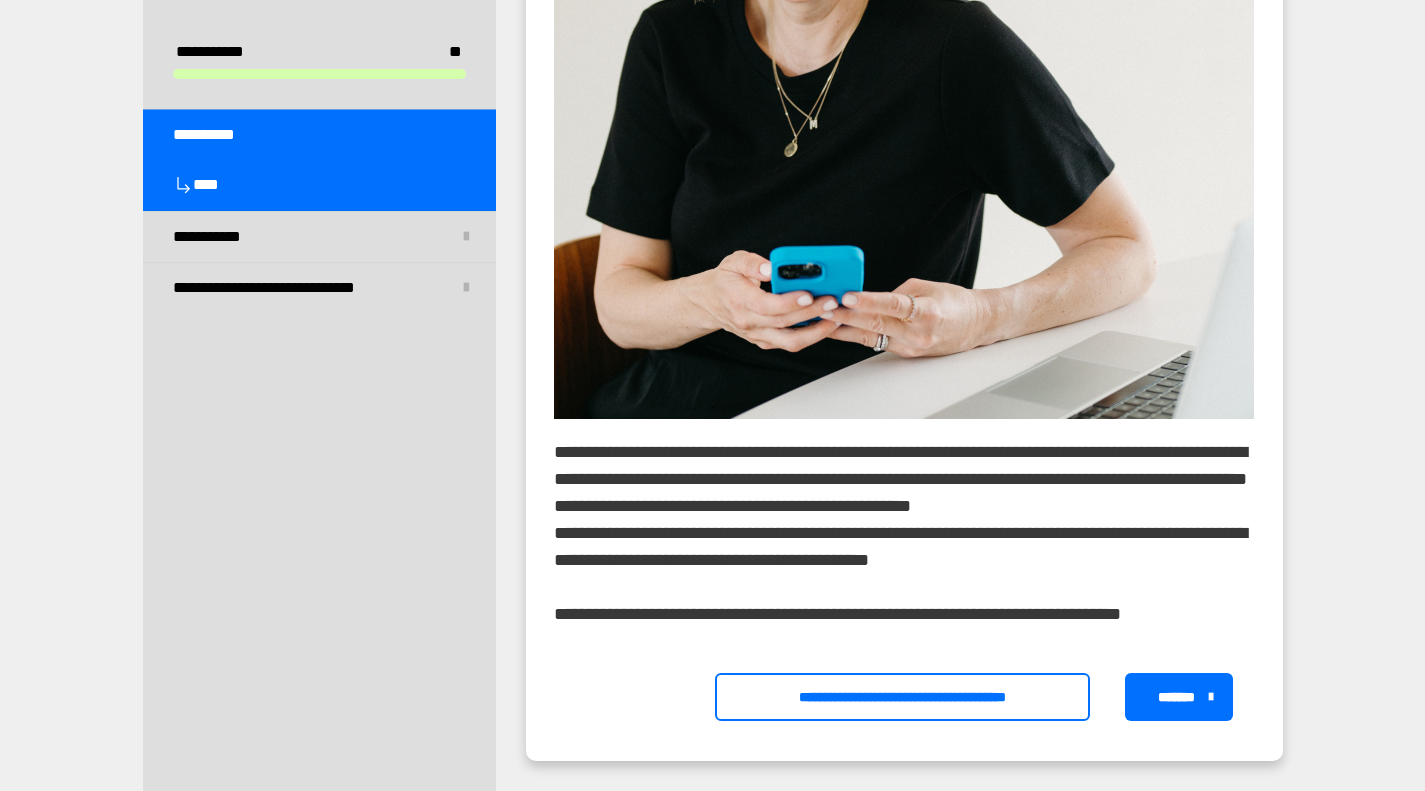 click on "*******" at bounding box center (1188, 697) 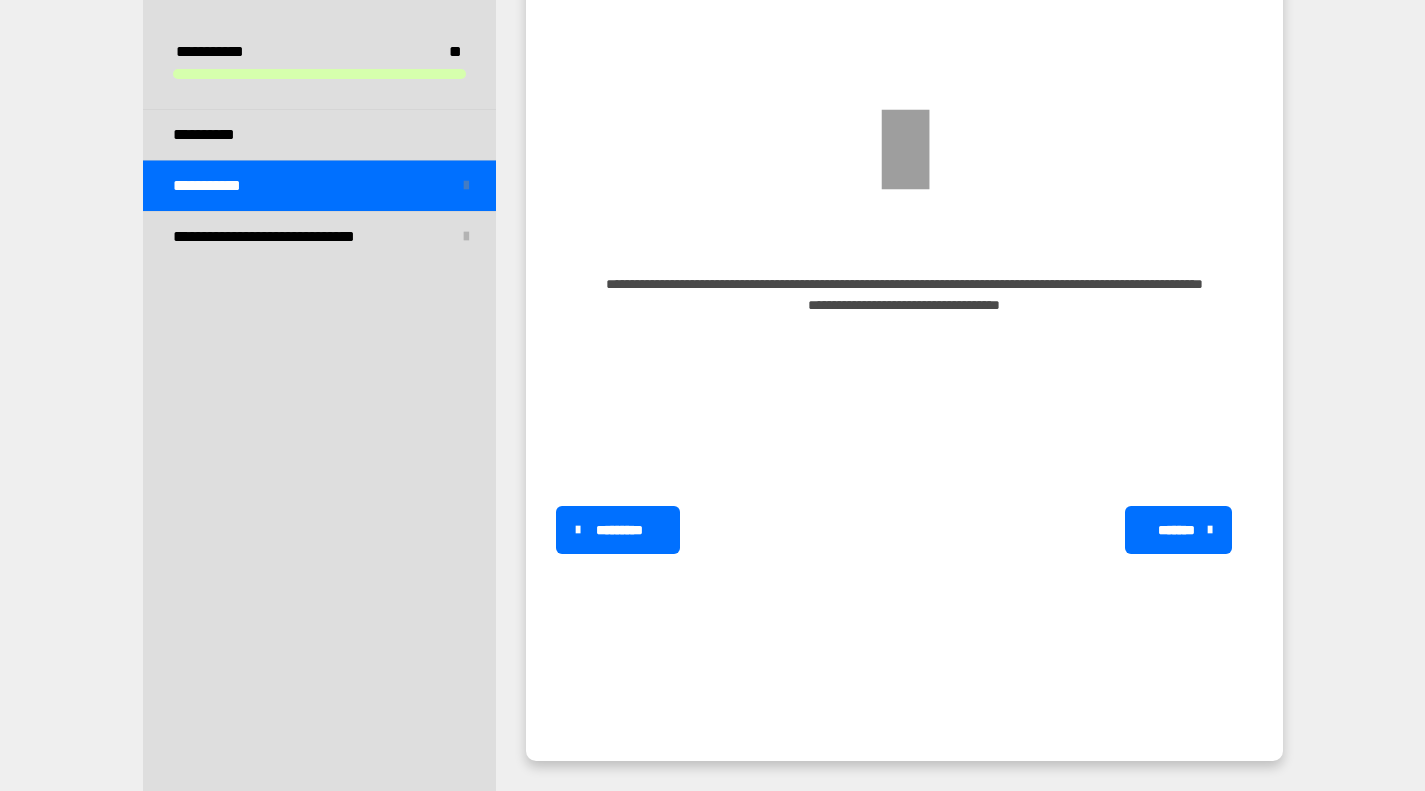 scroll, scrollTop: 431, scrollLeft: 0, axis: vertical 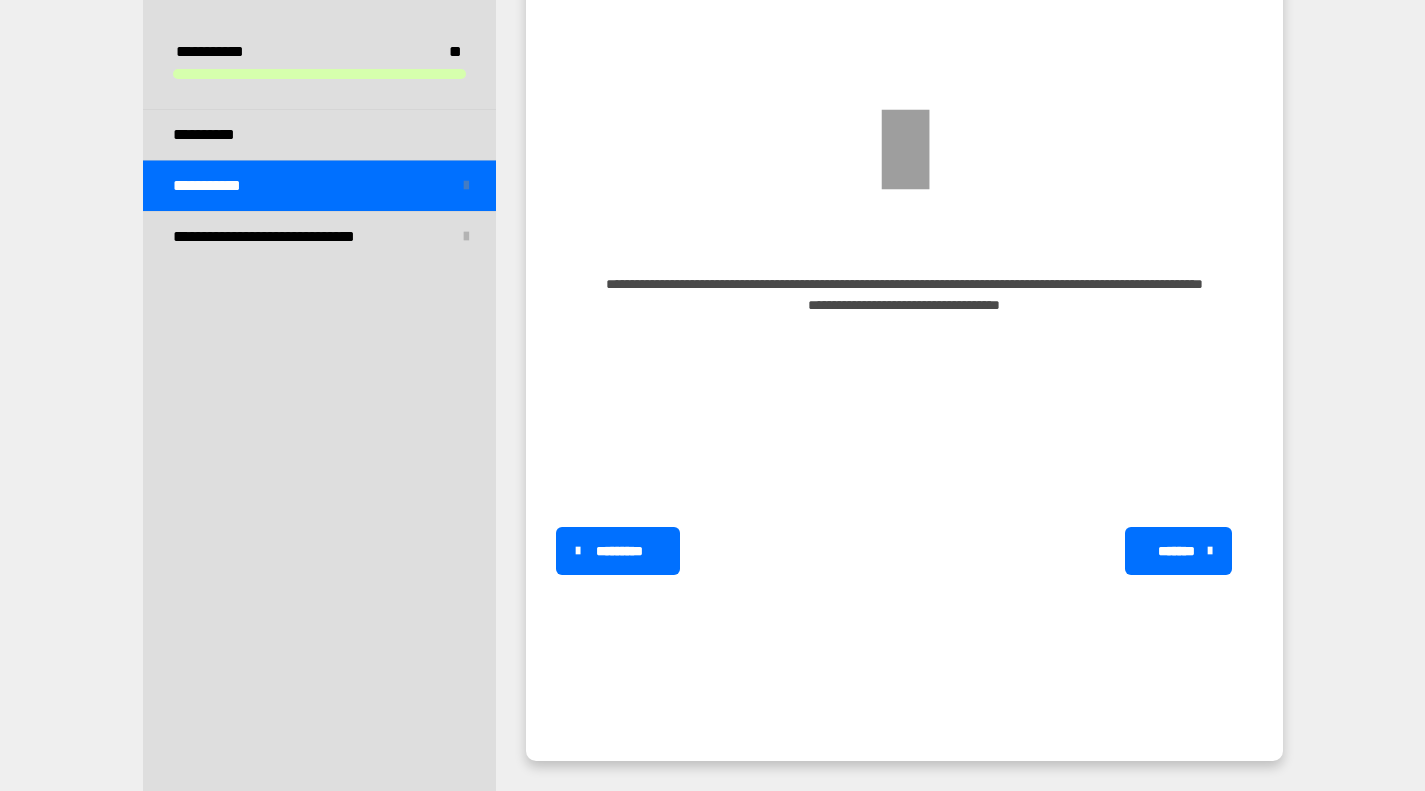 click on "*********" at bounding box center (618, 551) 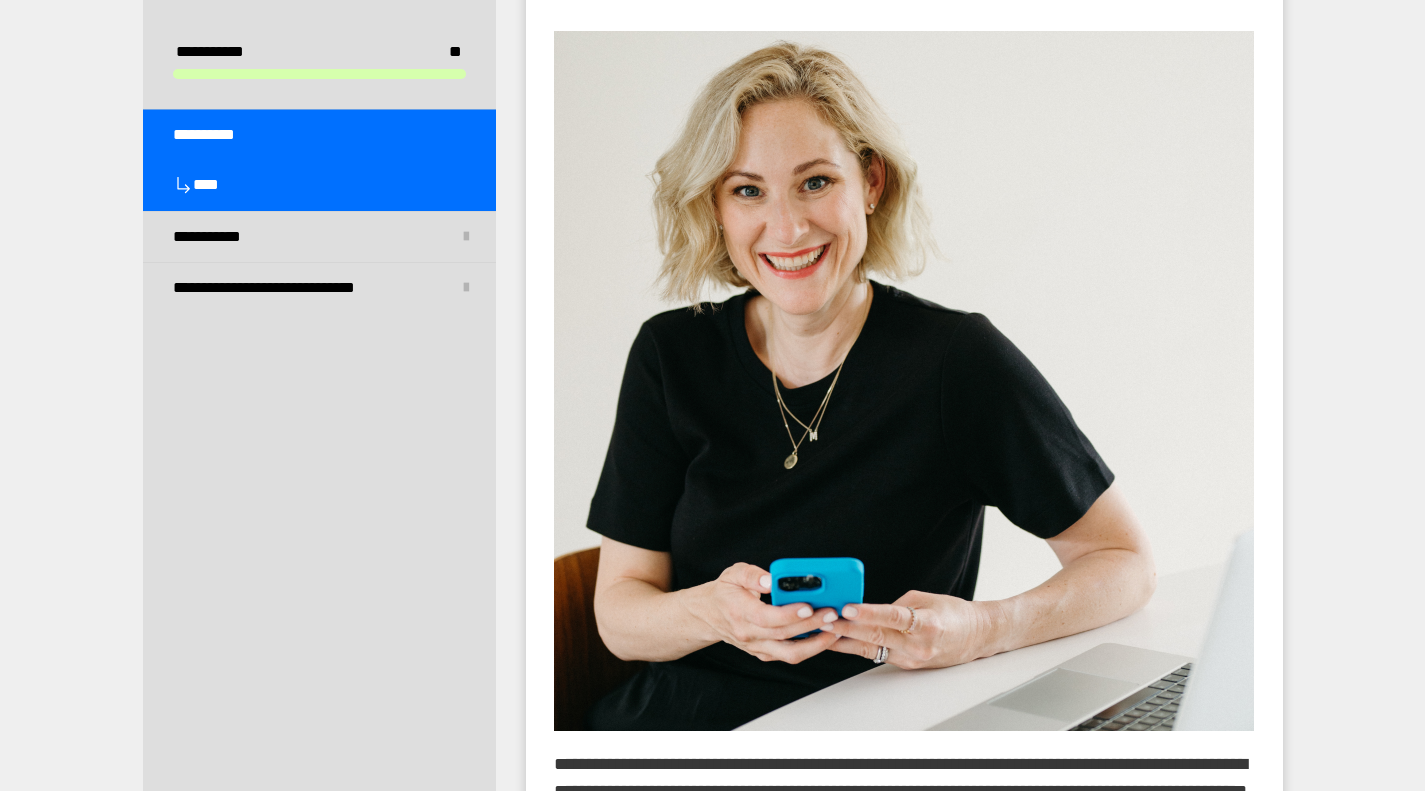 scroll, scrollTop: 919, scrollLeft: 0, axis: vertical 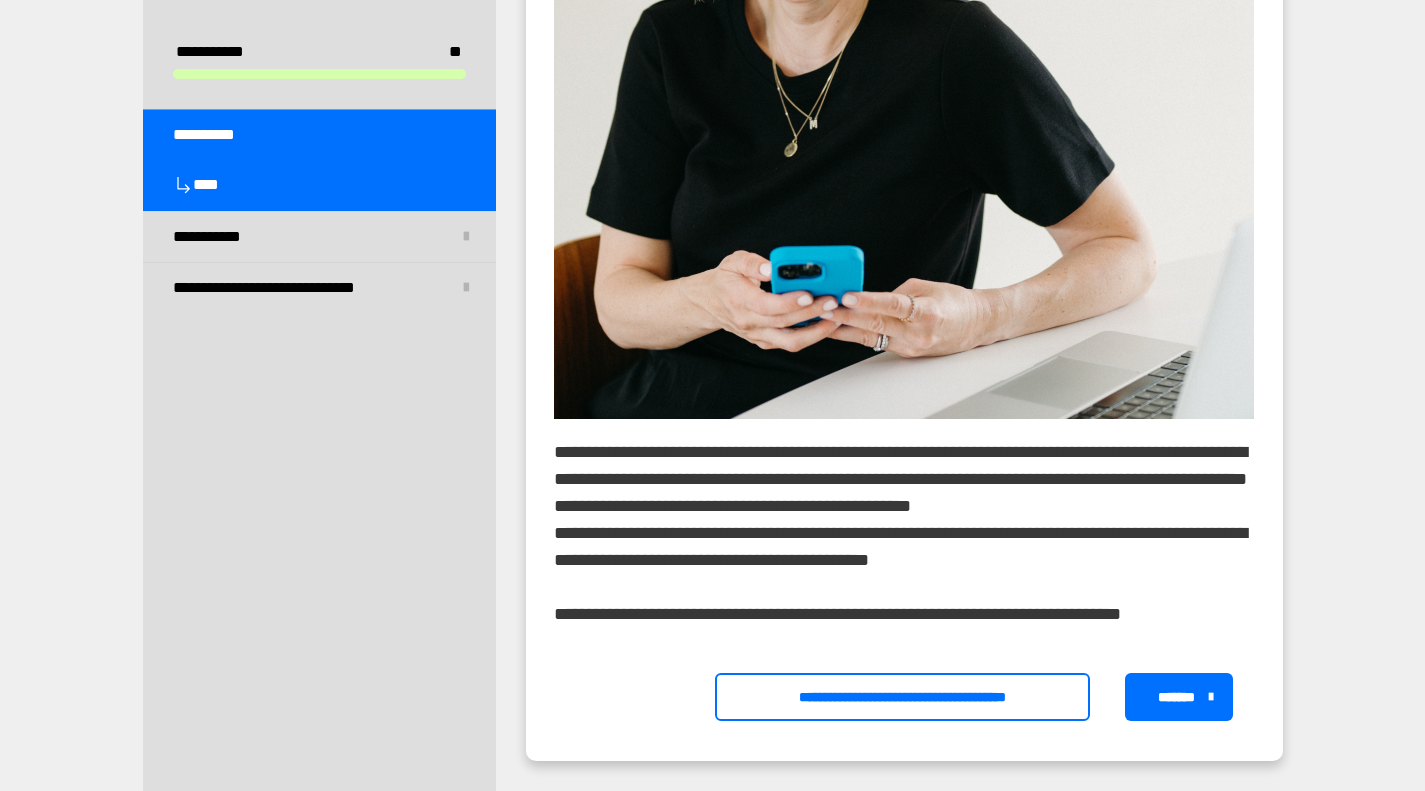 click on "**********" at bounding box center [902, 697] 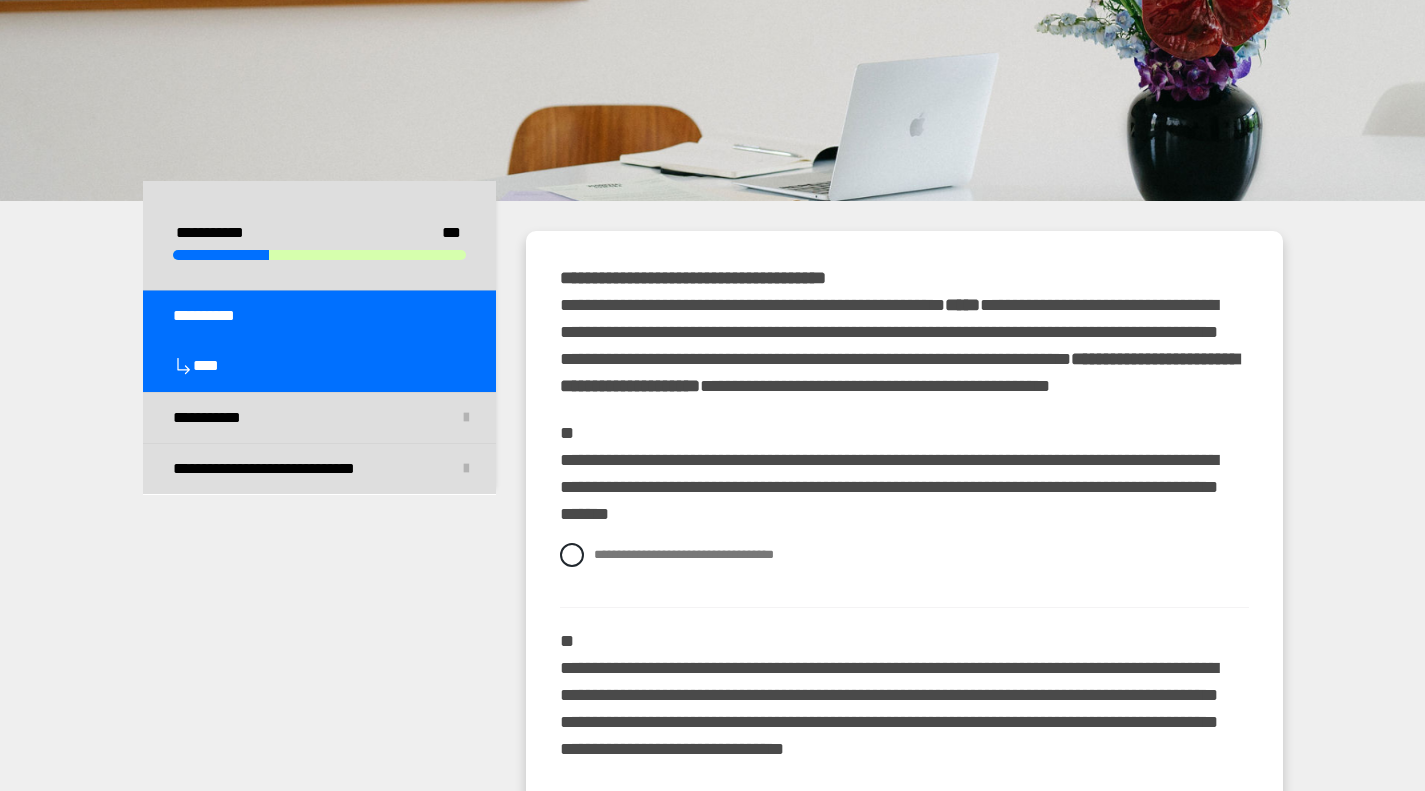 scroll, scrollTop: 176, scrollLeft: 0, axis: vertical 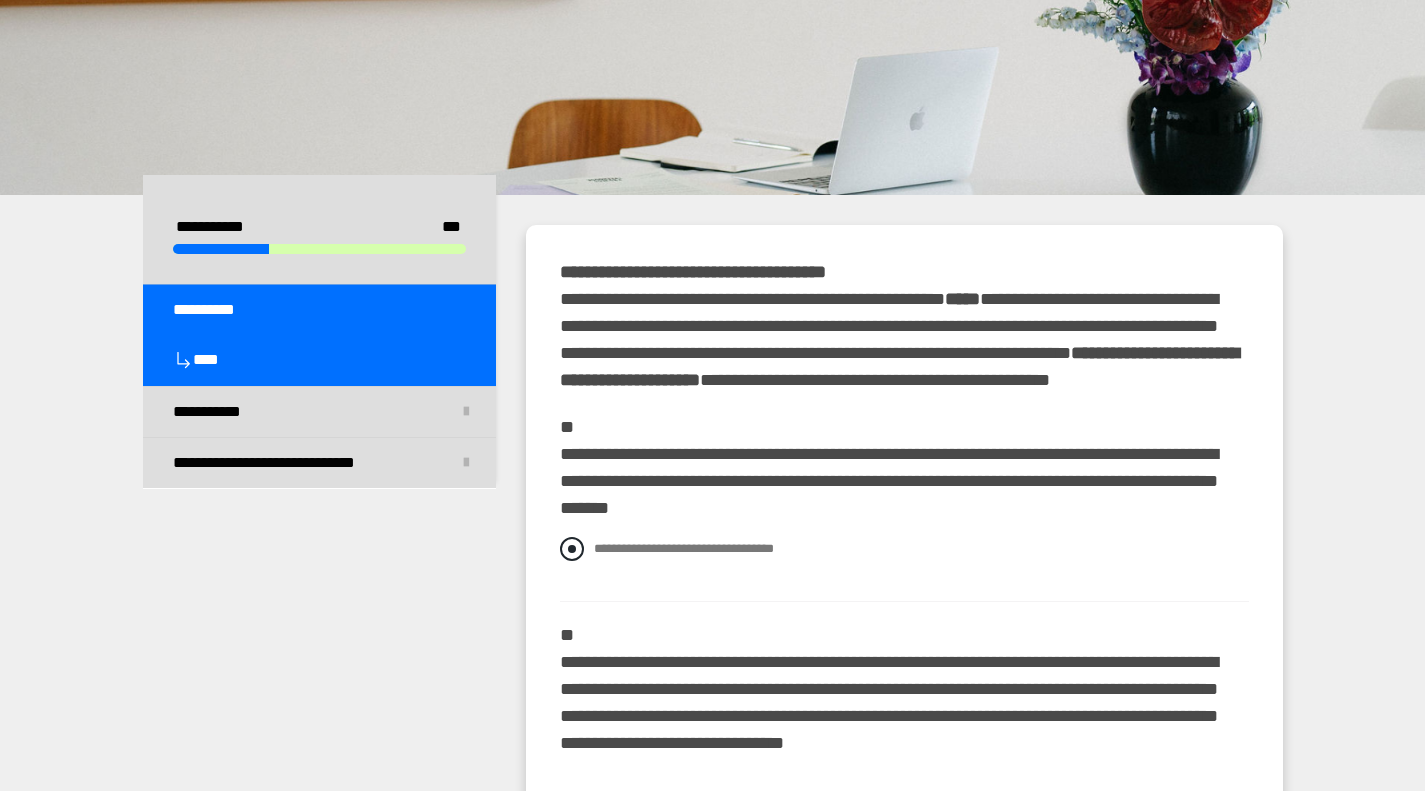 click at bounding box center [572, 549] 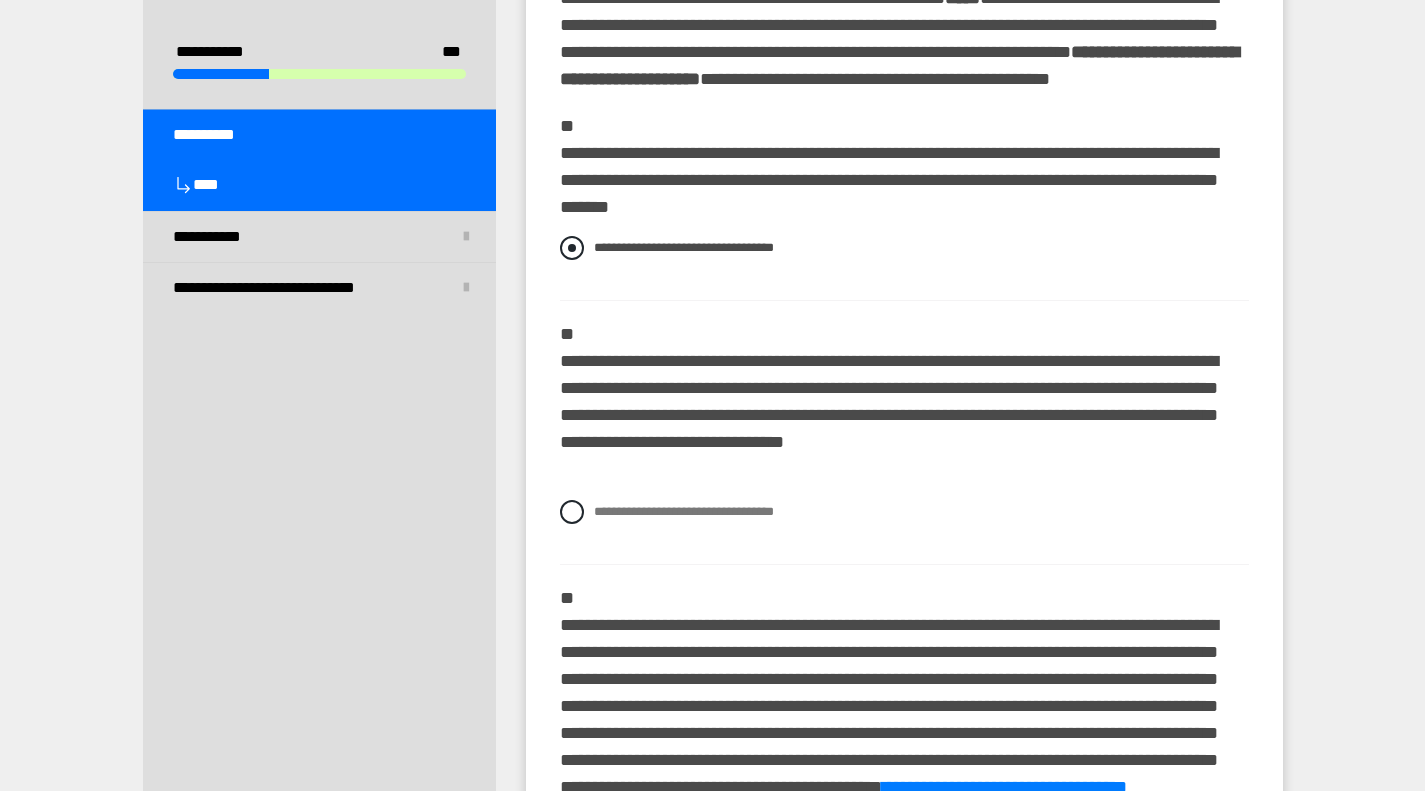 scroll, scrollTop: 478, scrollLeft: 0, axis: vertical 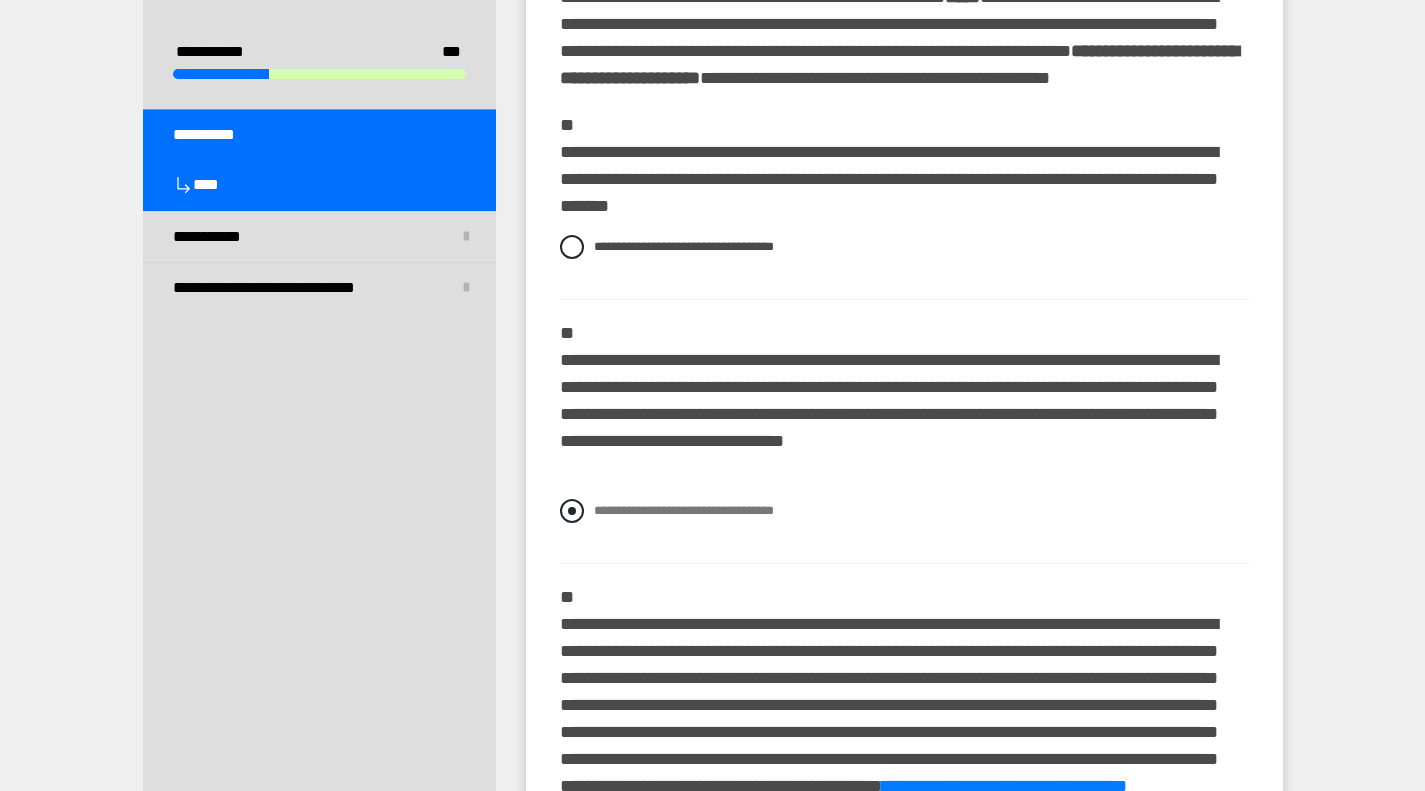 click at bounding box center (572, 511) 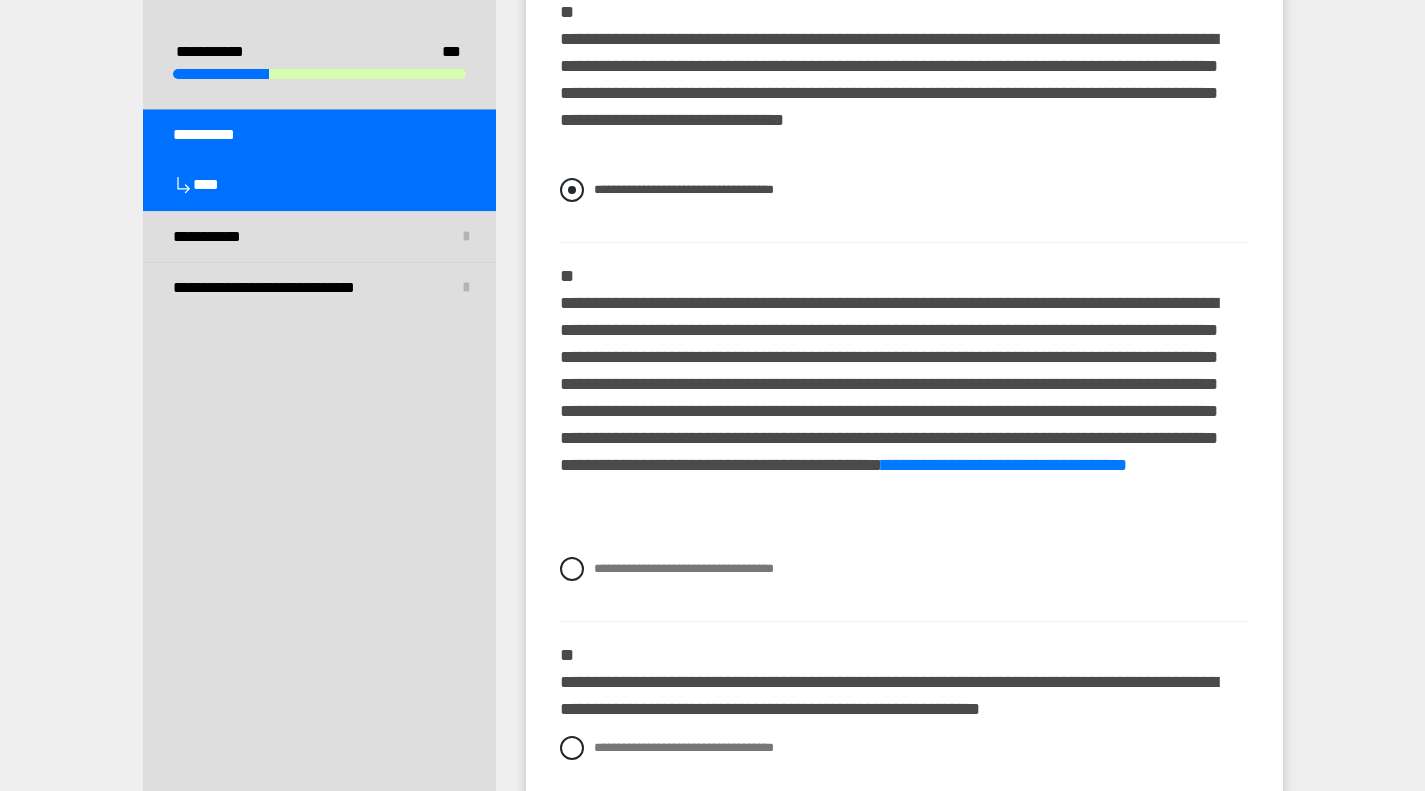 scroll, scrollTop: 801, scrollLeft: 0, axis: vertical 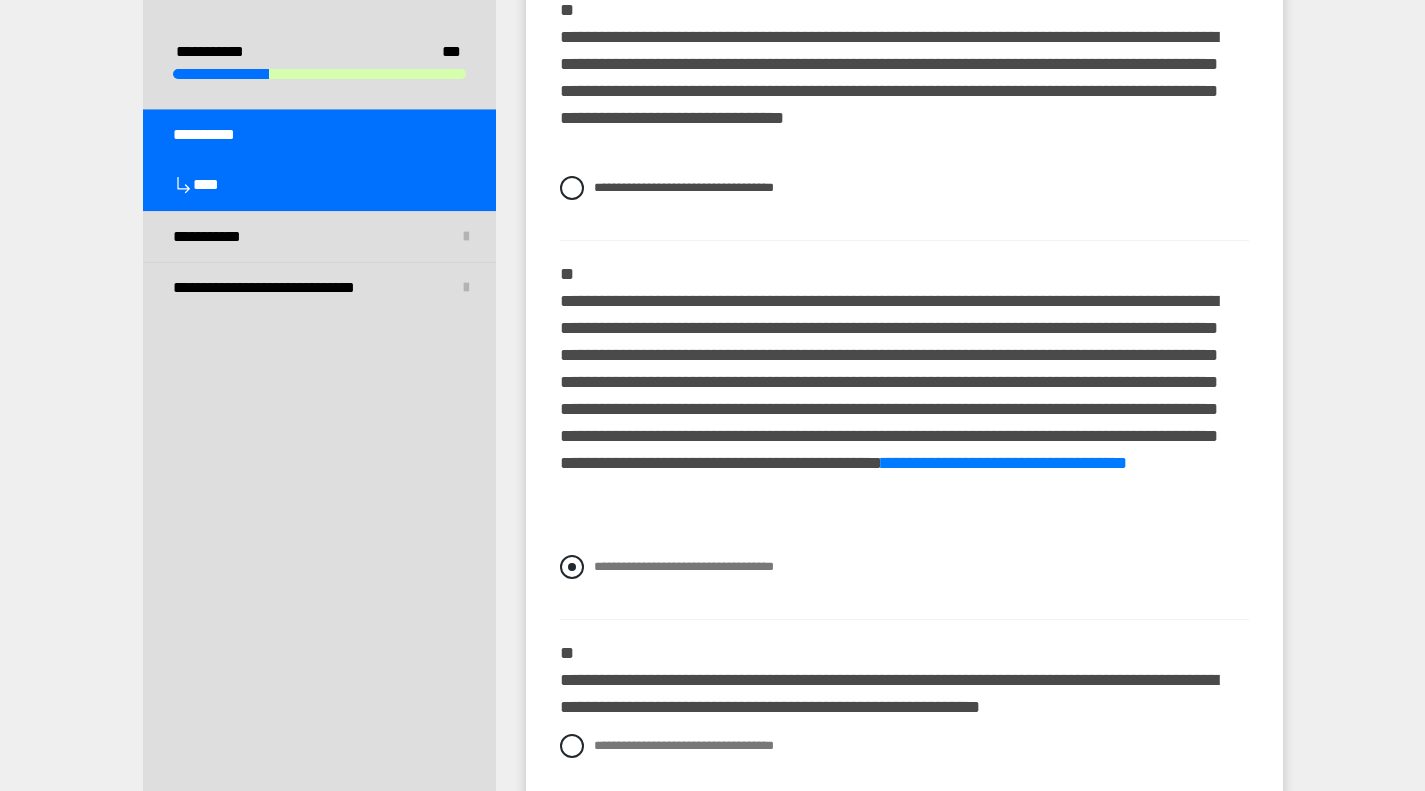 click at bounding box center [572, 567] 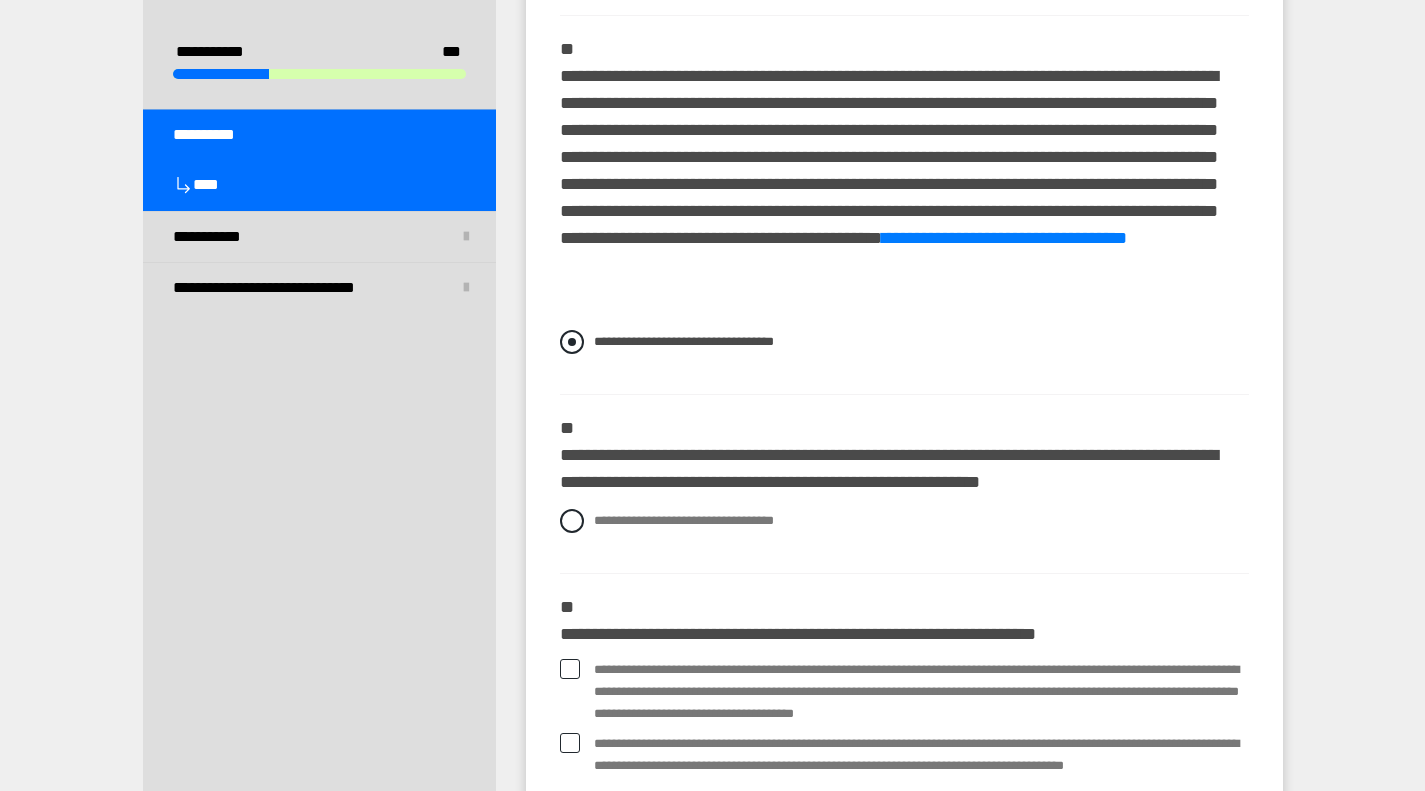 scroll, scrollTop: 1027, scrollLeft: 0, axis: vertical 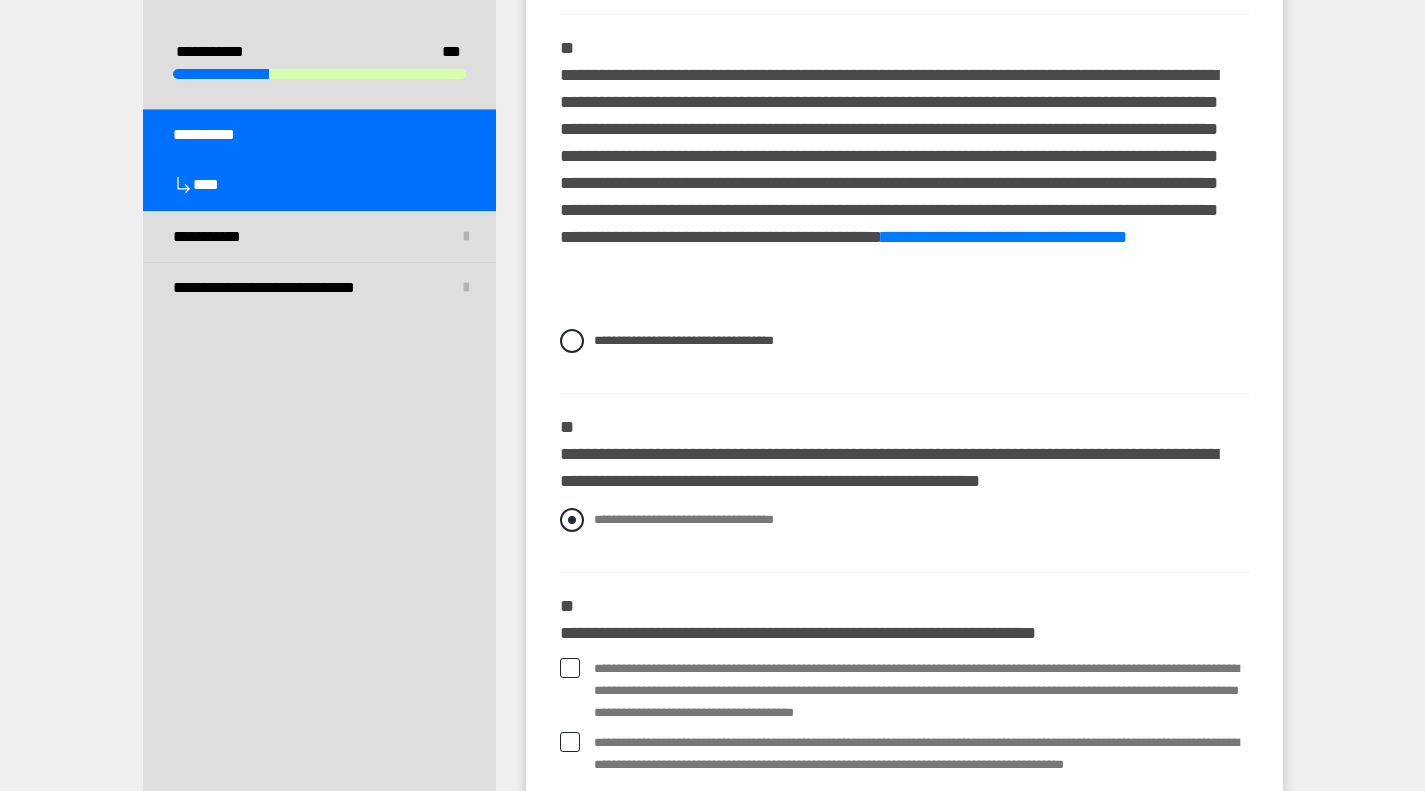 click at bounding box center (572, 520) 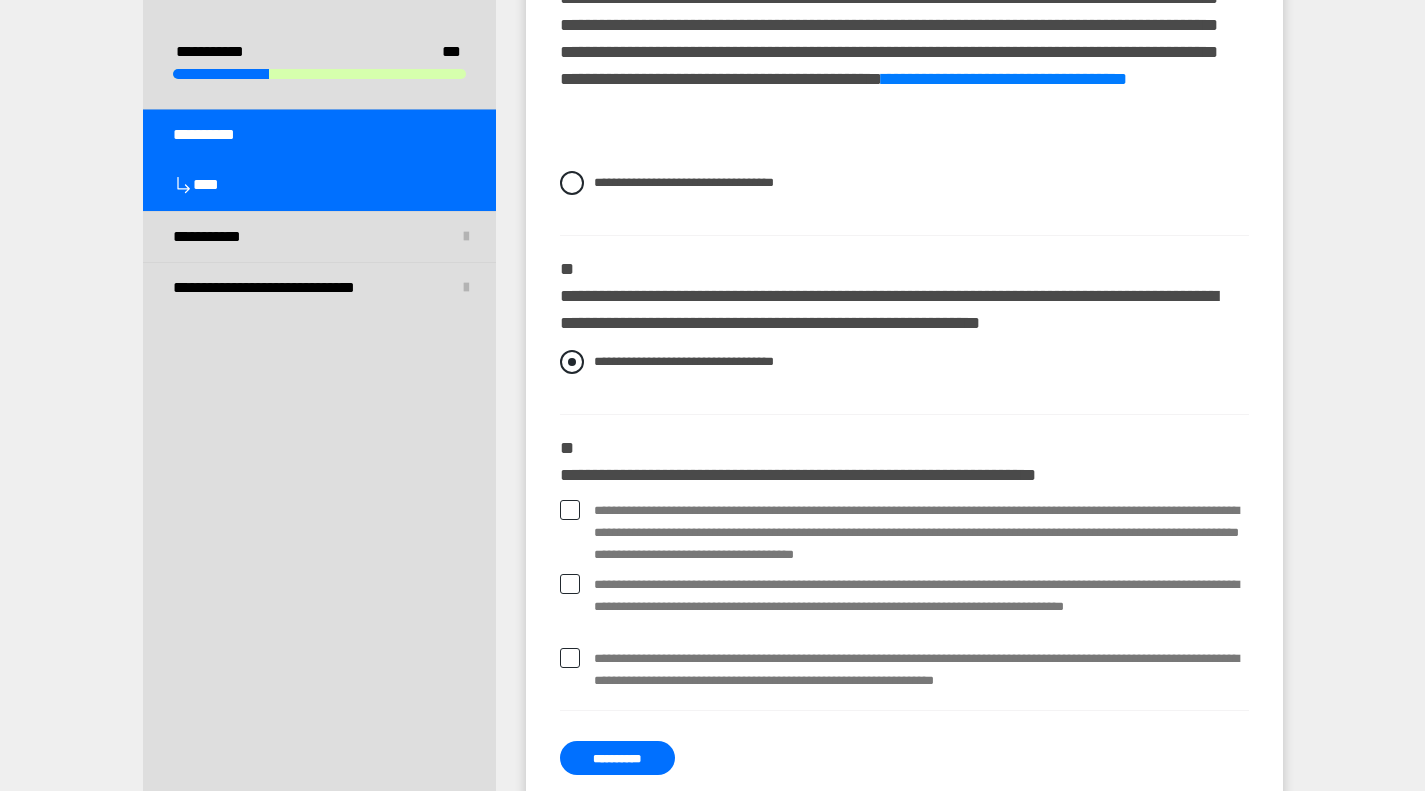 scroll, scrollTop: 1187, scrollLeft: 0, axis: vertical 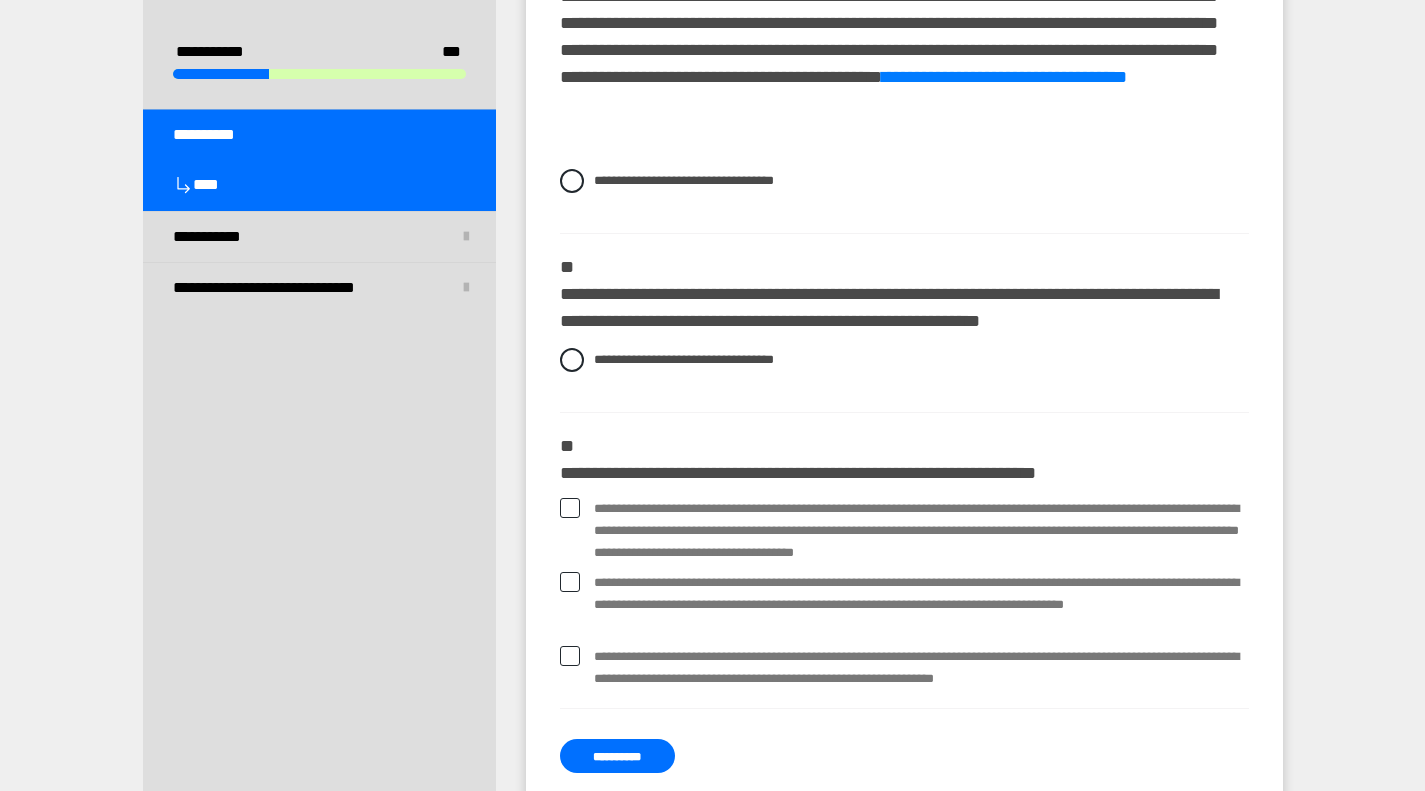 click at bounding box center (570, 508) 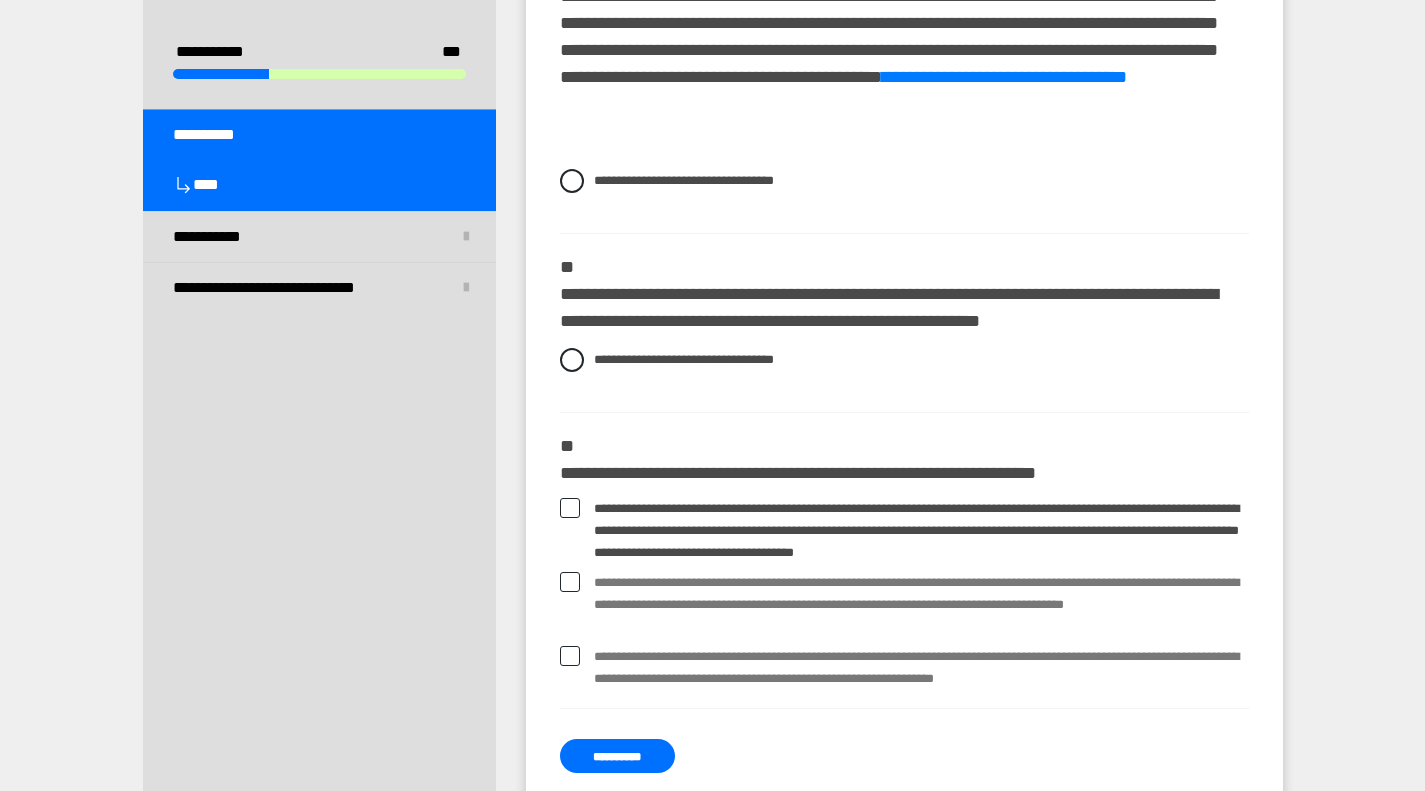 click at bounding box center [570, 582] 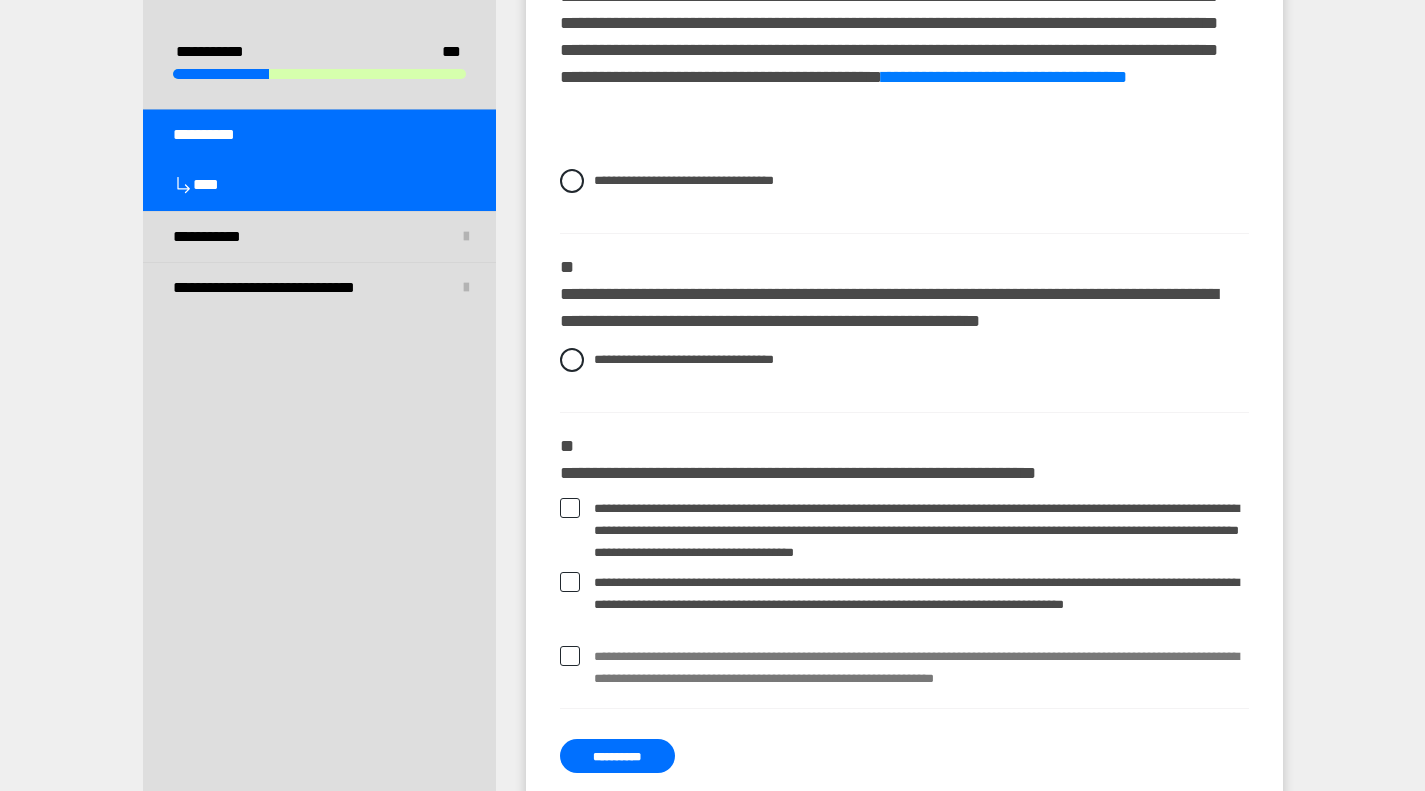 click at bounding box center [570, 656] 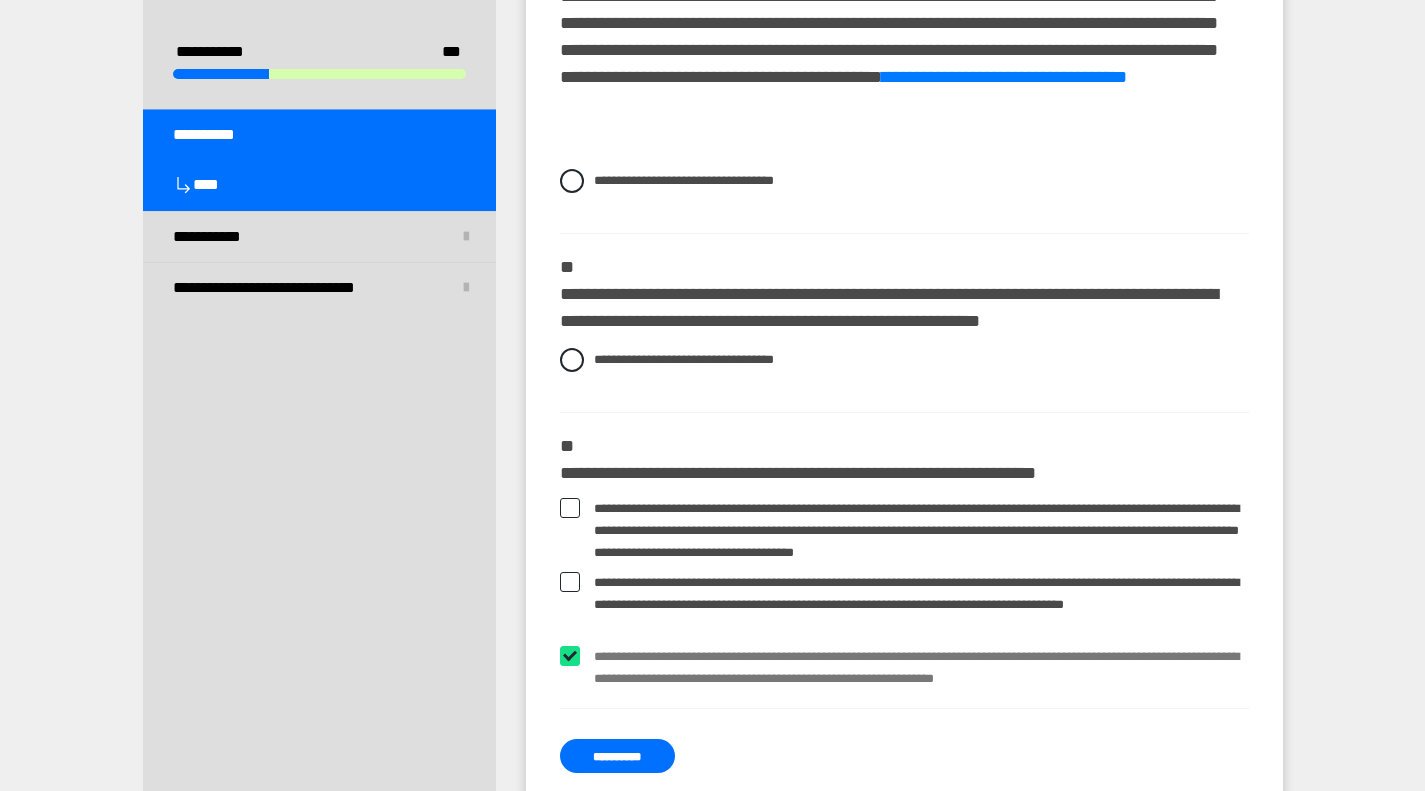 checkbox on "****" 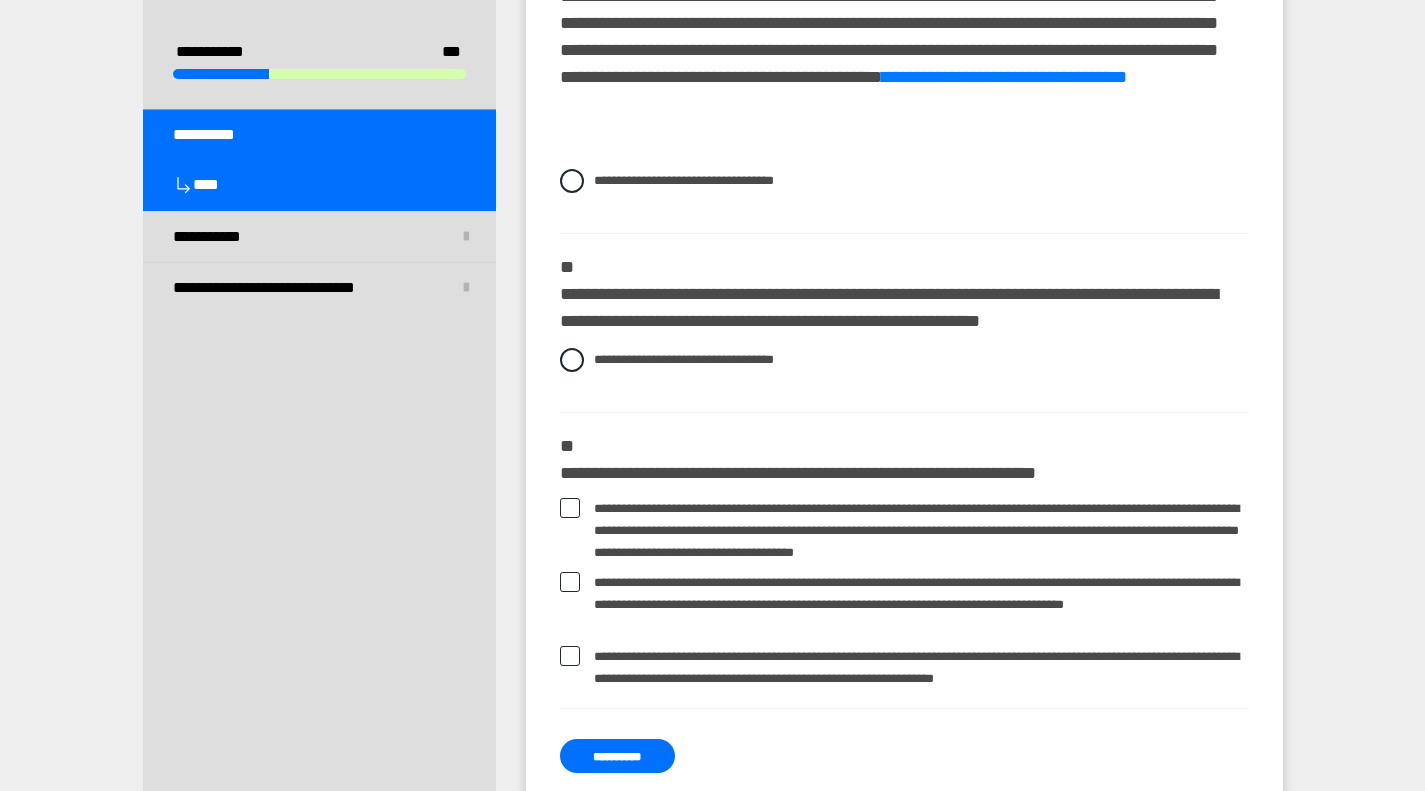 scroll, scrollTop: 1423, scrollLeft: 0, axis: vertical 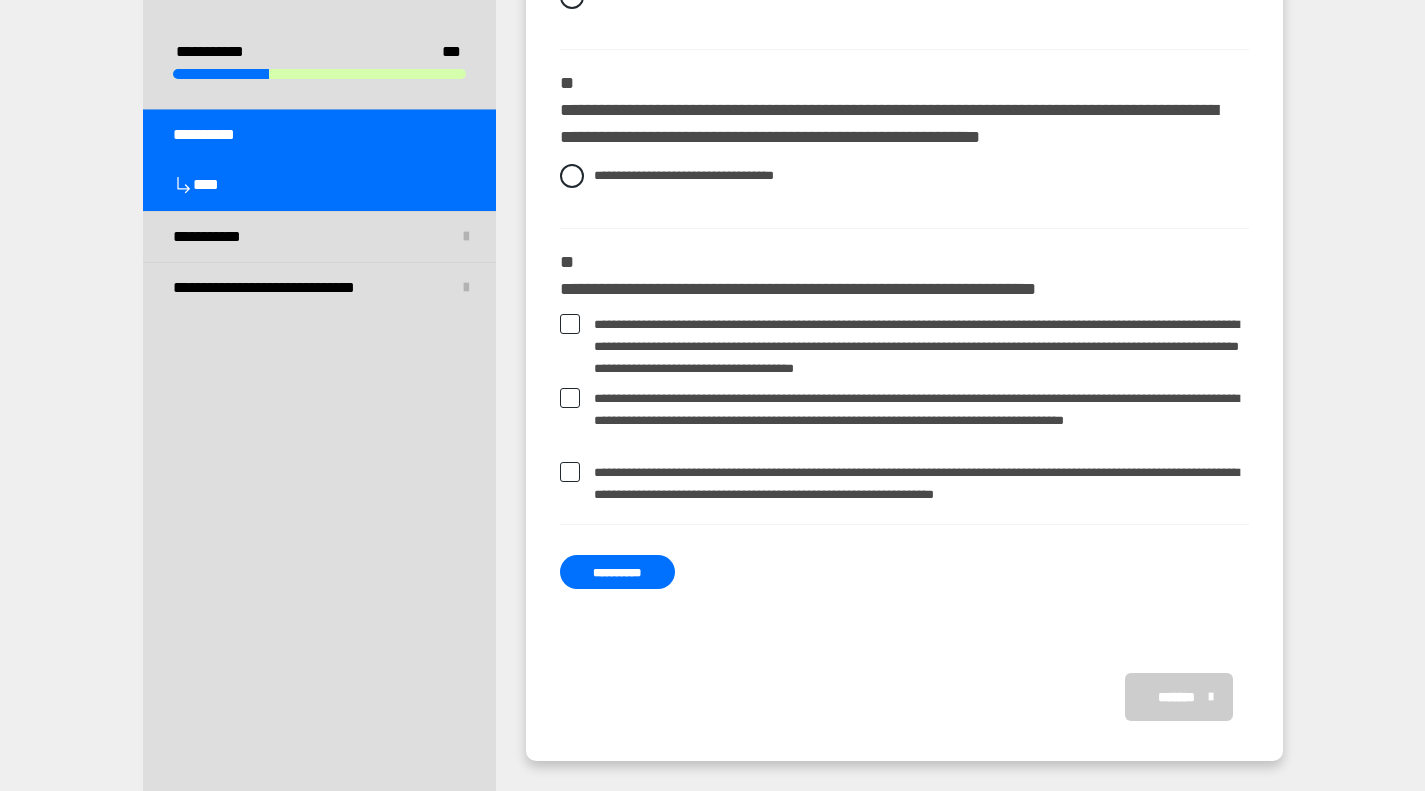 click on "**********" at bounding box center [617, 572] 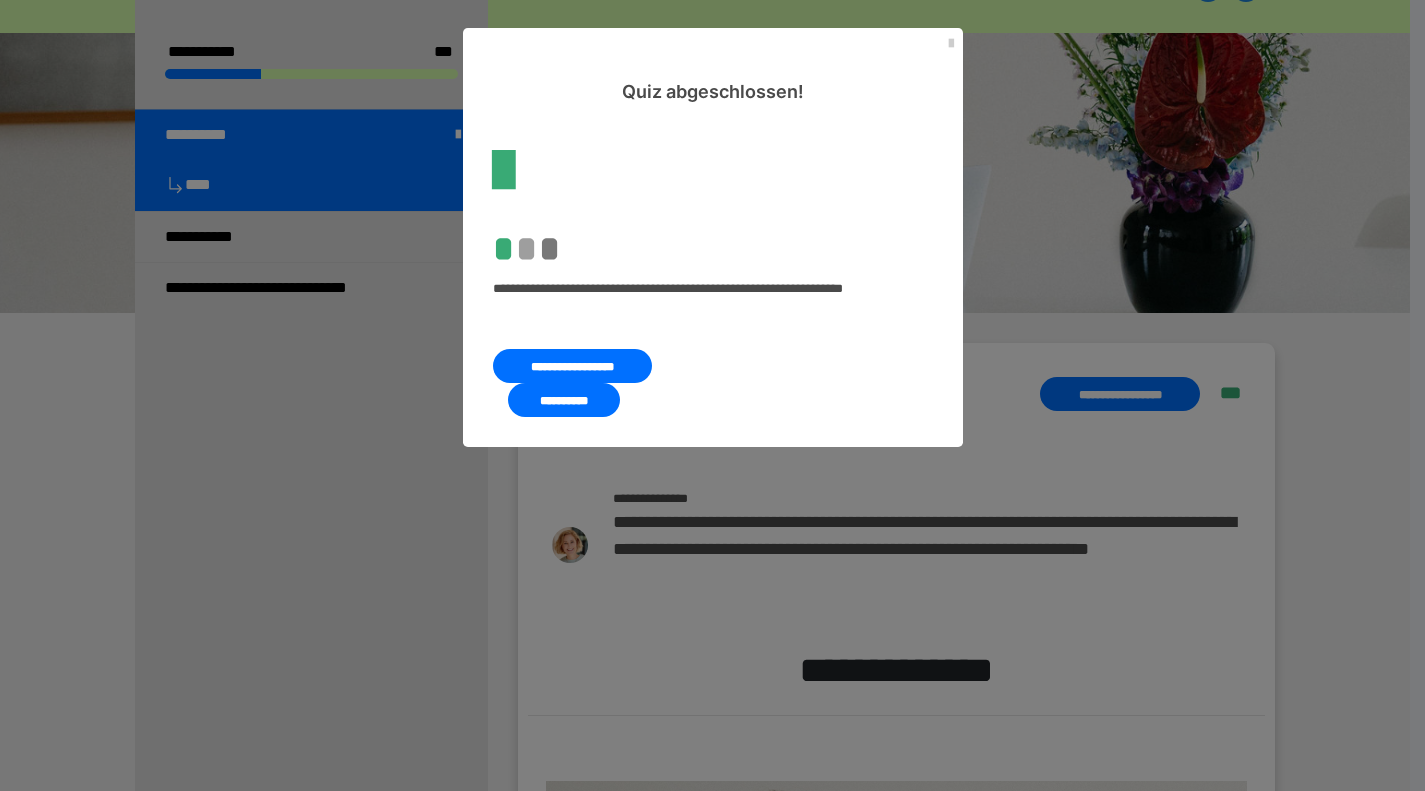 scroll, scrollTop: 1209, scrollLeft: 0, axis: vertical 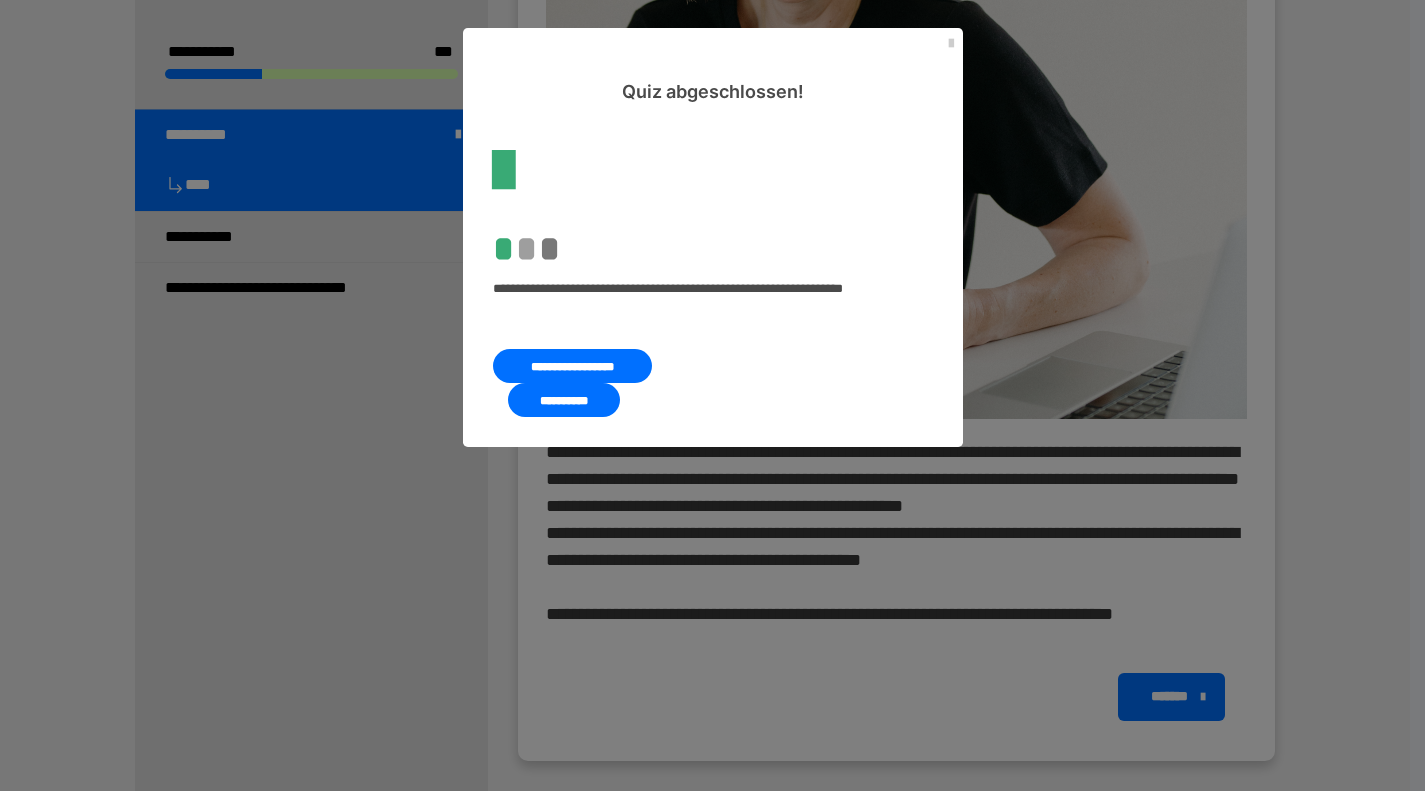 click on "**********" at bounding box center [564, 400] 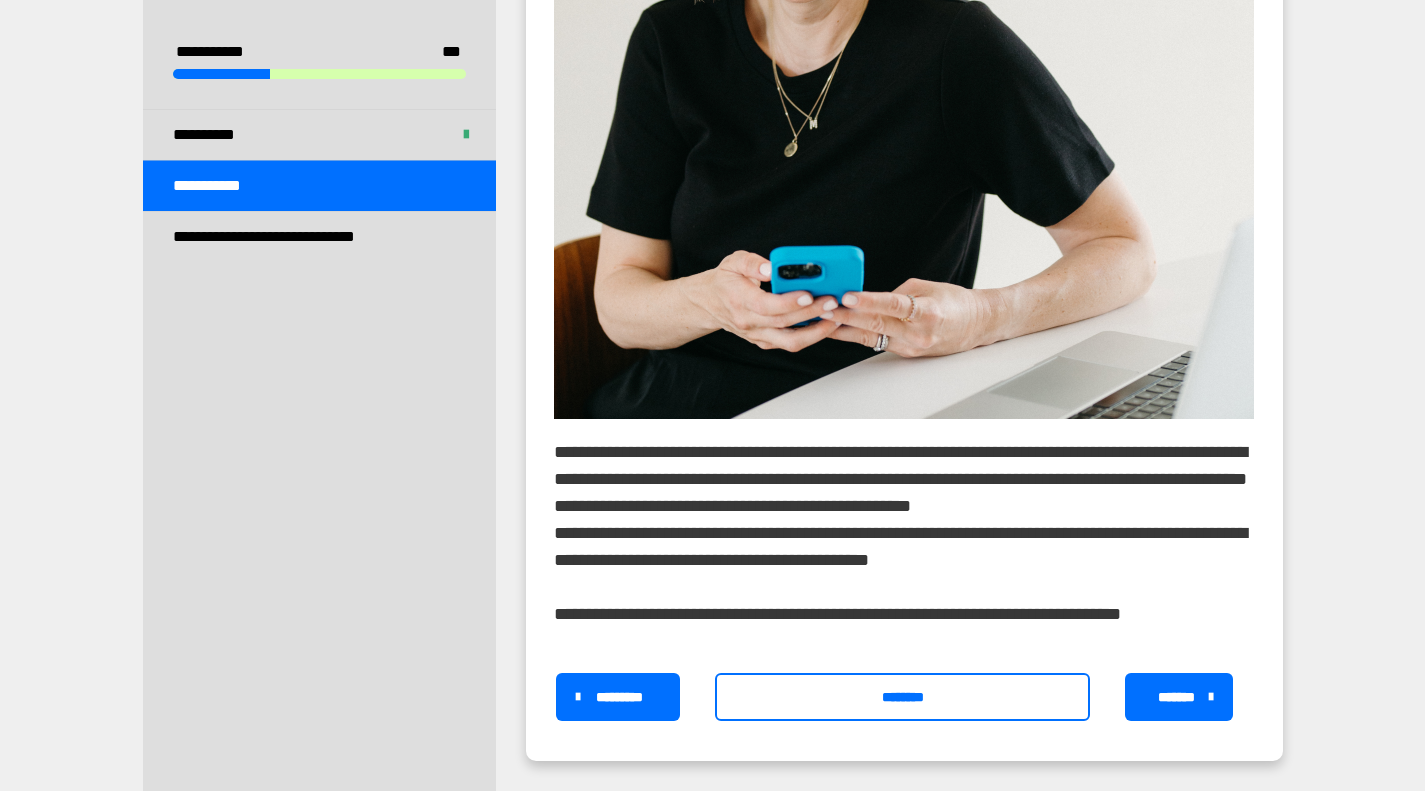 scroll, scrollTop: 919, scrollLeft: 0, axis: vertical 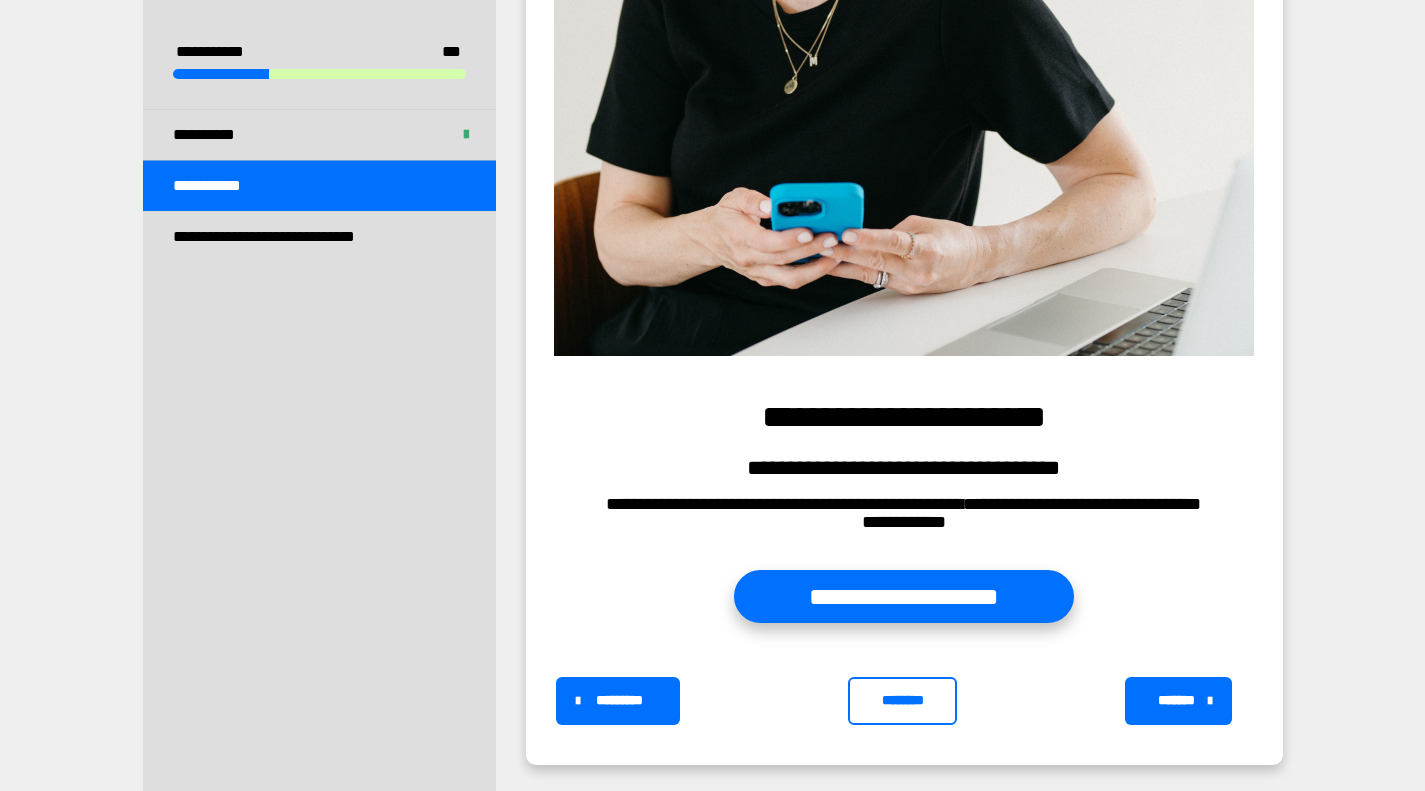click on "**********" at bounding box center (904, 596) 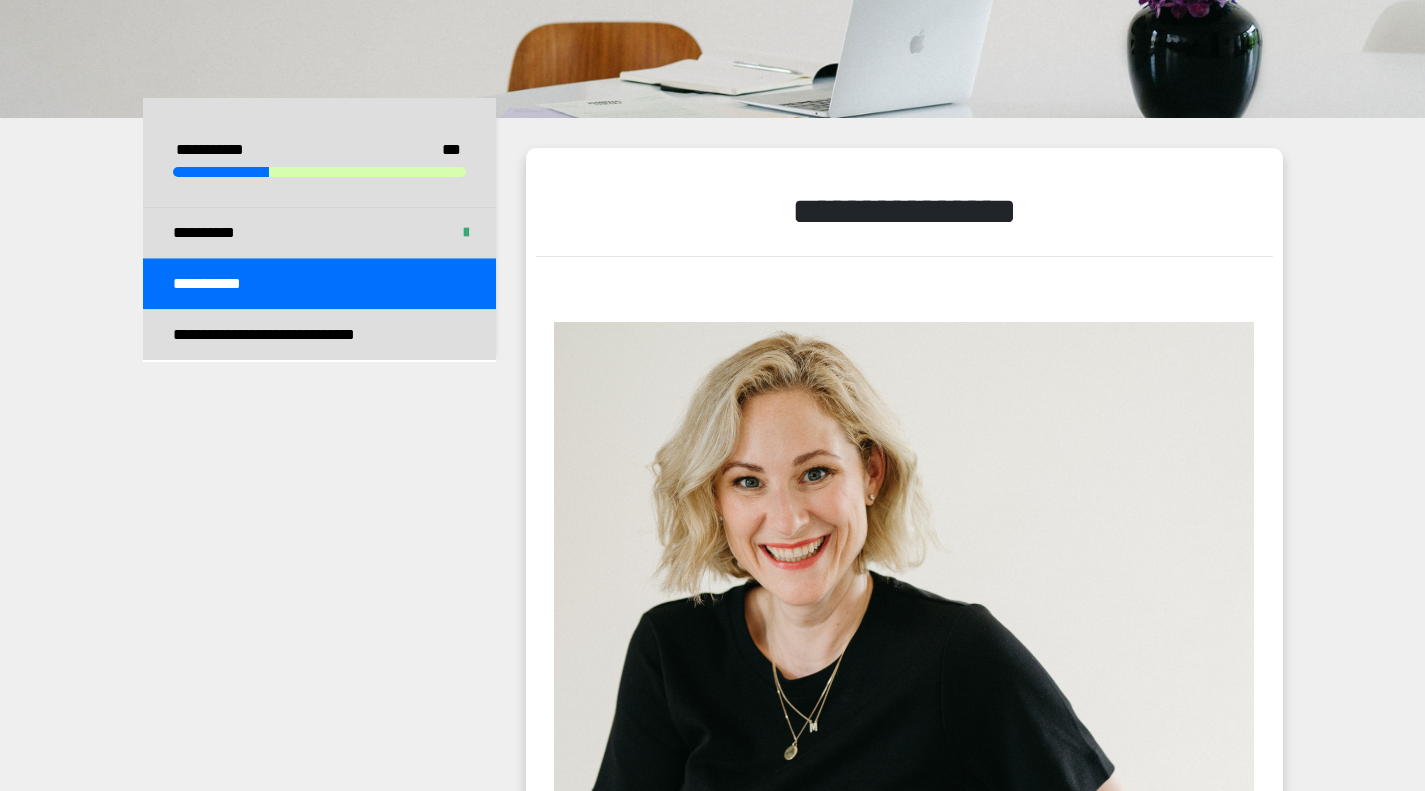 scroll, scrollTop: 252, scrollLeft: 0, axis: vertical 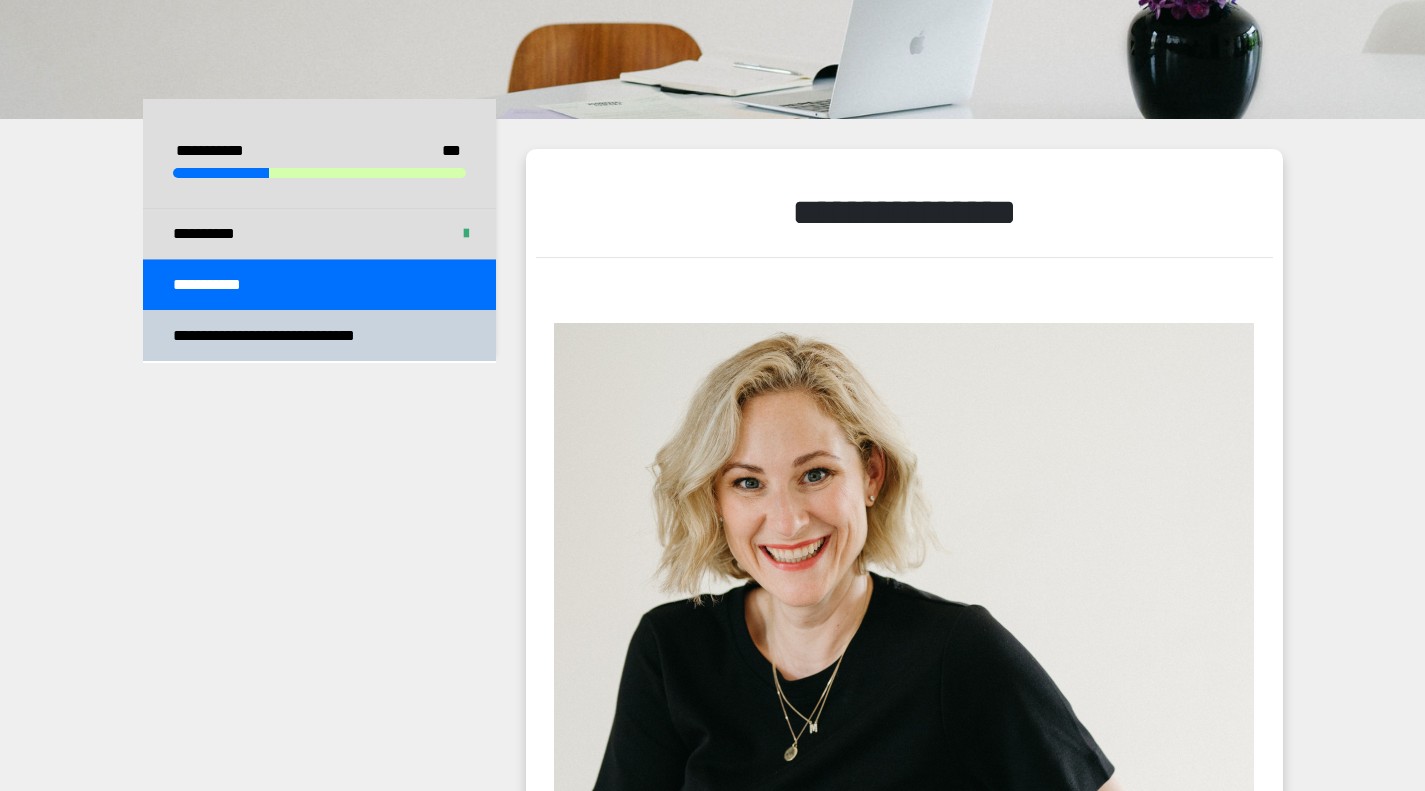 click on "**********" at bounding box center (282, 336) 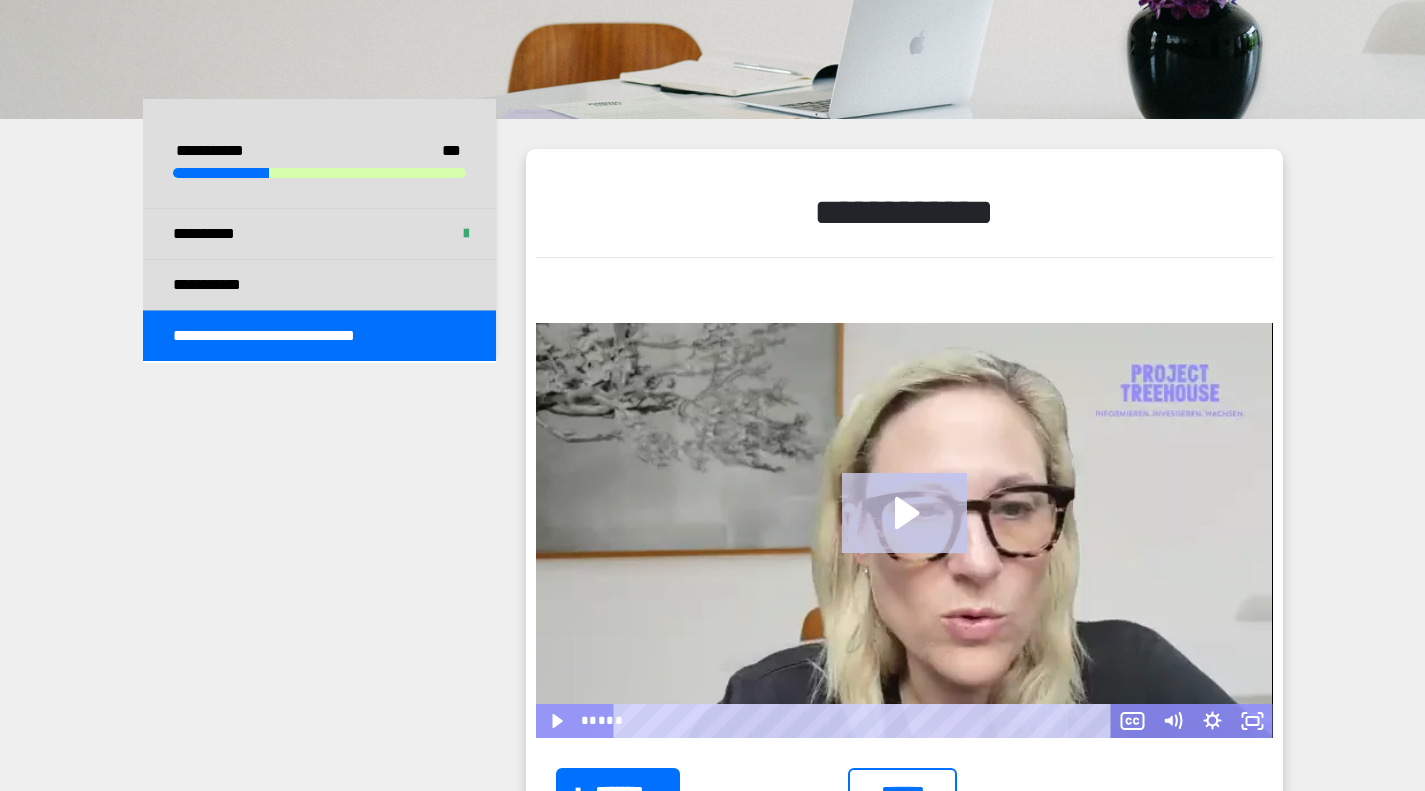 click 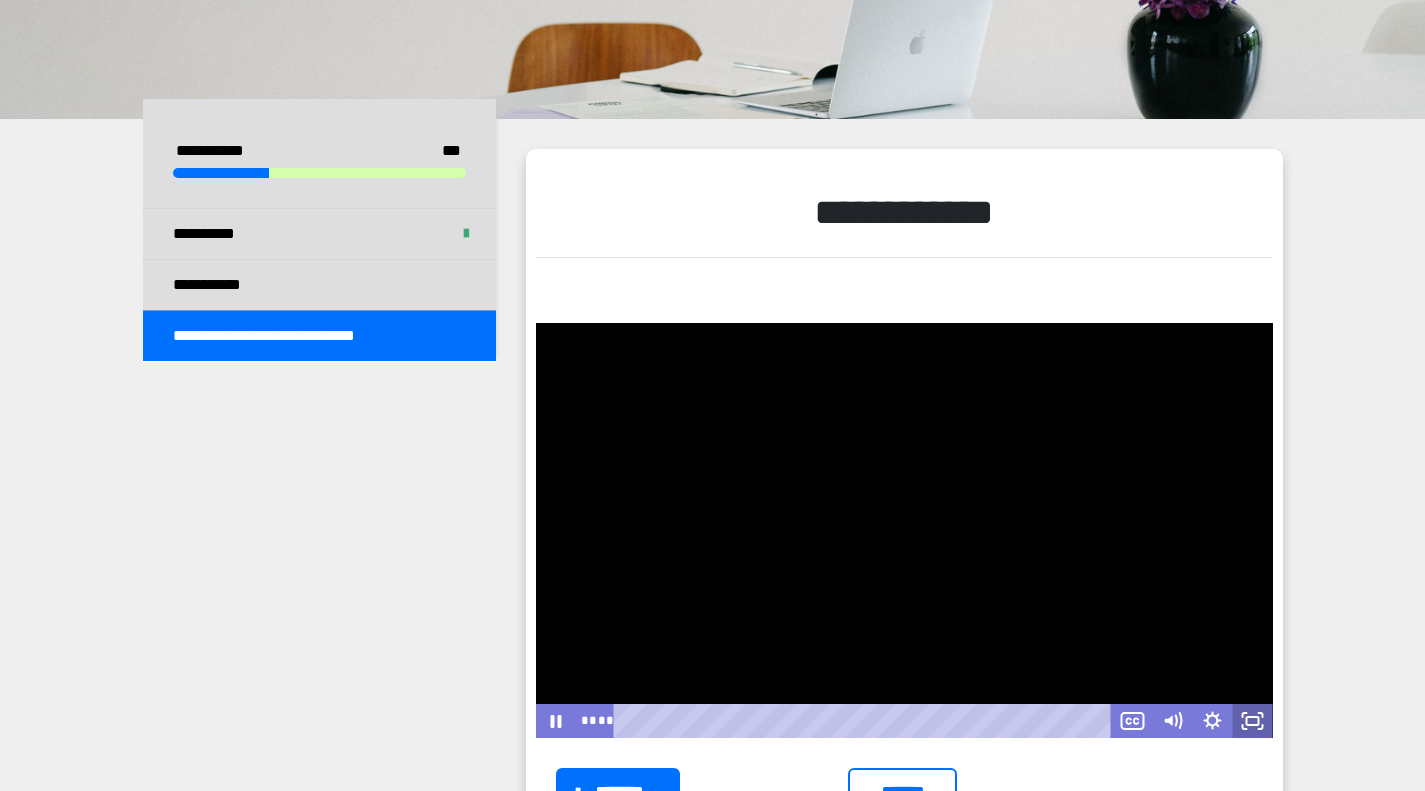 click 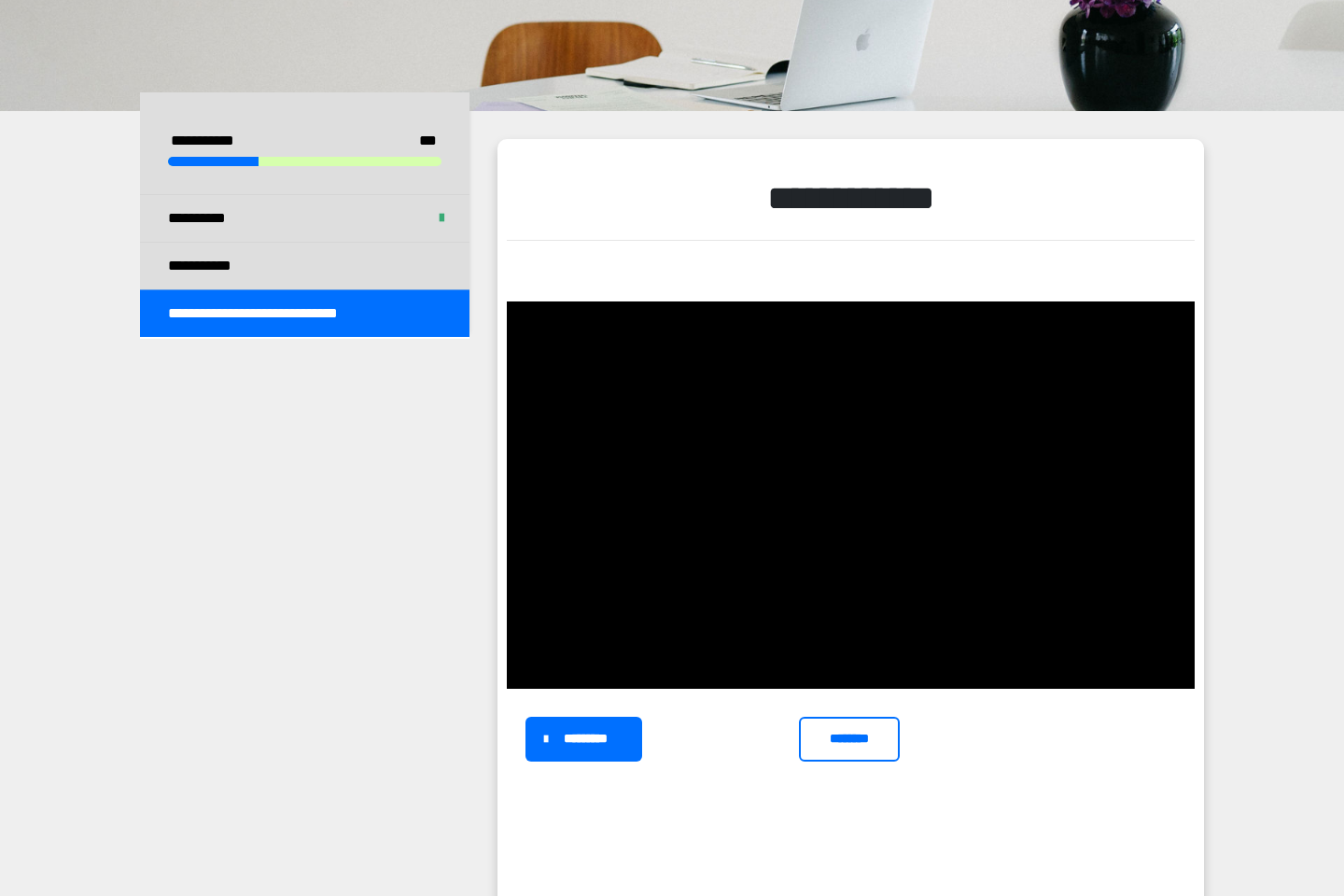 type 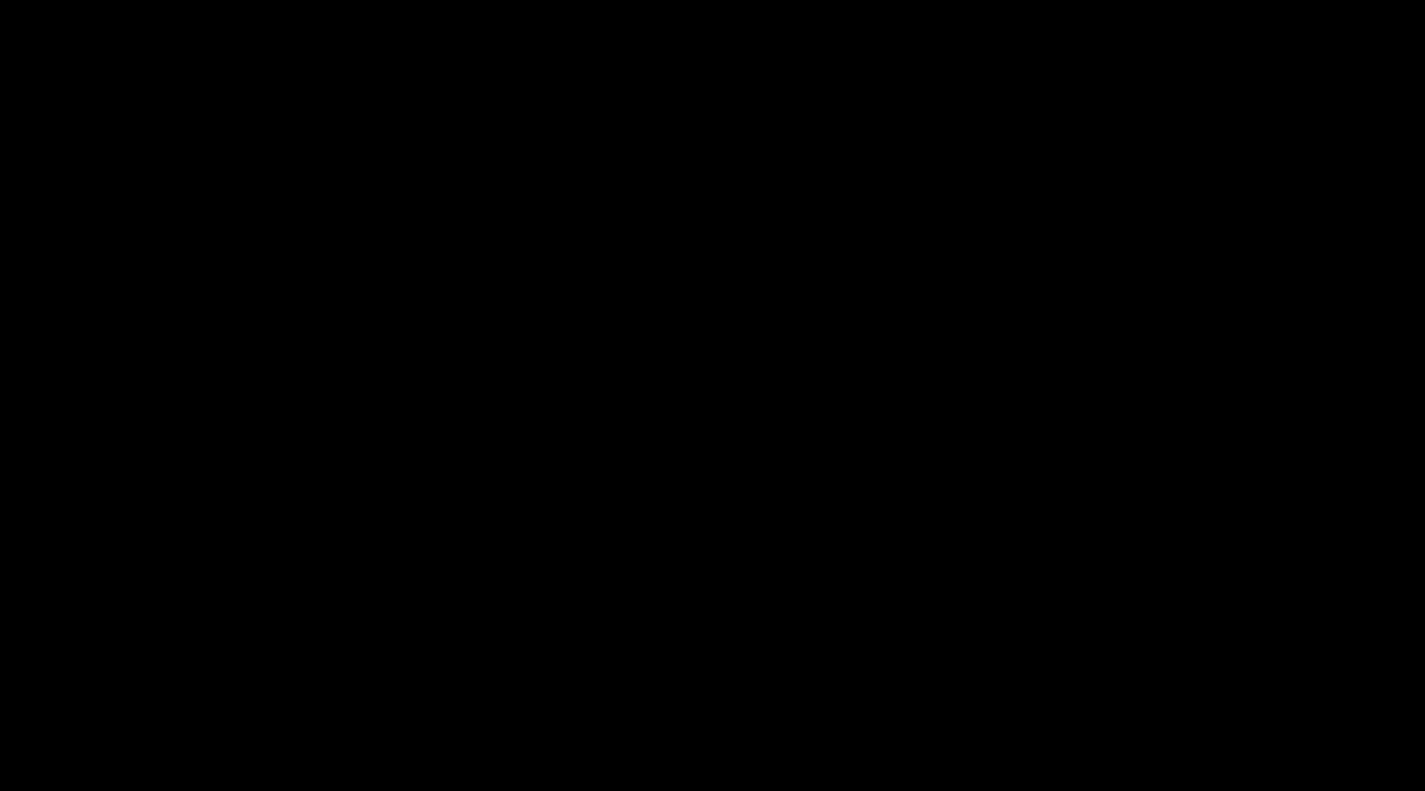 scroll, scrollTop: 284, scrollLeft: 0, axis: vertical 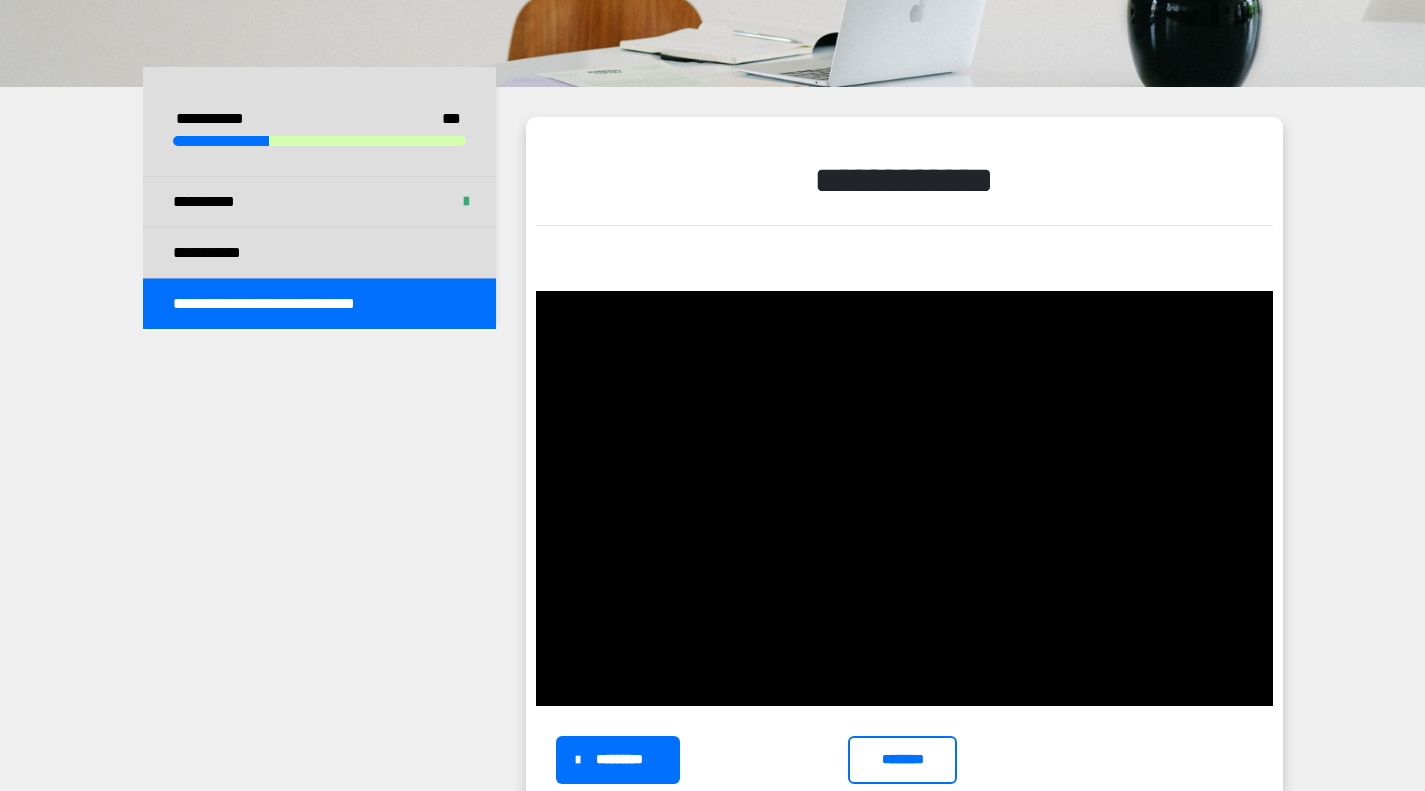 click on "********" at bounding box center (902, 760) 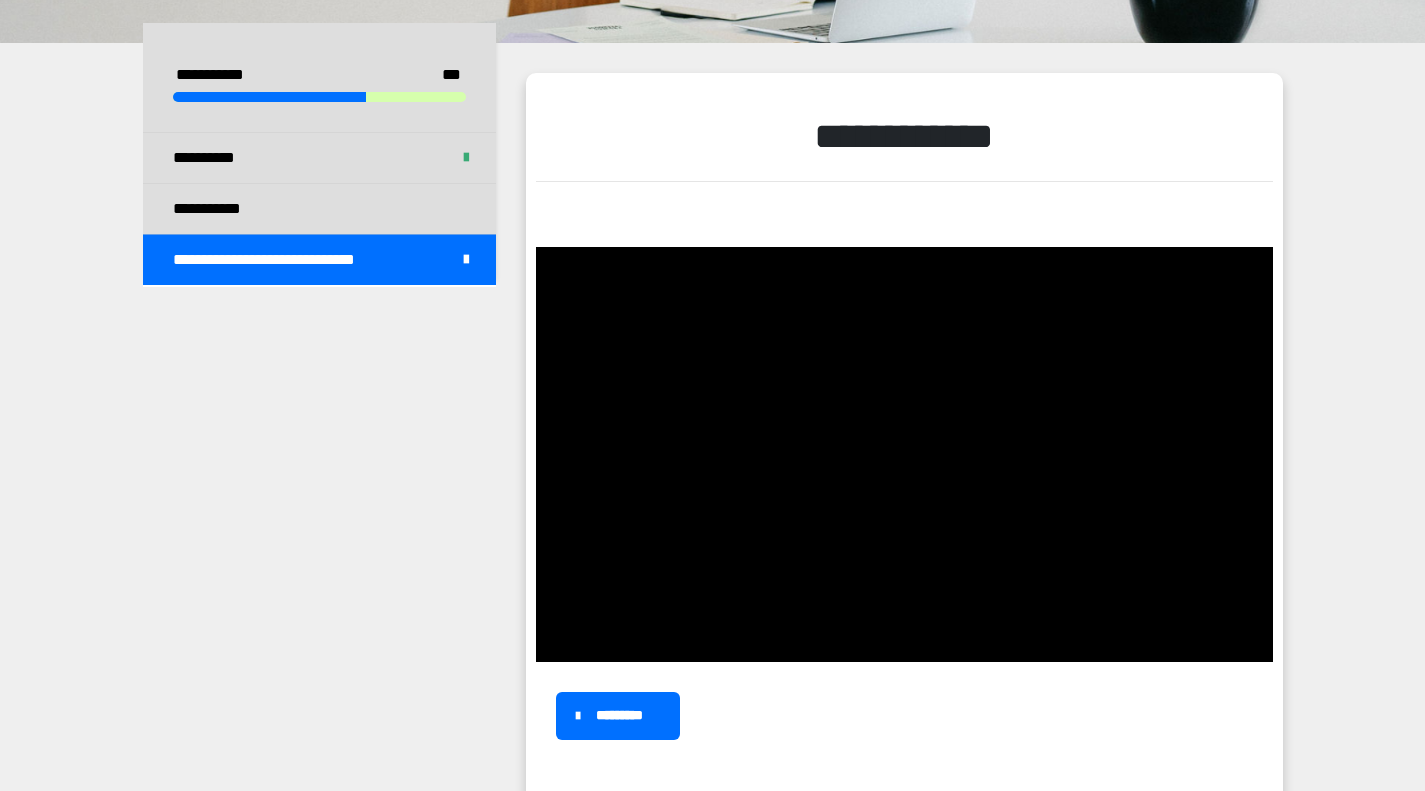 scroll, scrollTop: 329, scrollLeft: 0, axis: vertical 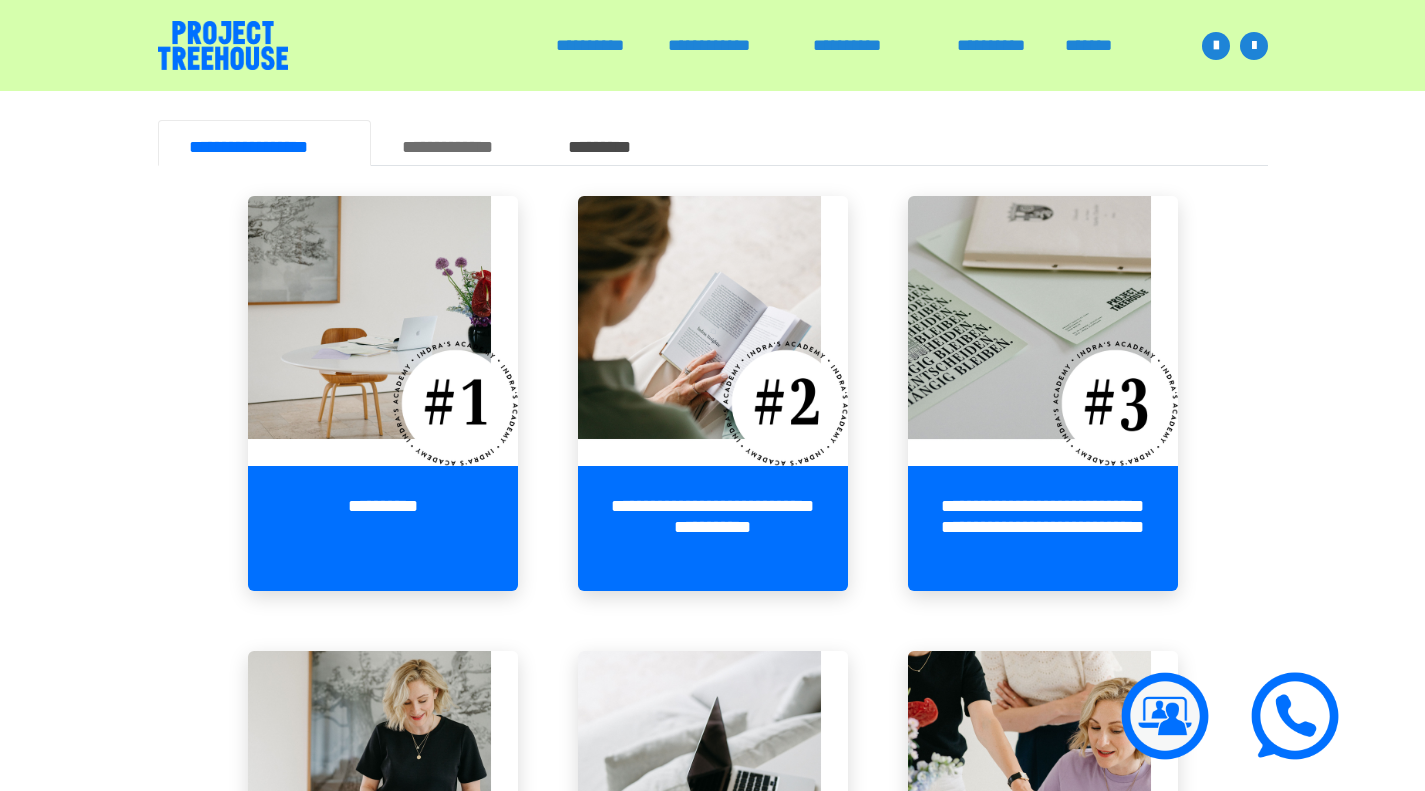 click on "**********" at bounding box center [453, 143] 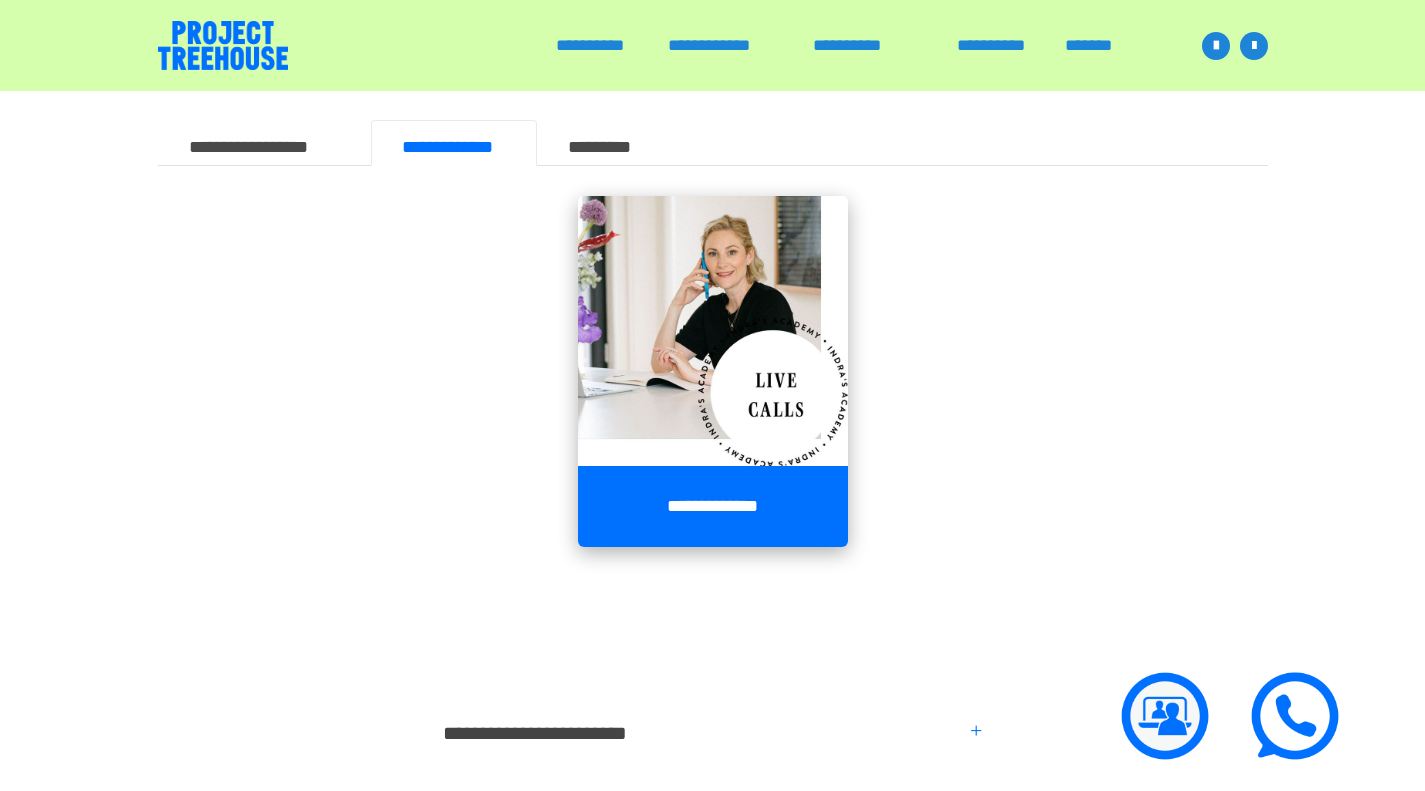 click on "**********" at bounding box center [713, 507] 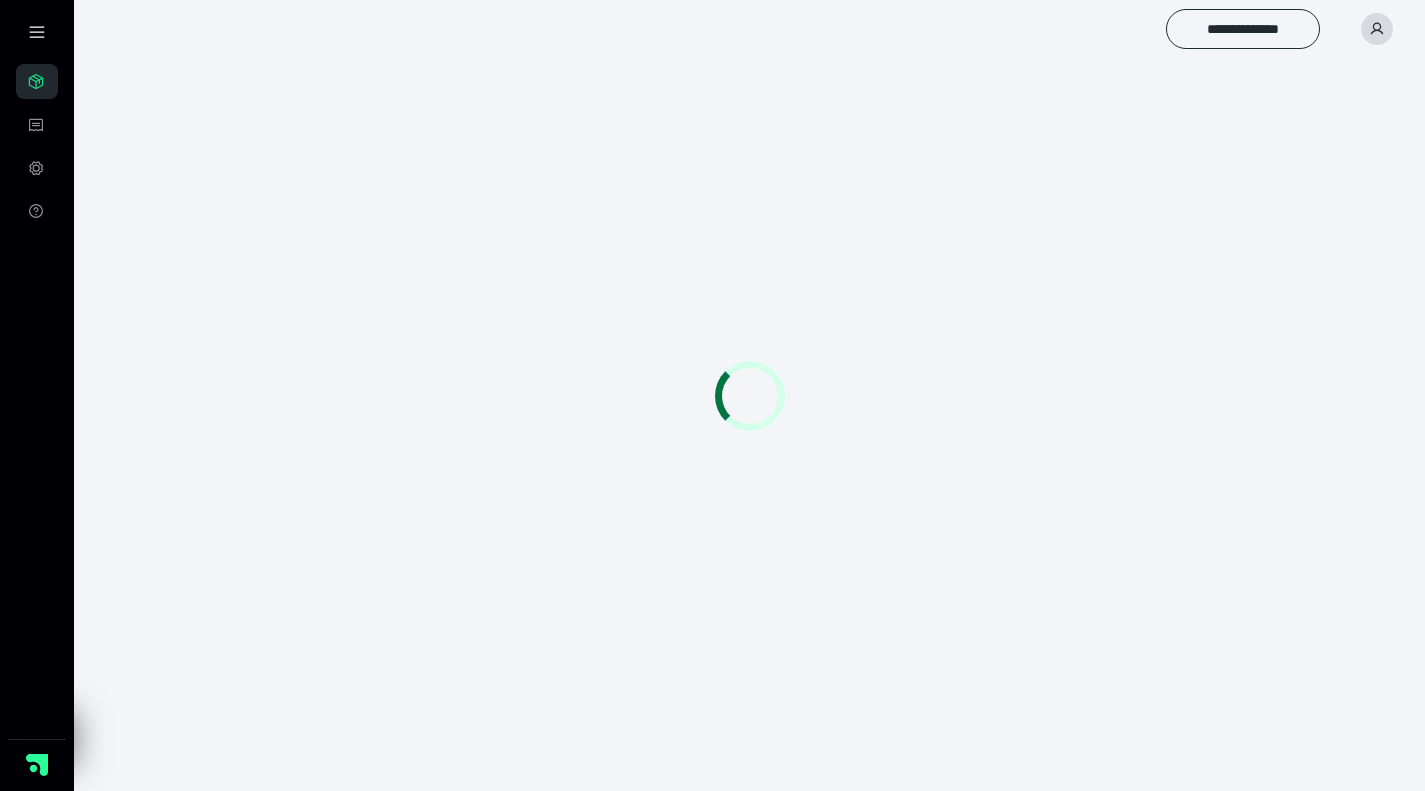 scroll, scrollTop: 56, scrollLeft: 0, axis: vertical 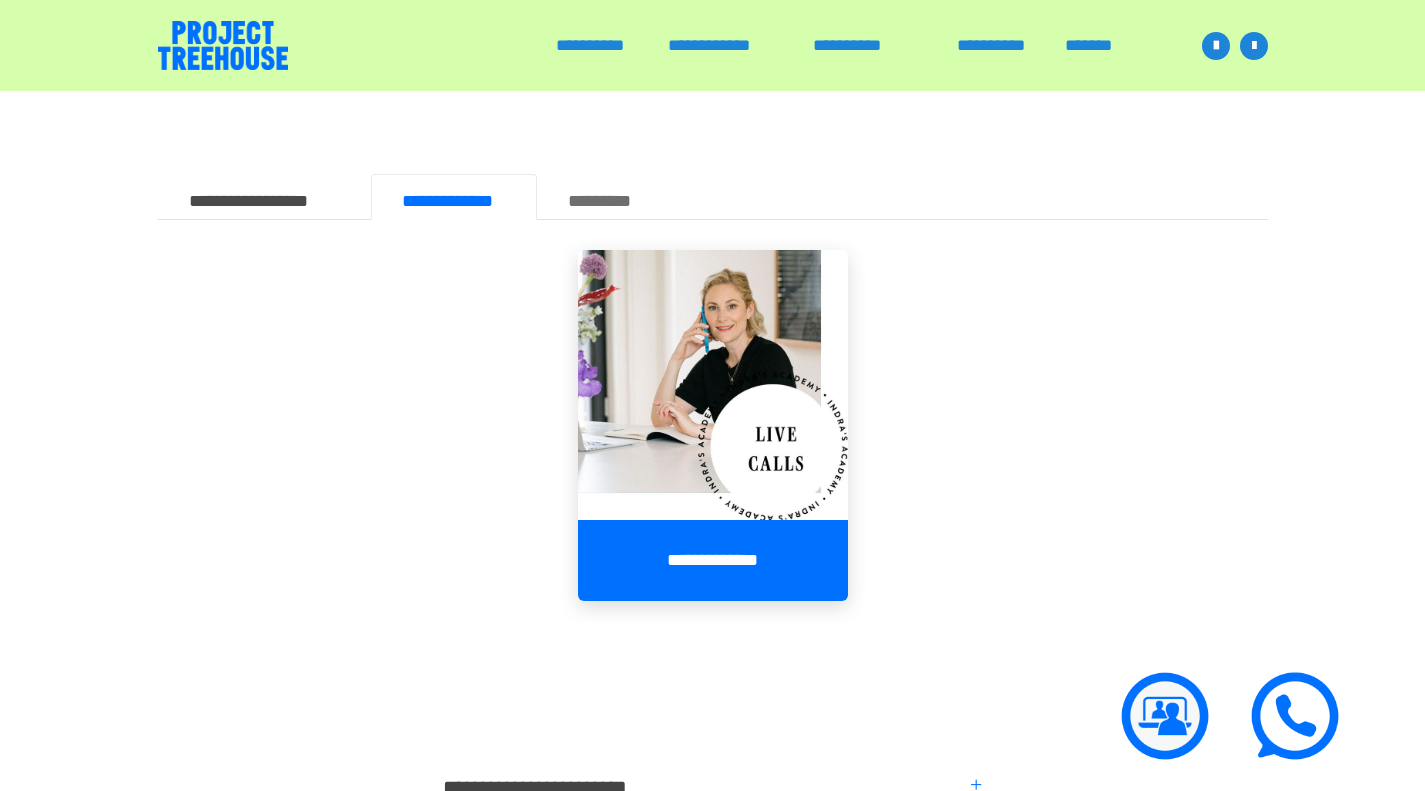 click on "*********" at bounding box center [610, 197] 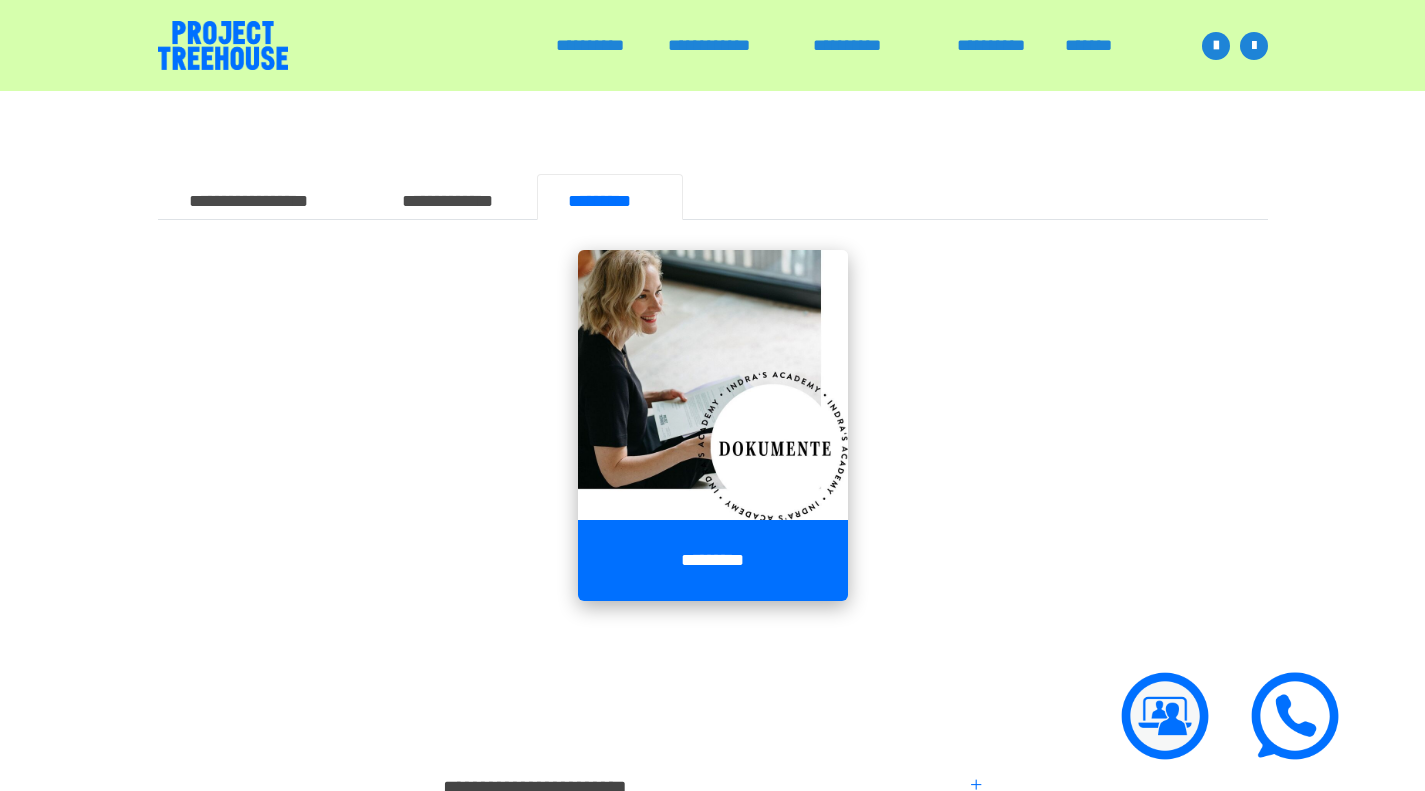 click at bounding box center (713, 385) 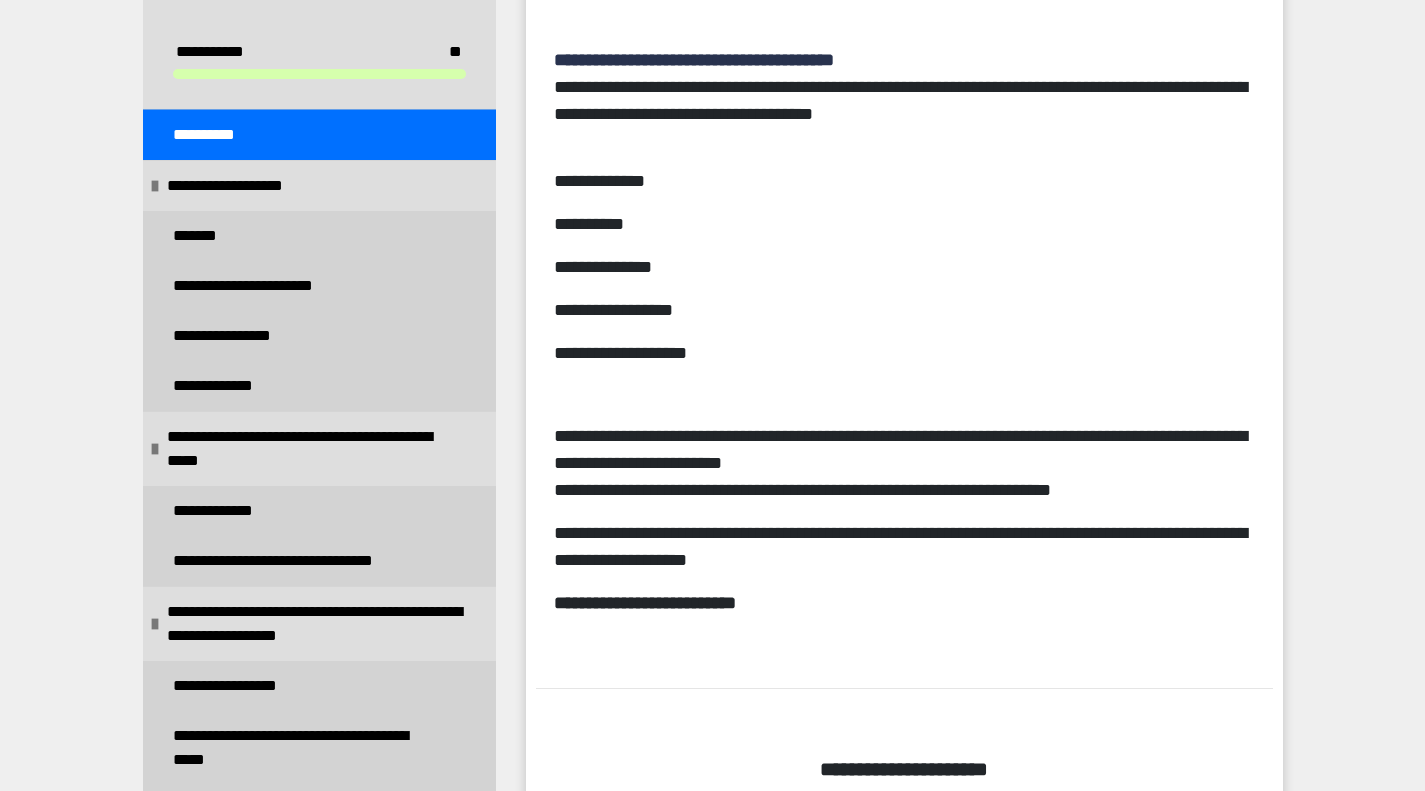 scroll, scrollTop: 553, scrollLeft: 0, axis: vertical 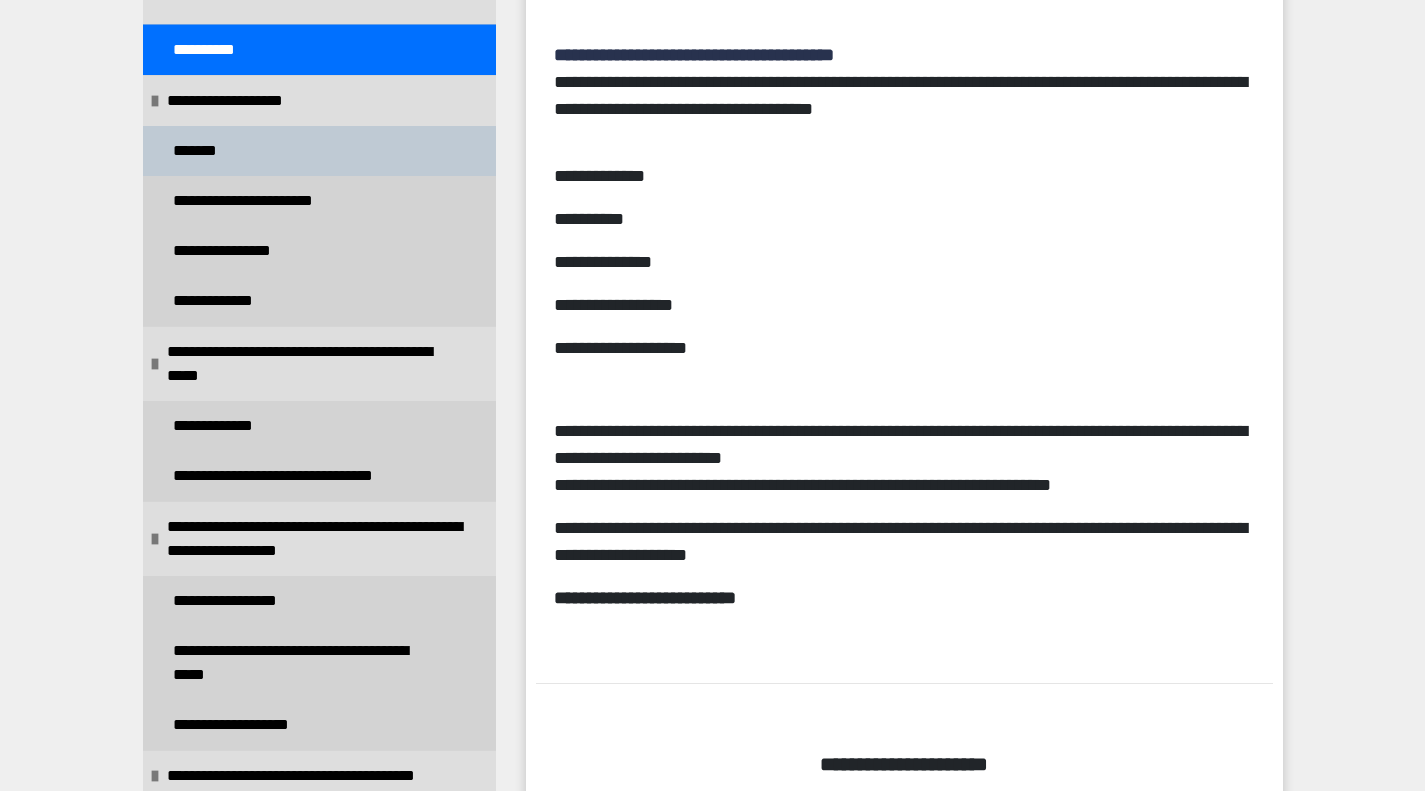 click on "*******" at bounding box center (199, 151) 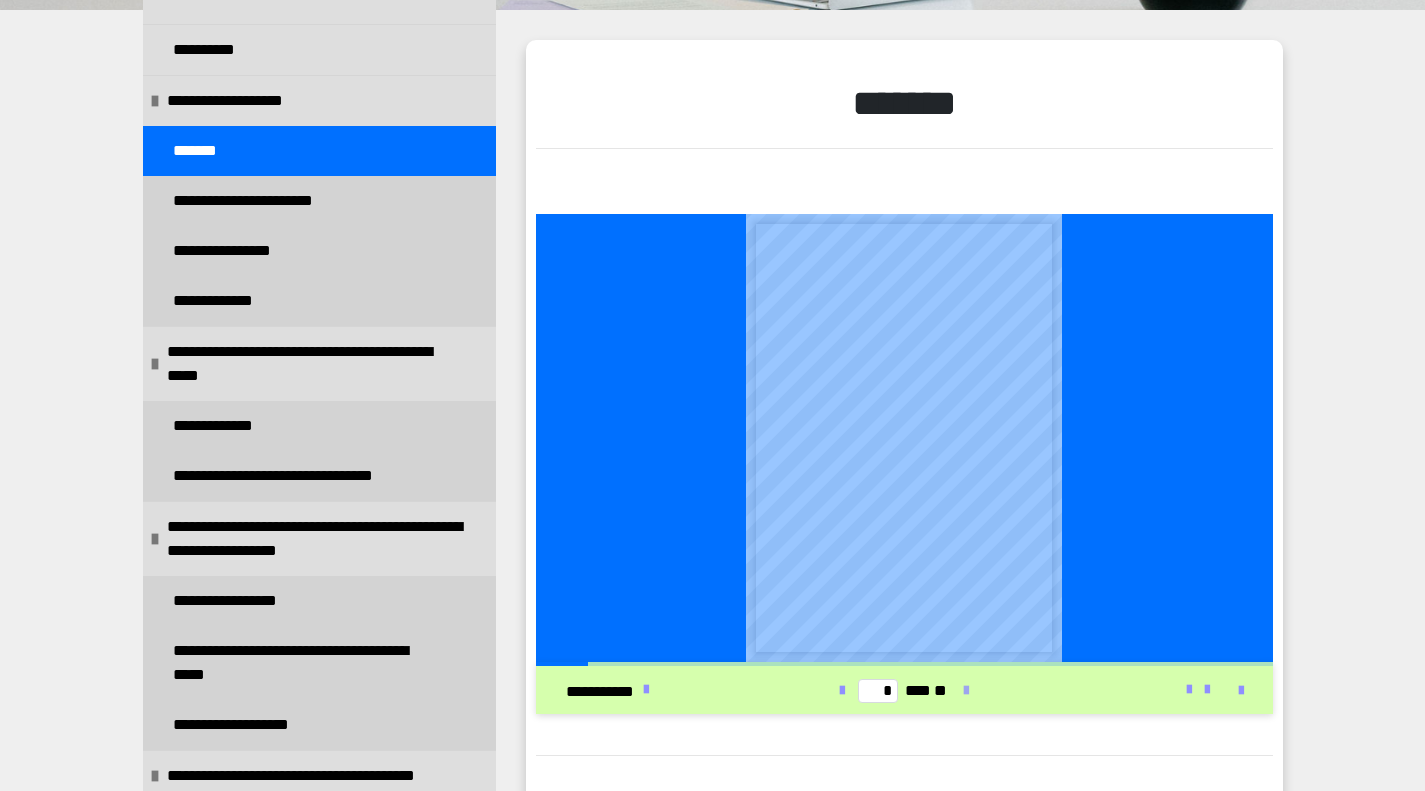 click at bounding box center [966, 691] 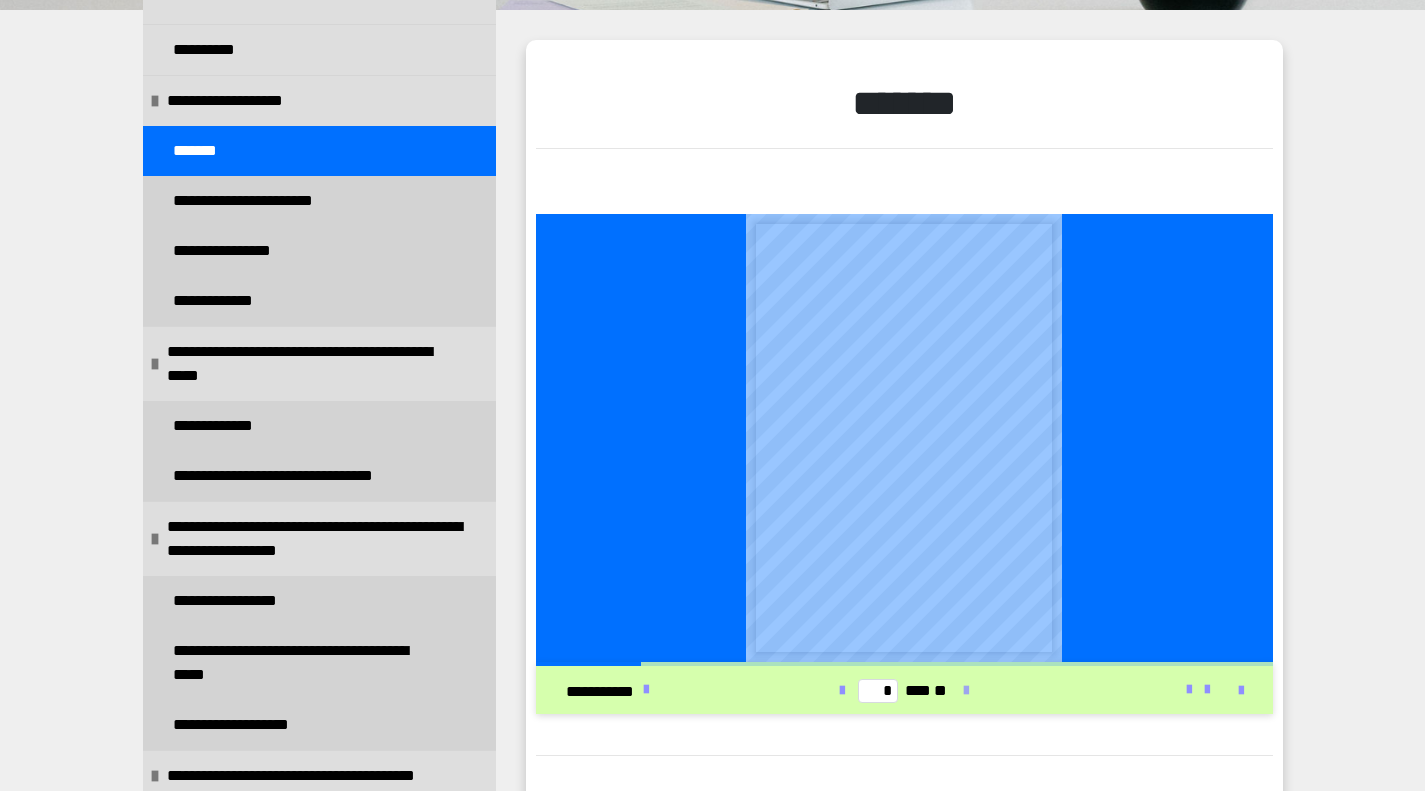 click at bounding box center [966, 691] 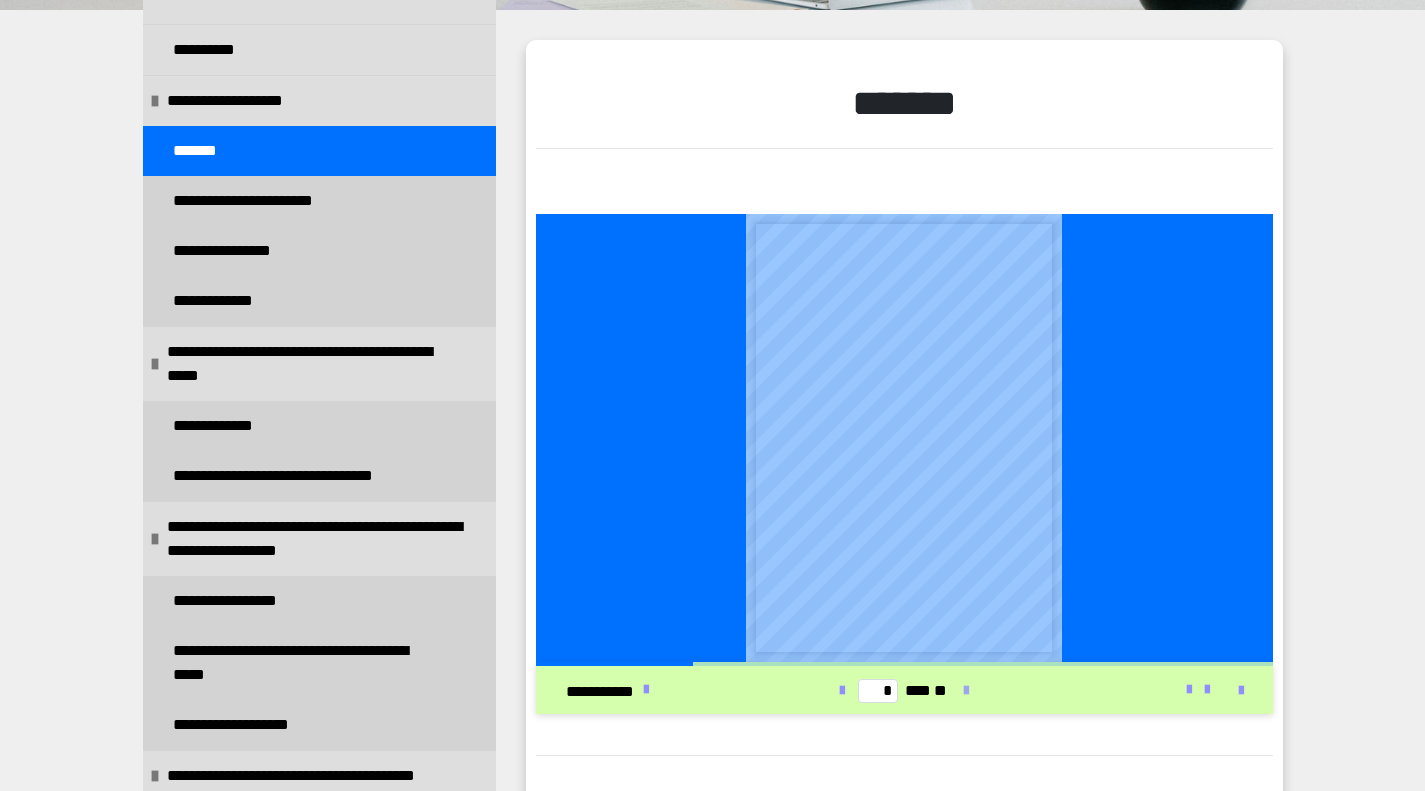 click at bounding box center [966, 691] 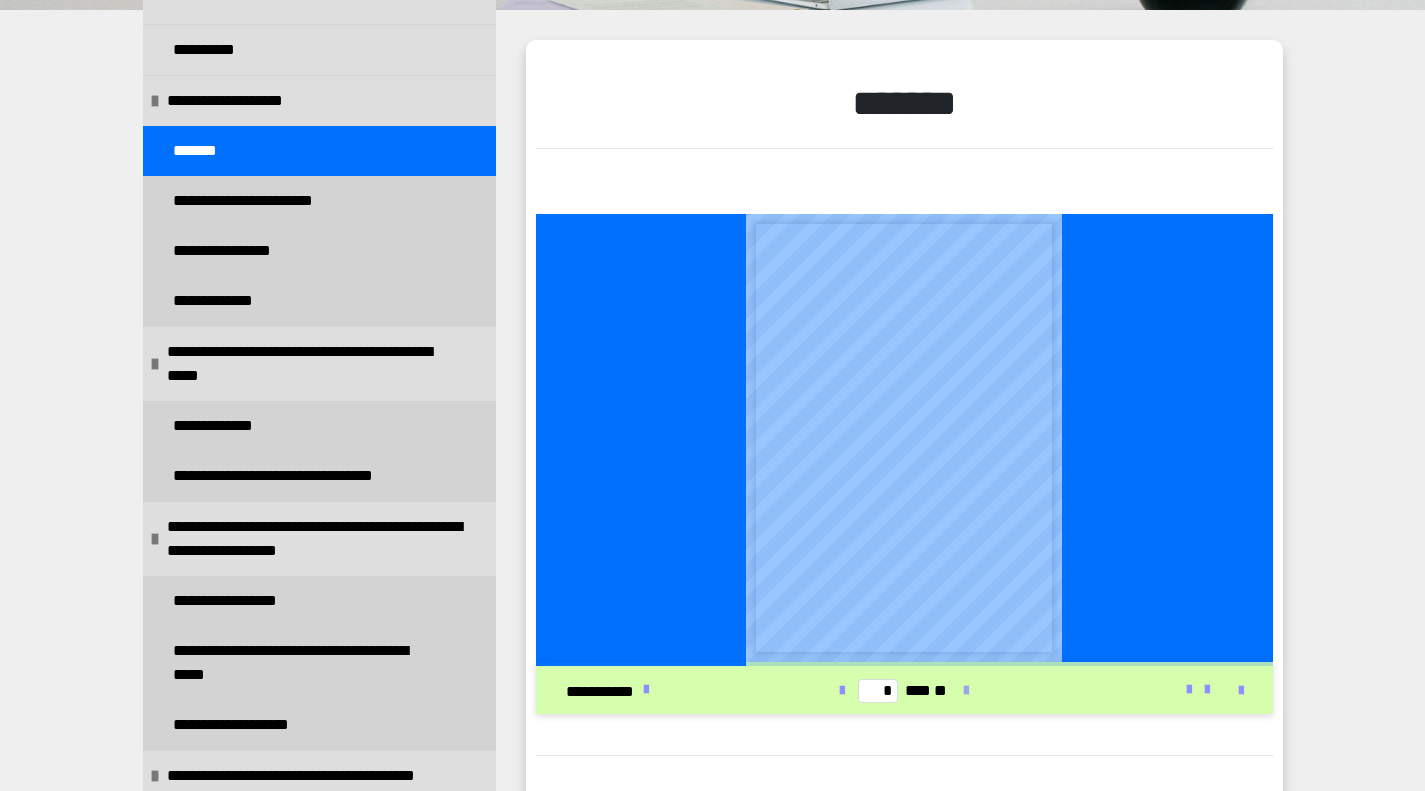 click at bounding box center (966, 691) 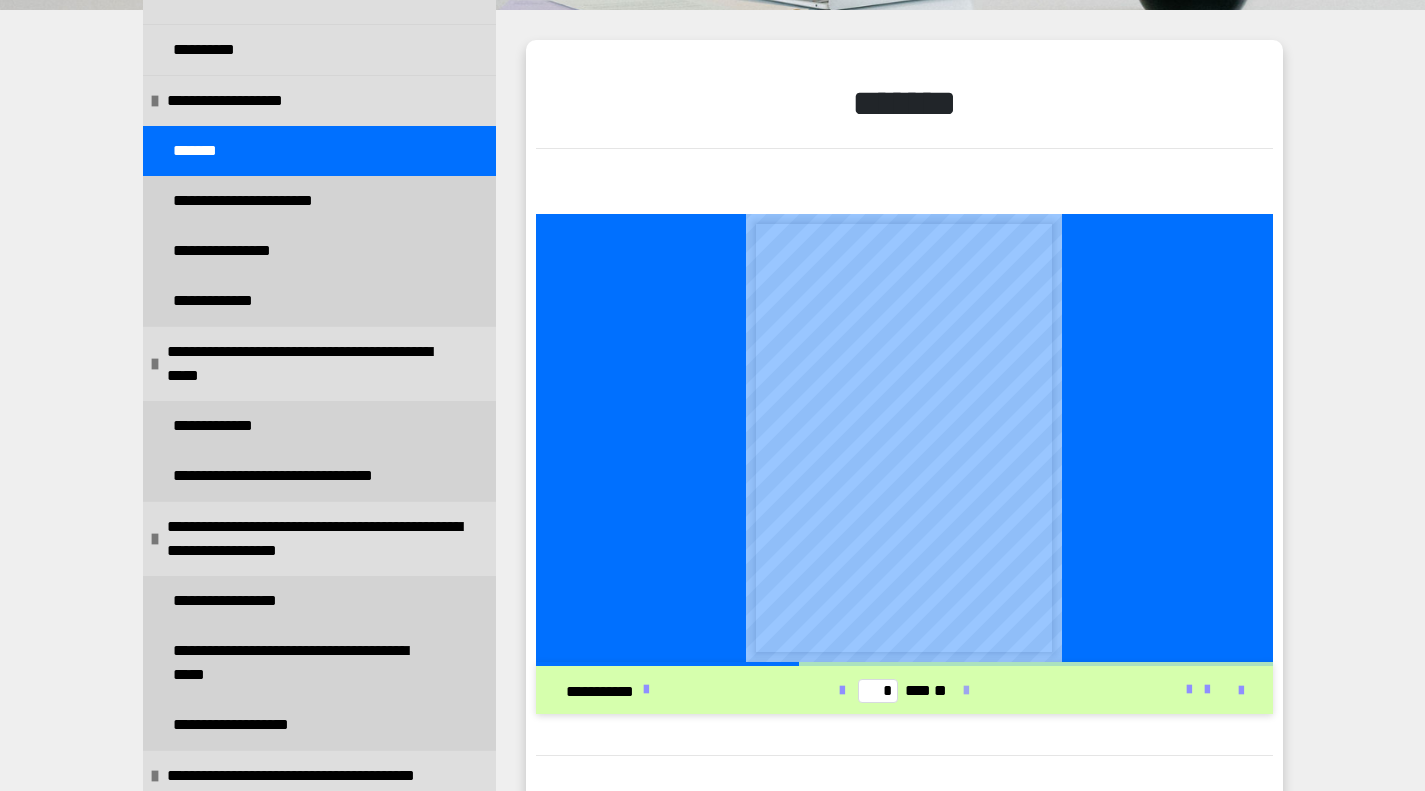 click at bounding box center (966, 691) 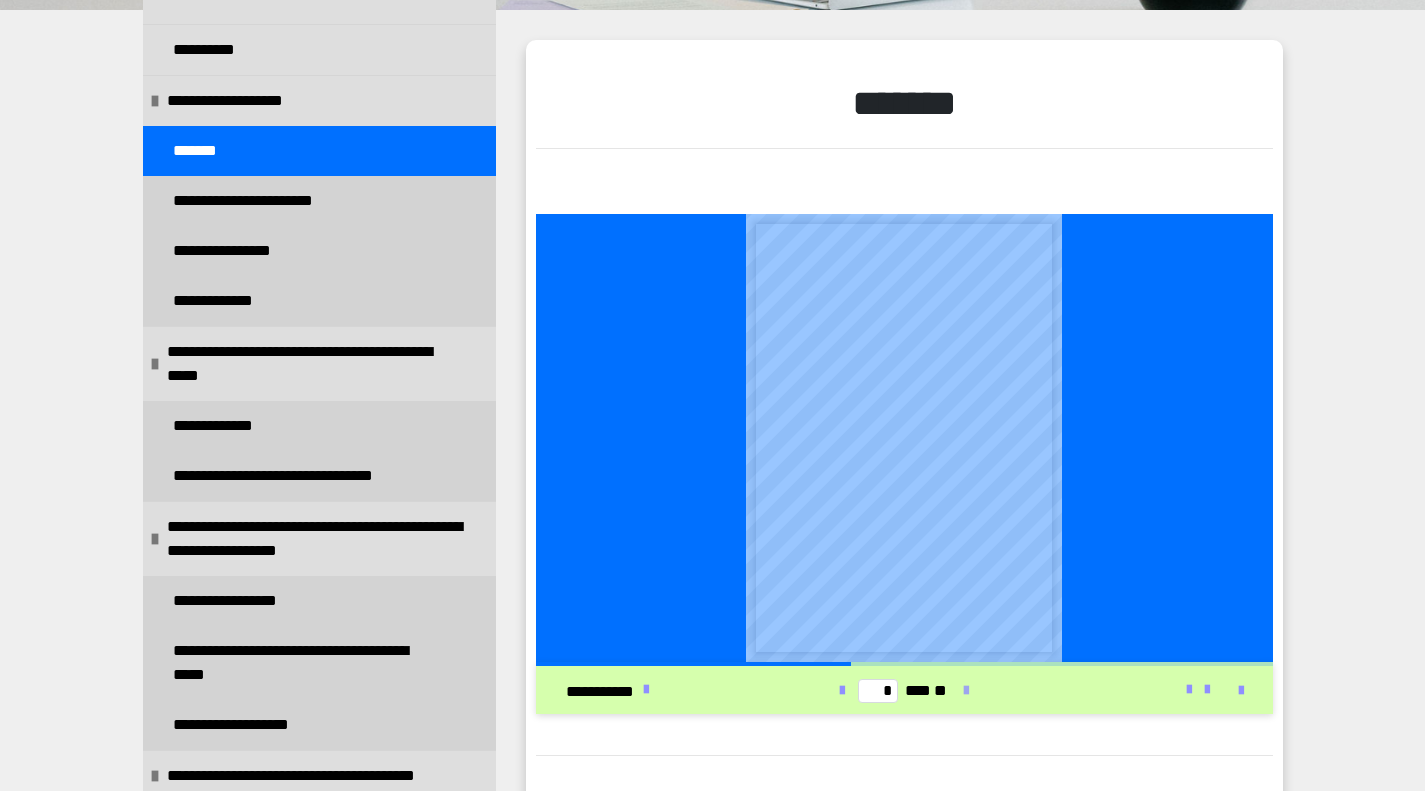 click at bounding box center [966, 691] 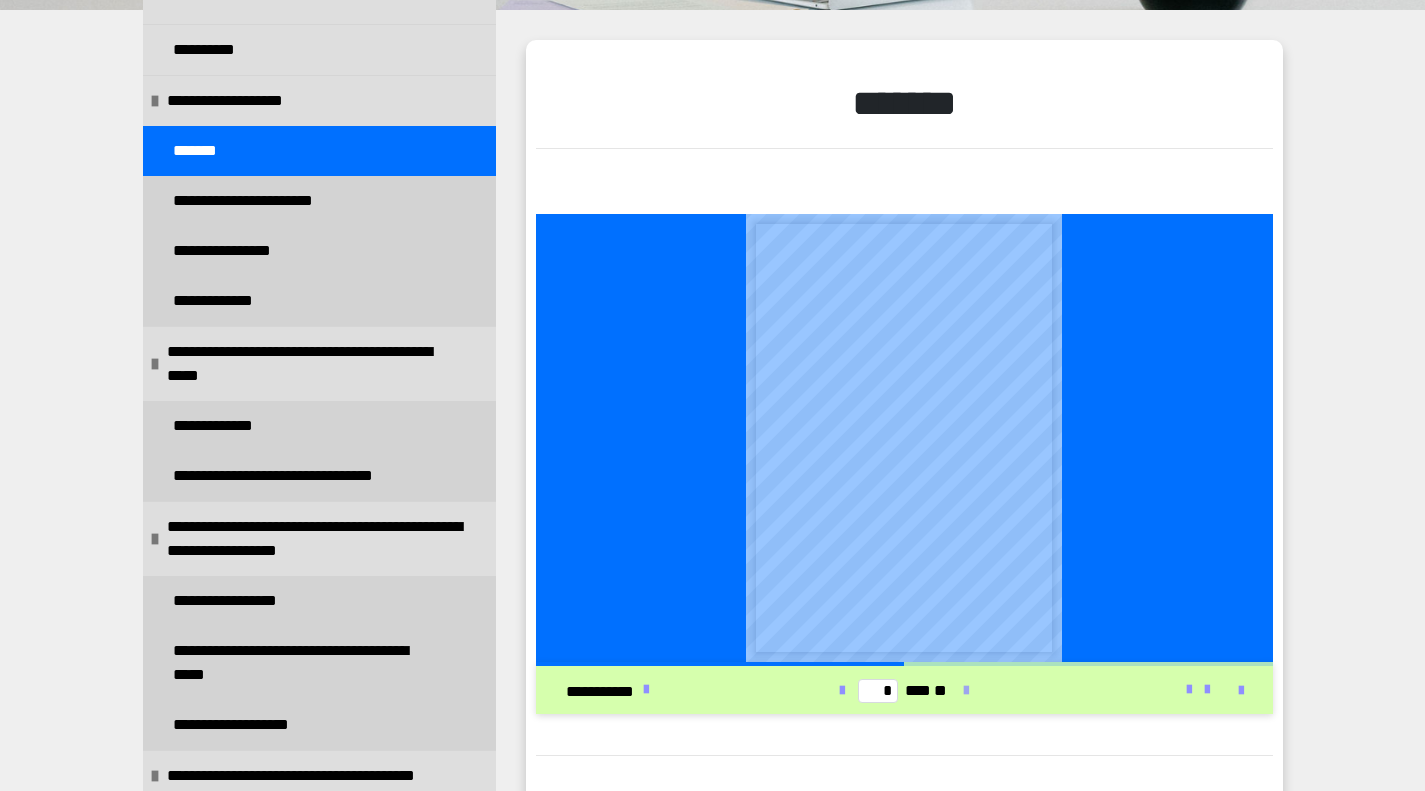click at bounding box center (966, 691) 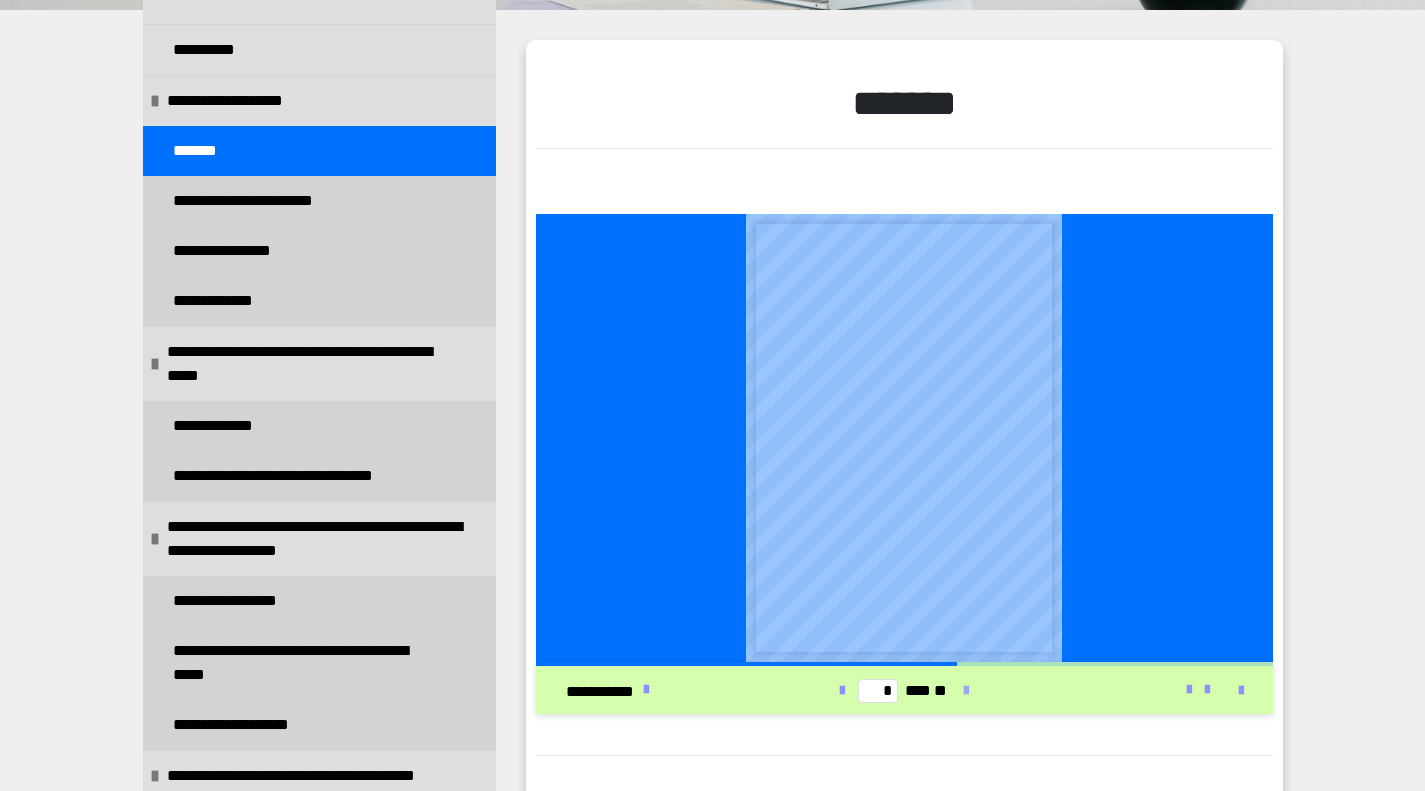 click at bounding box center (966, 691) 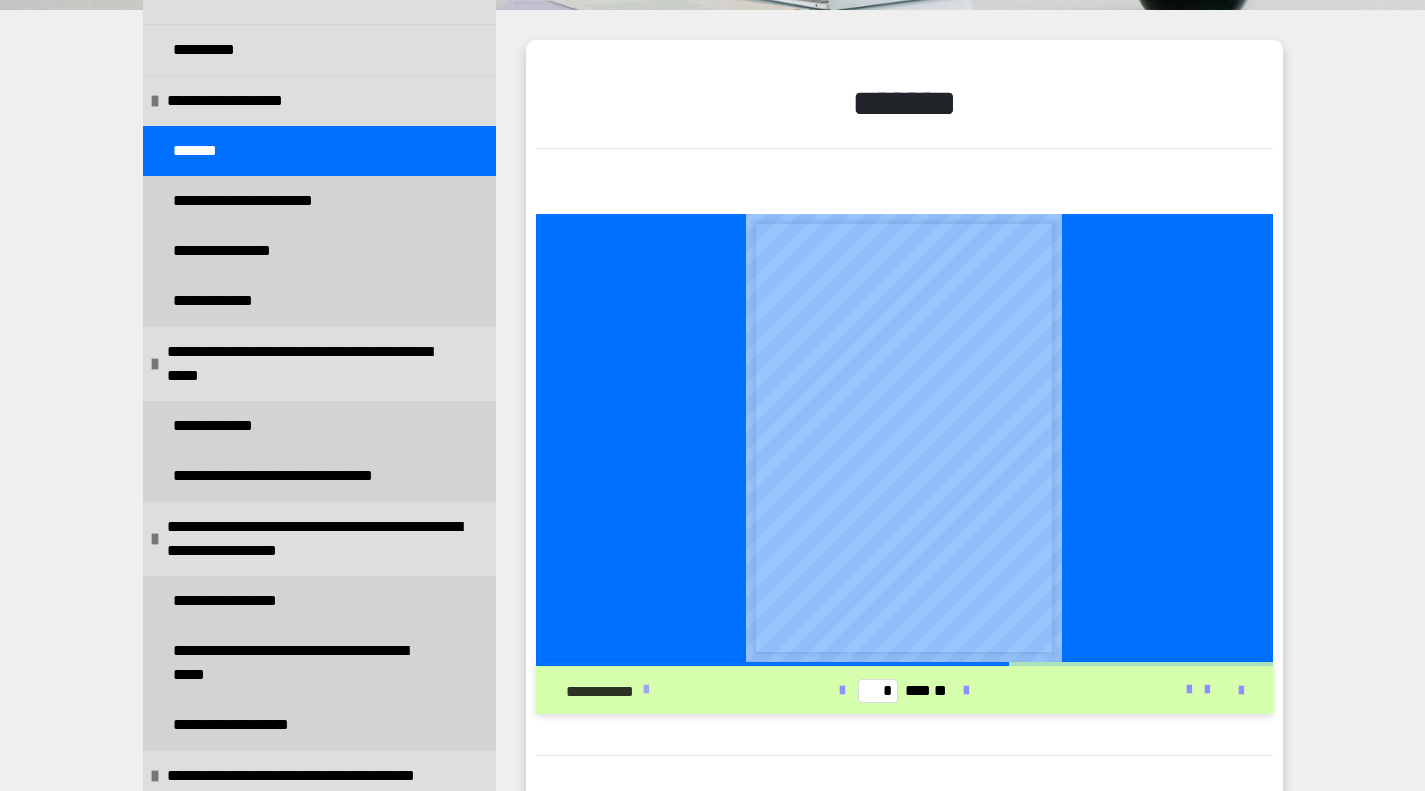 click at bounding box center (646, 690) 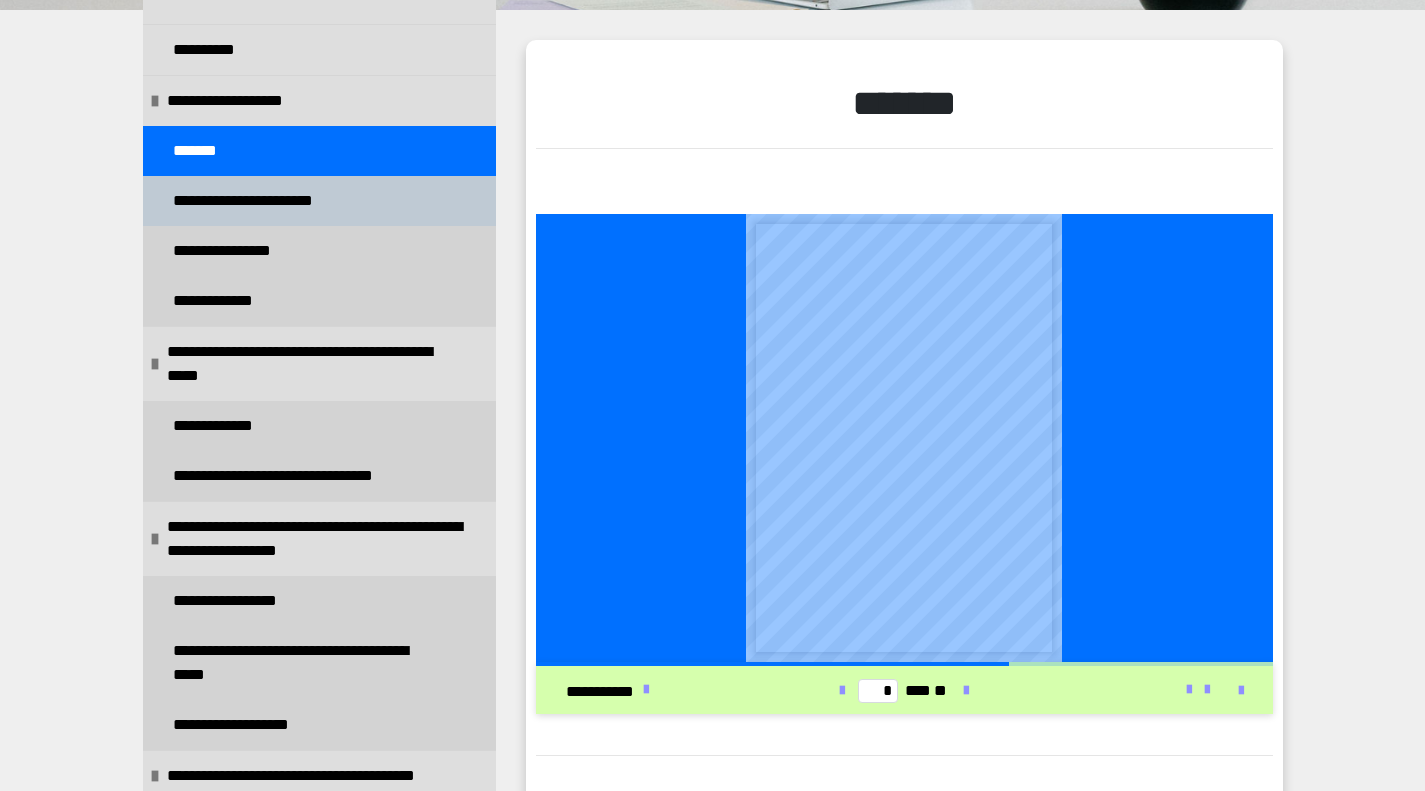 click on "**********" at bounding box center (264, 201) 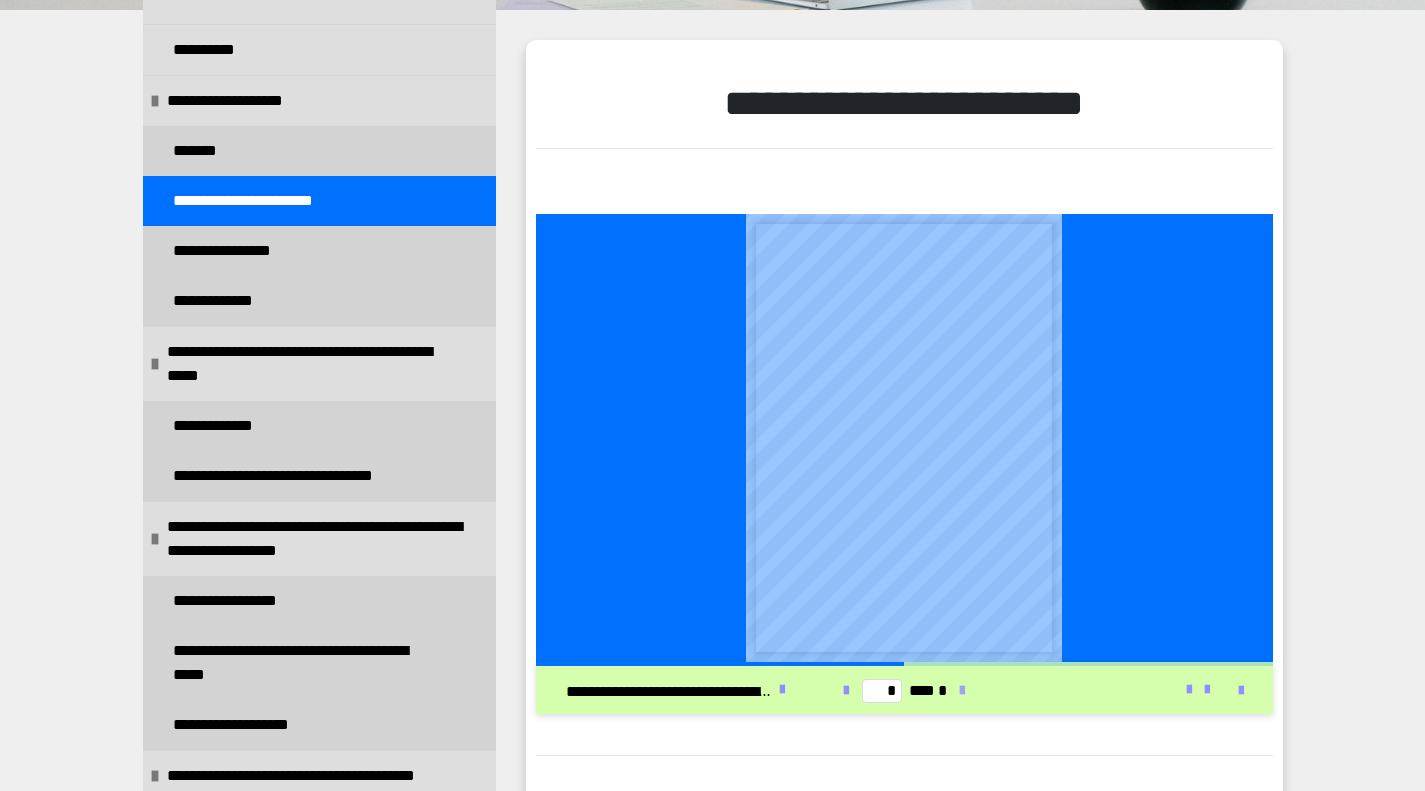 click at bounding box center (962, 691) 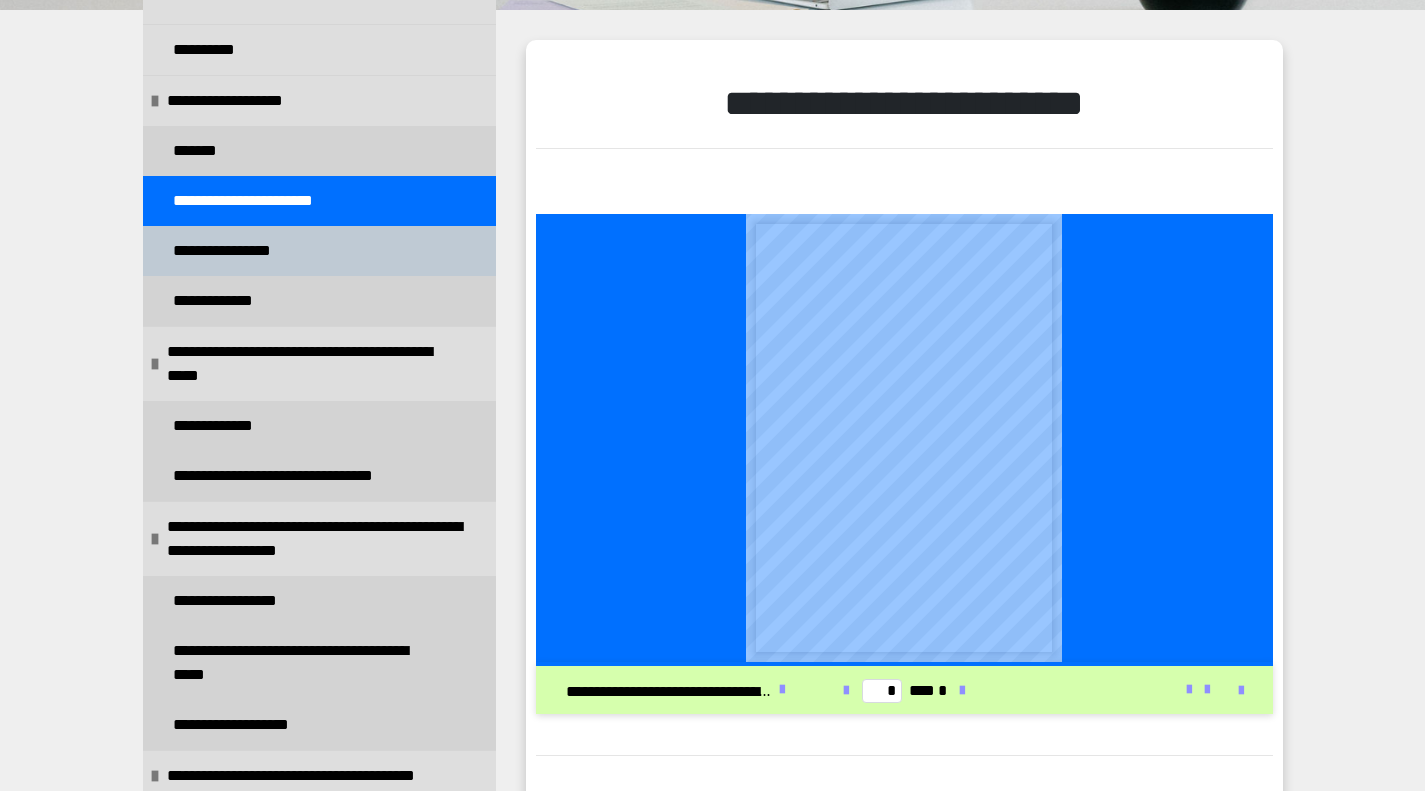 click on "**********" at bounding box center [228, 251] 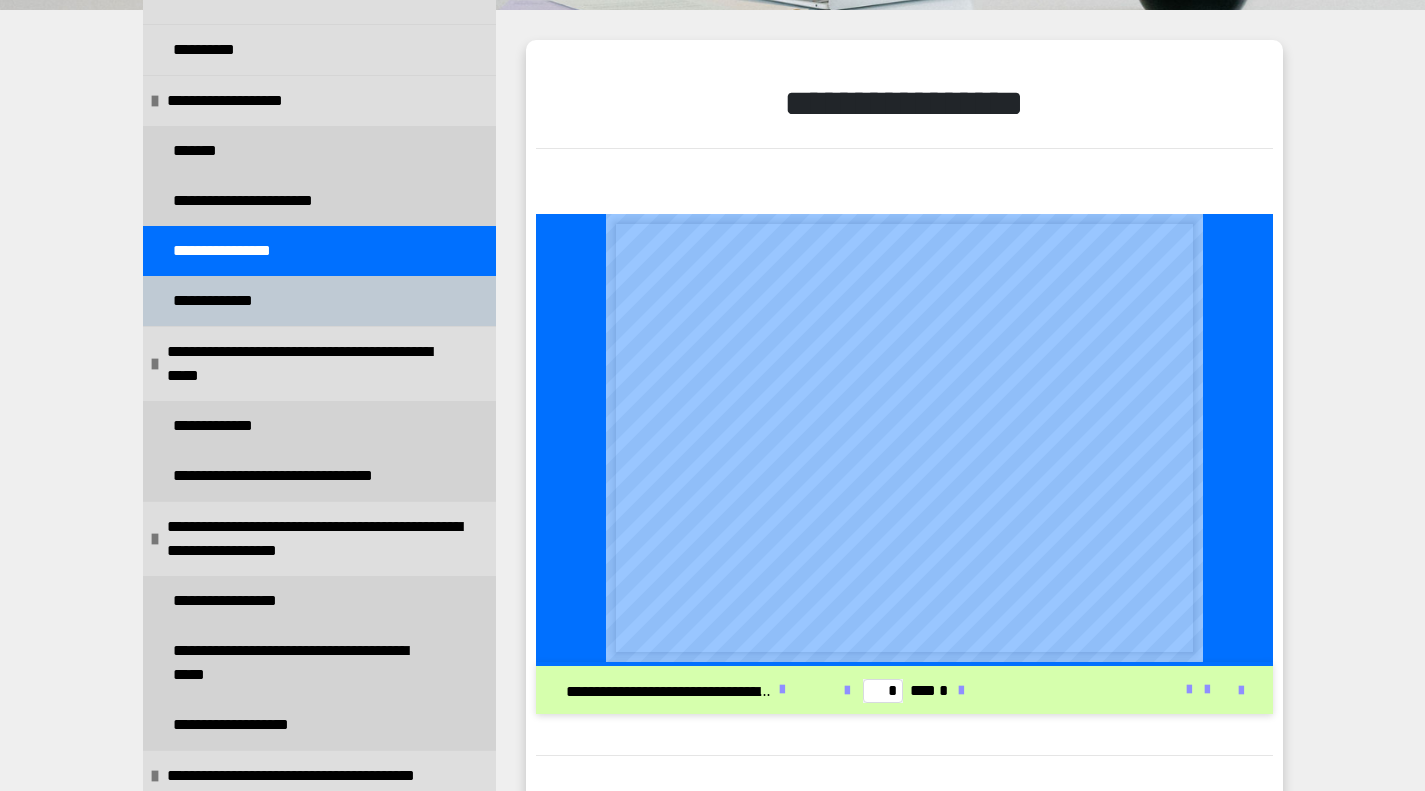 click on "**********" at bounding box center [231, 301] 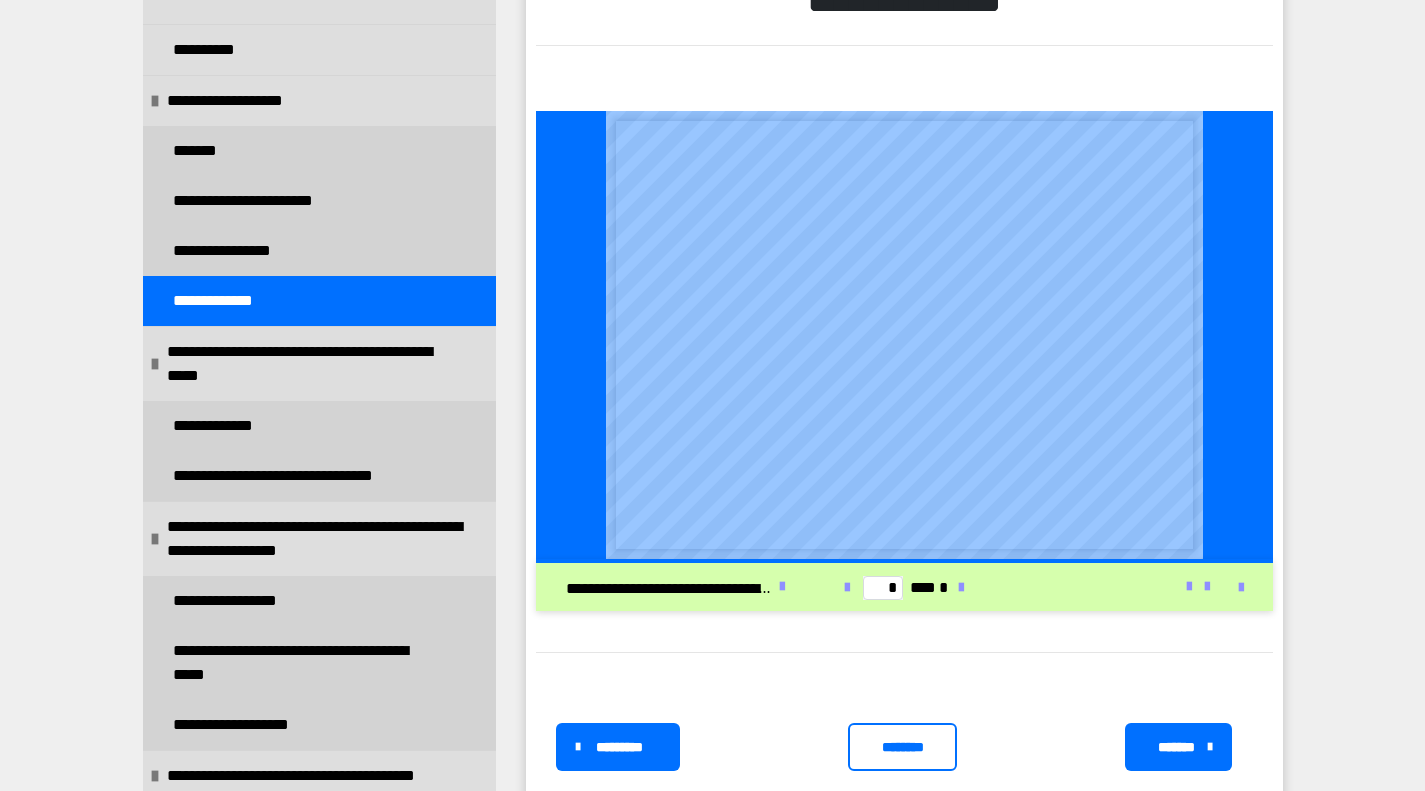 scroll, scrollTop: 465, scrollLeft: 0, axis: vertical 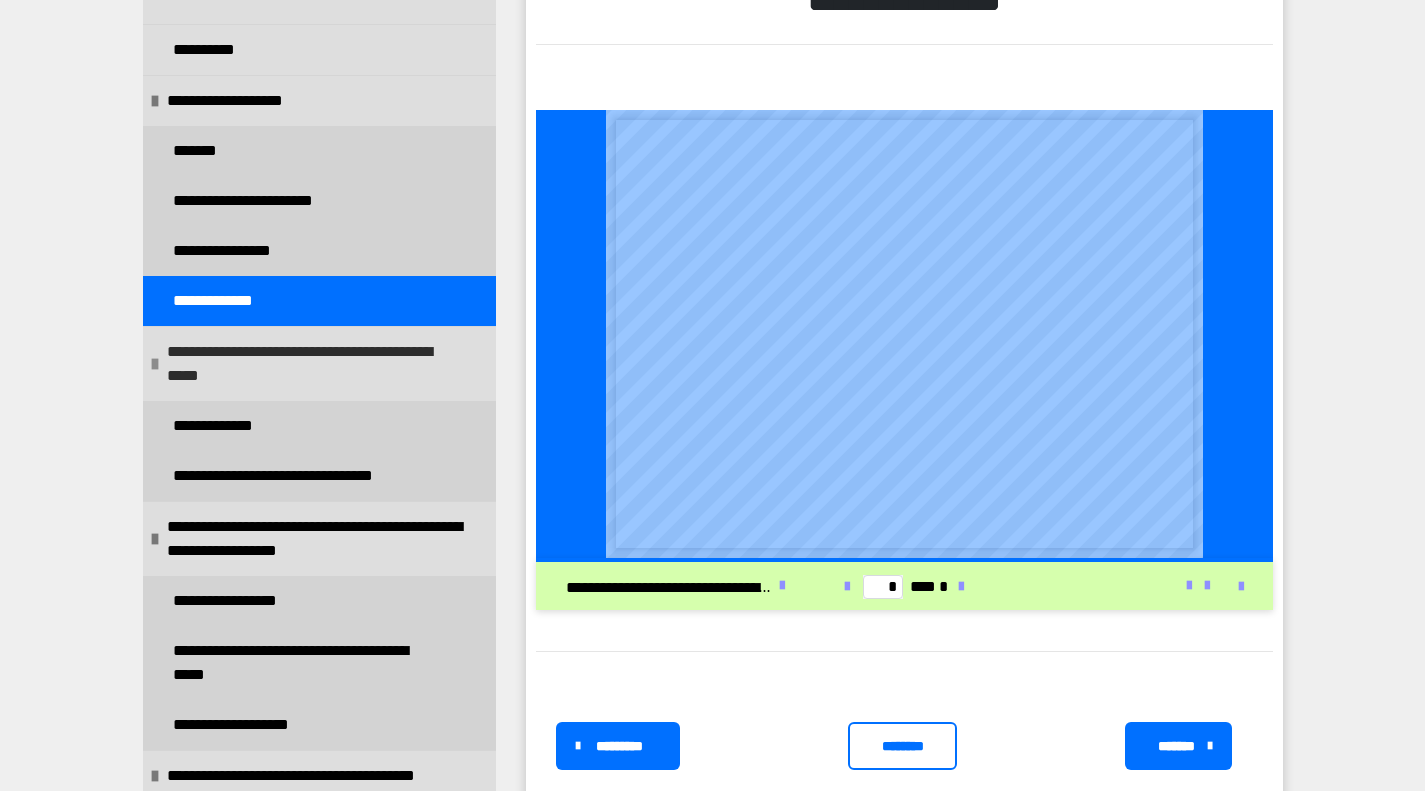 click on "**********" at bounding box center [316, 364] 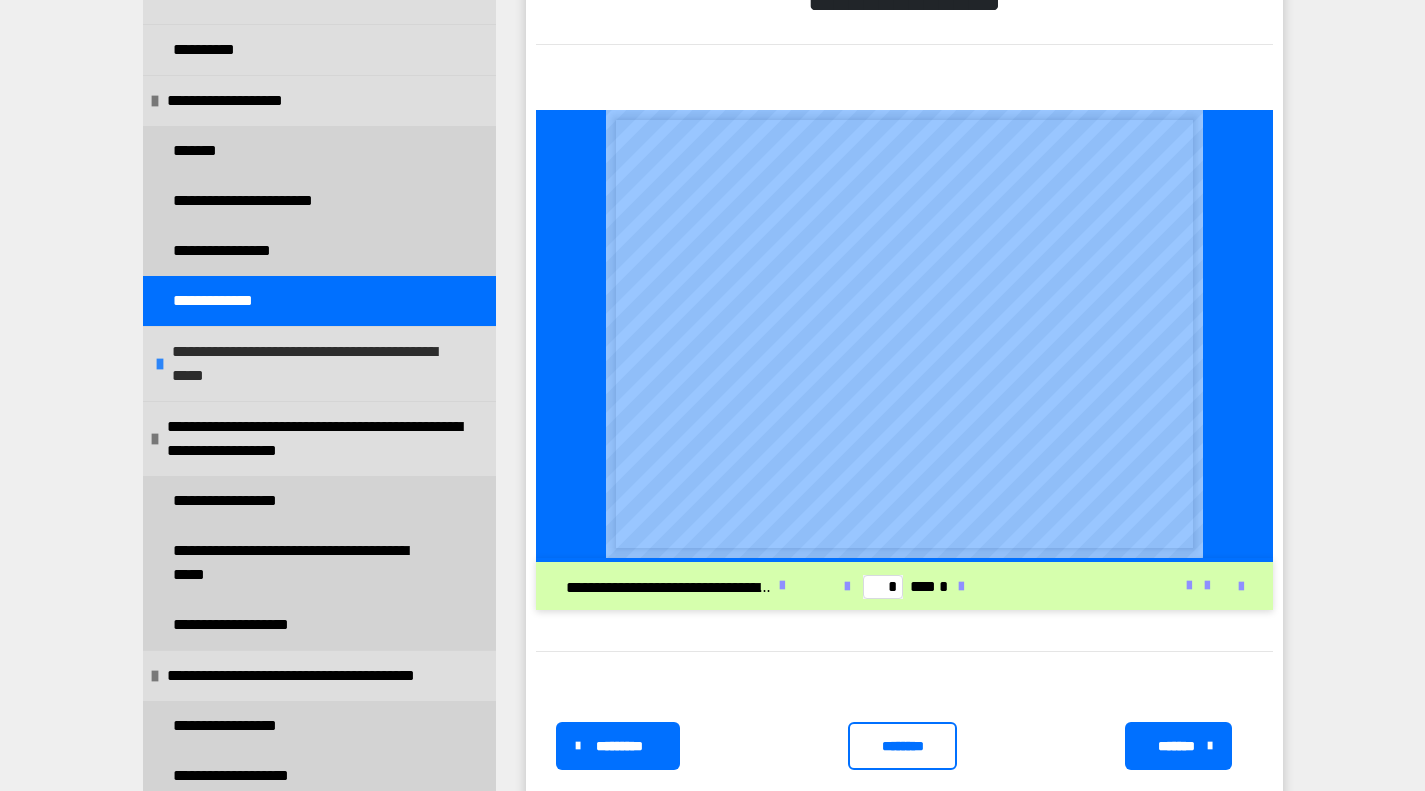 click on "**********" at bounding box center [321, 364] 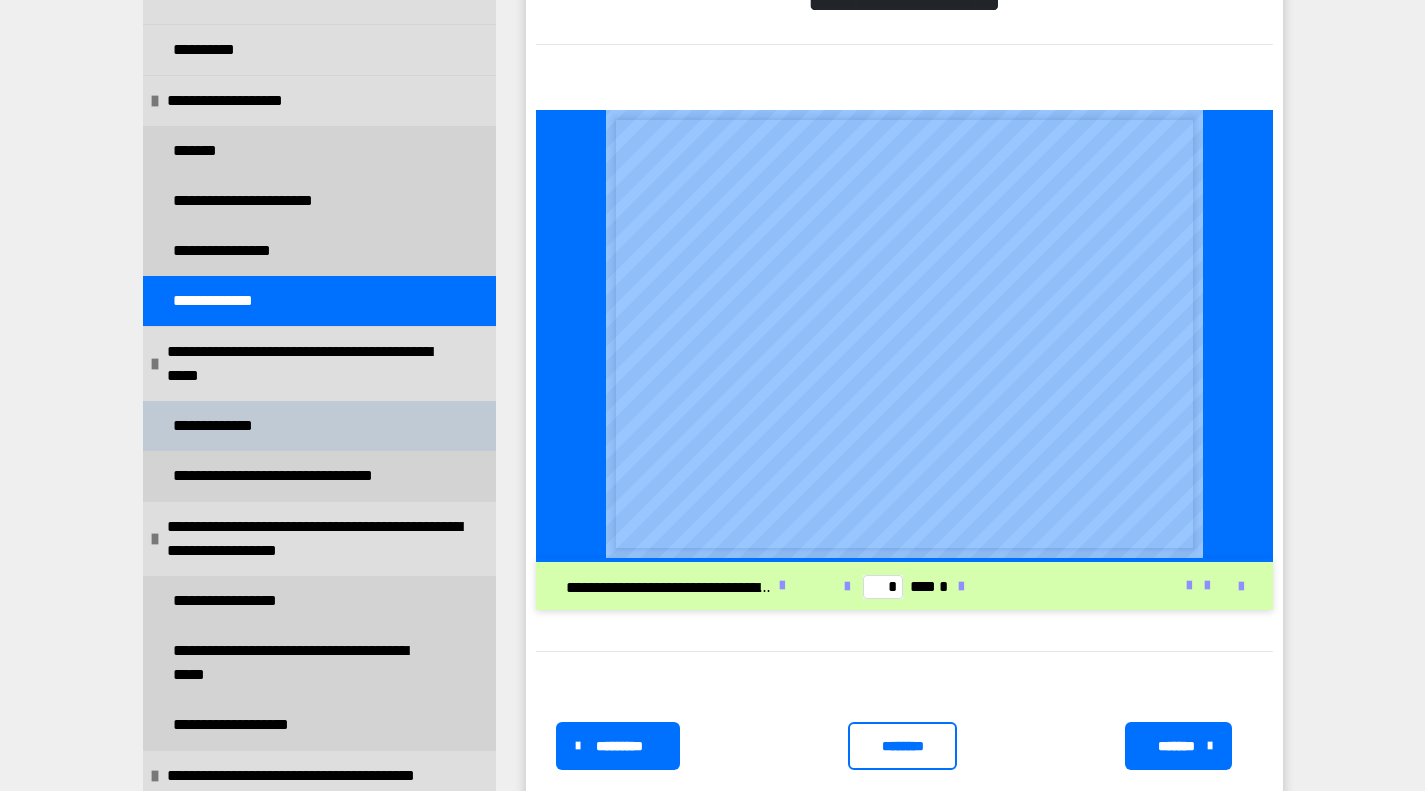 click on "**********" at bounding box center (227, 426) 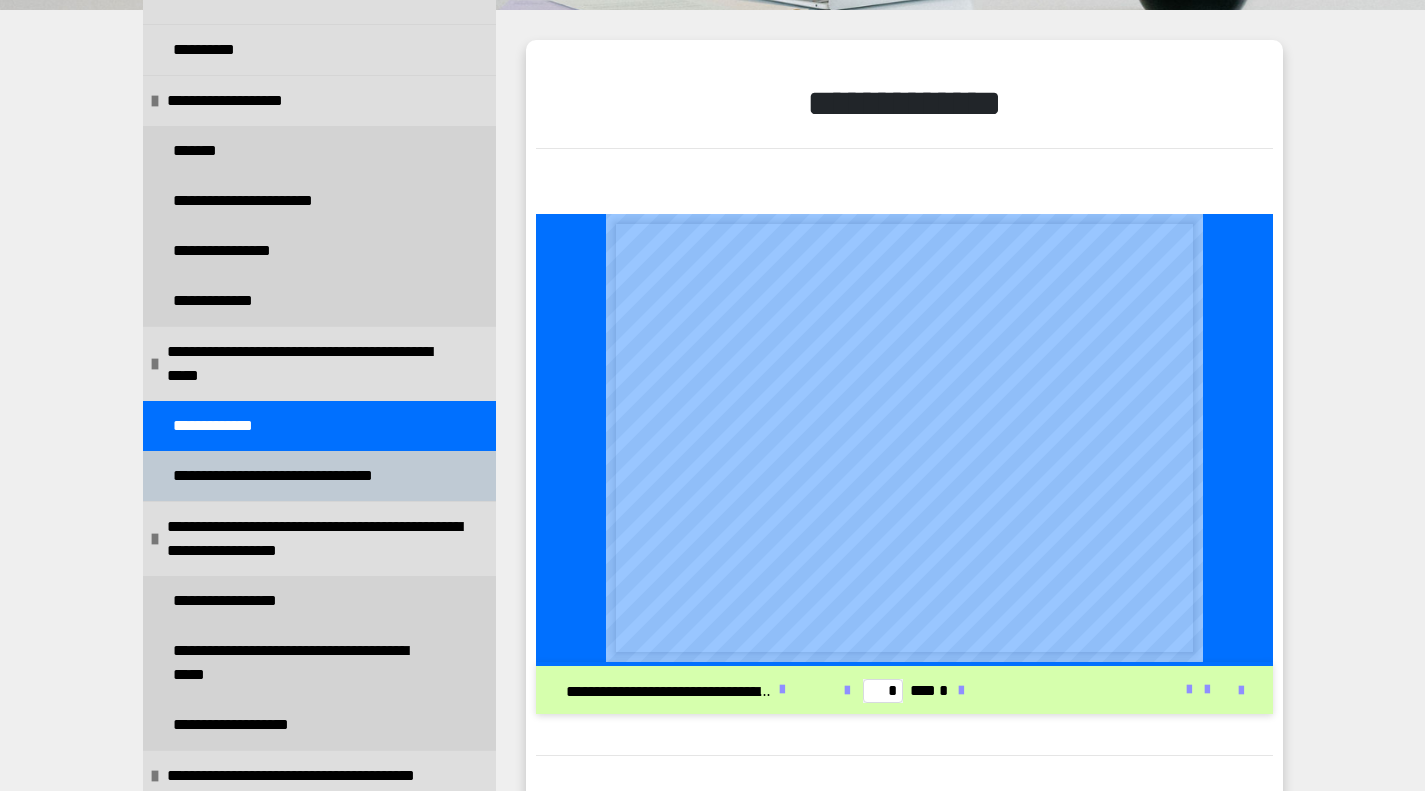 click on "**********" at bounding box center (298, 476) 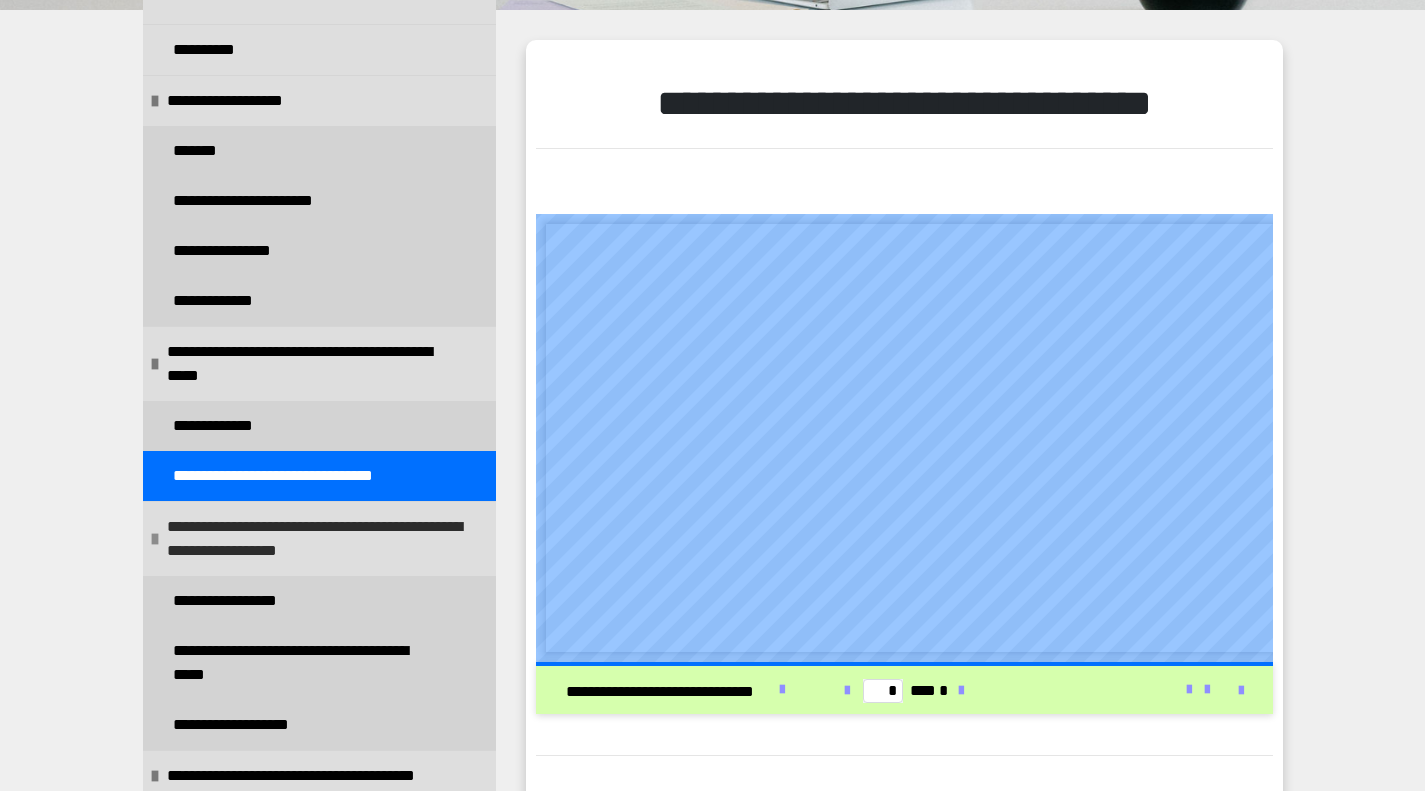 click on "**********" at bounding box center [316, 539] 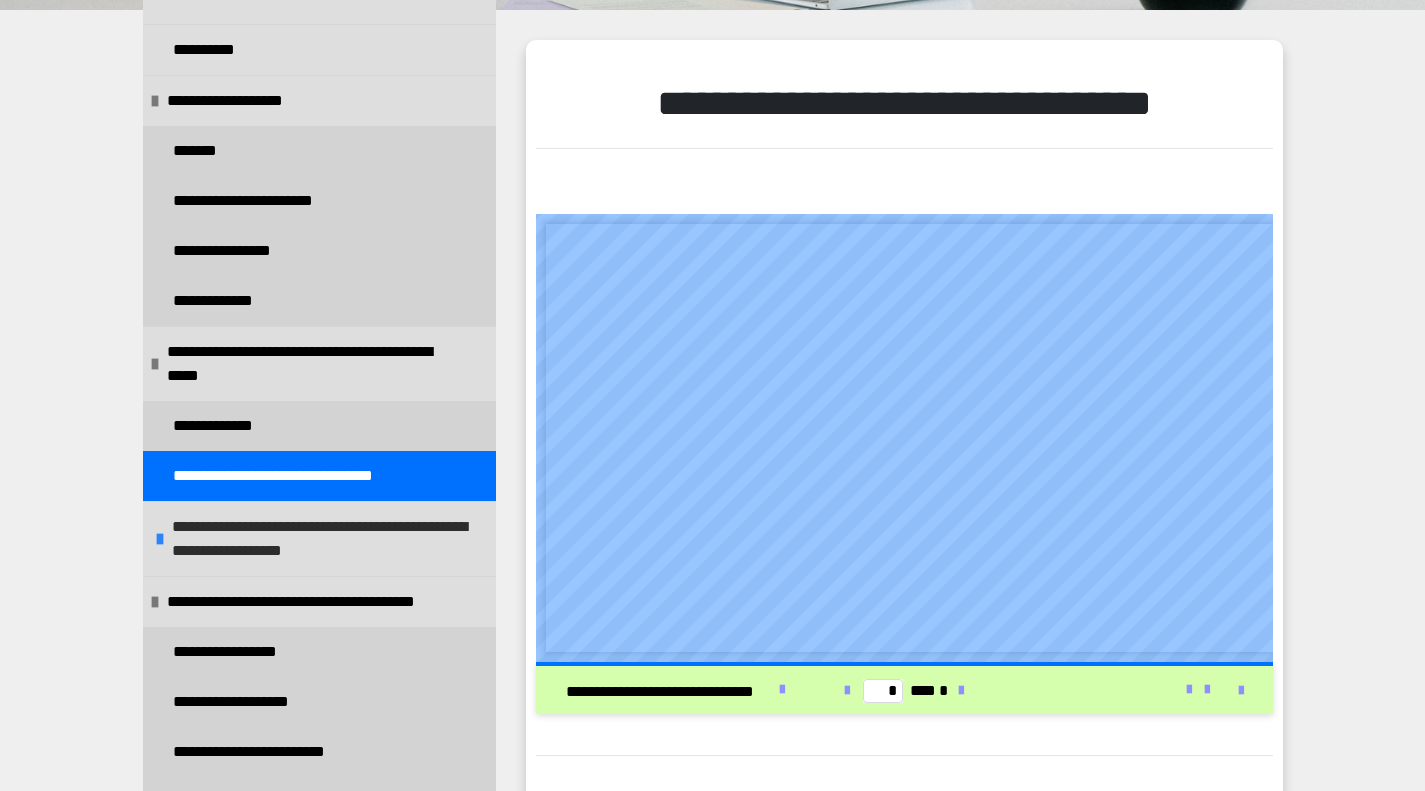 click on "**********" at bounding box center (321, 539) 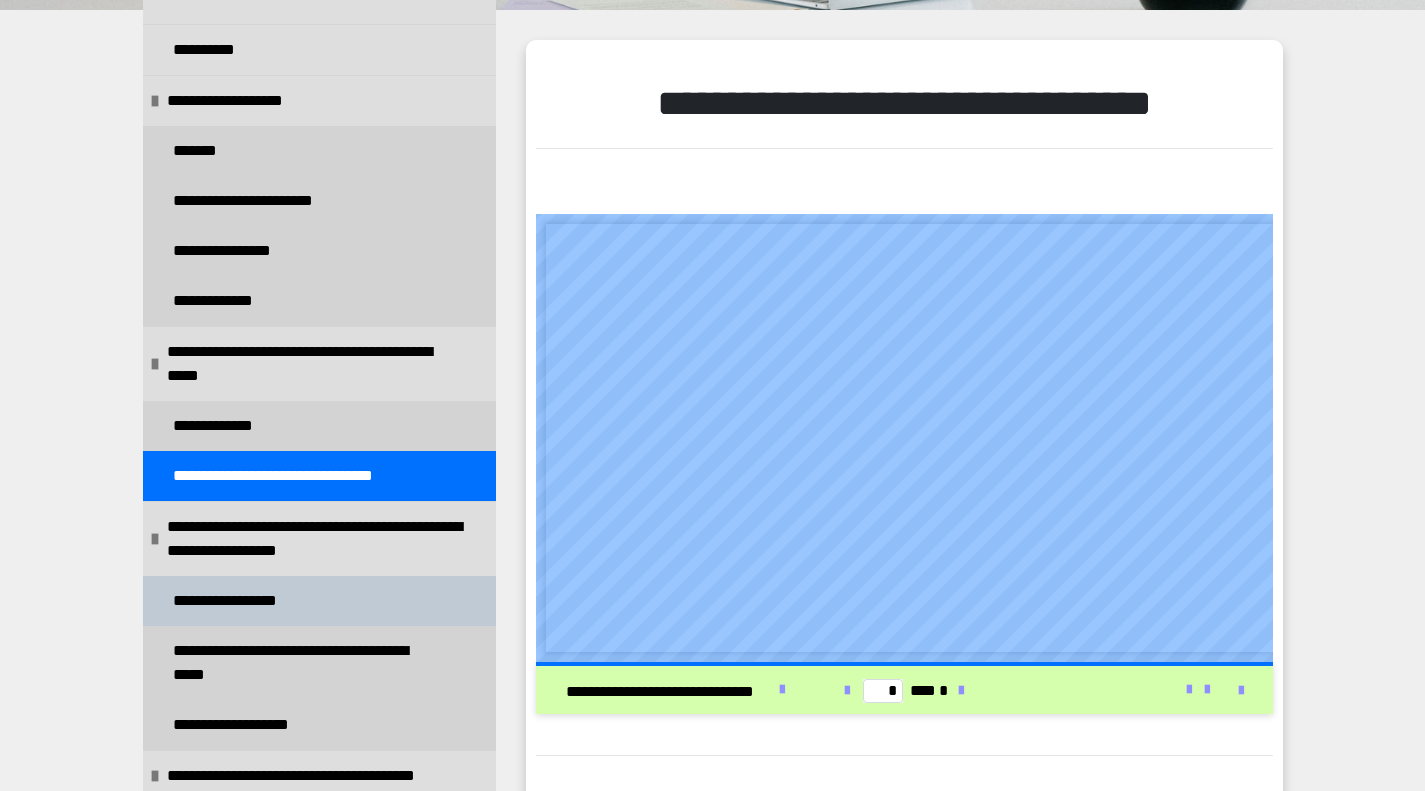 click on "**********" at bounding box center [235, 601] 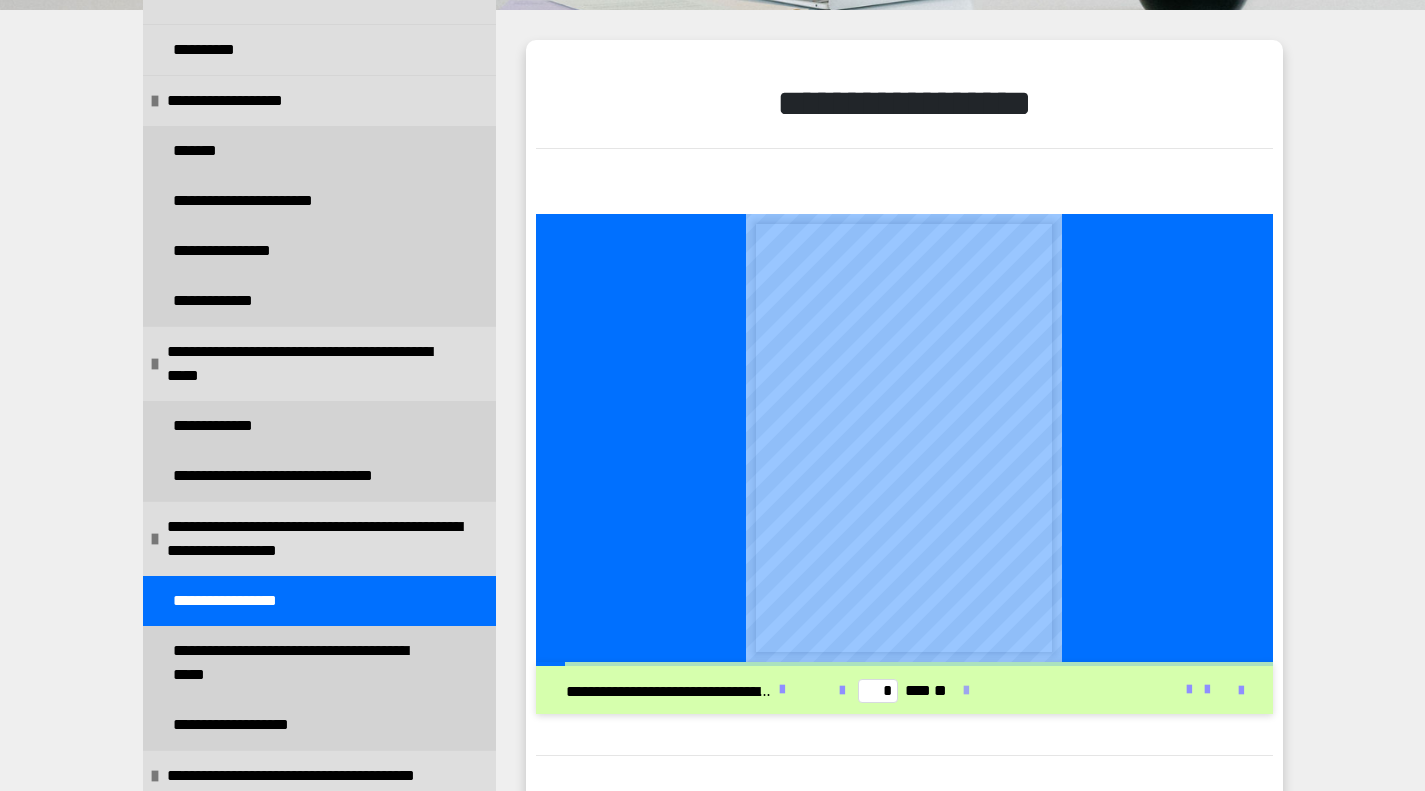 click at bounding box center [966, 691] 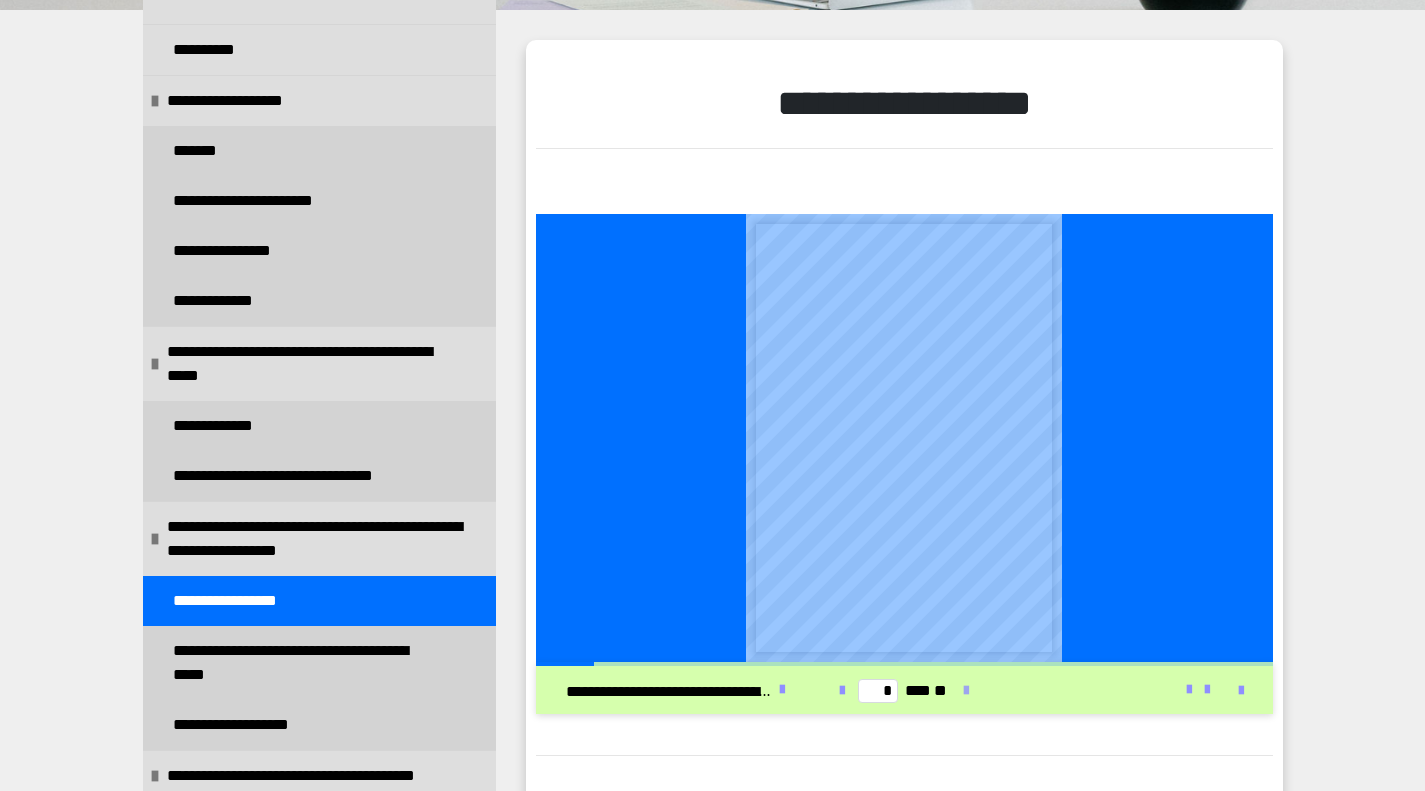 click at bounding box center [966, 691] 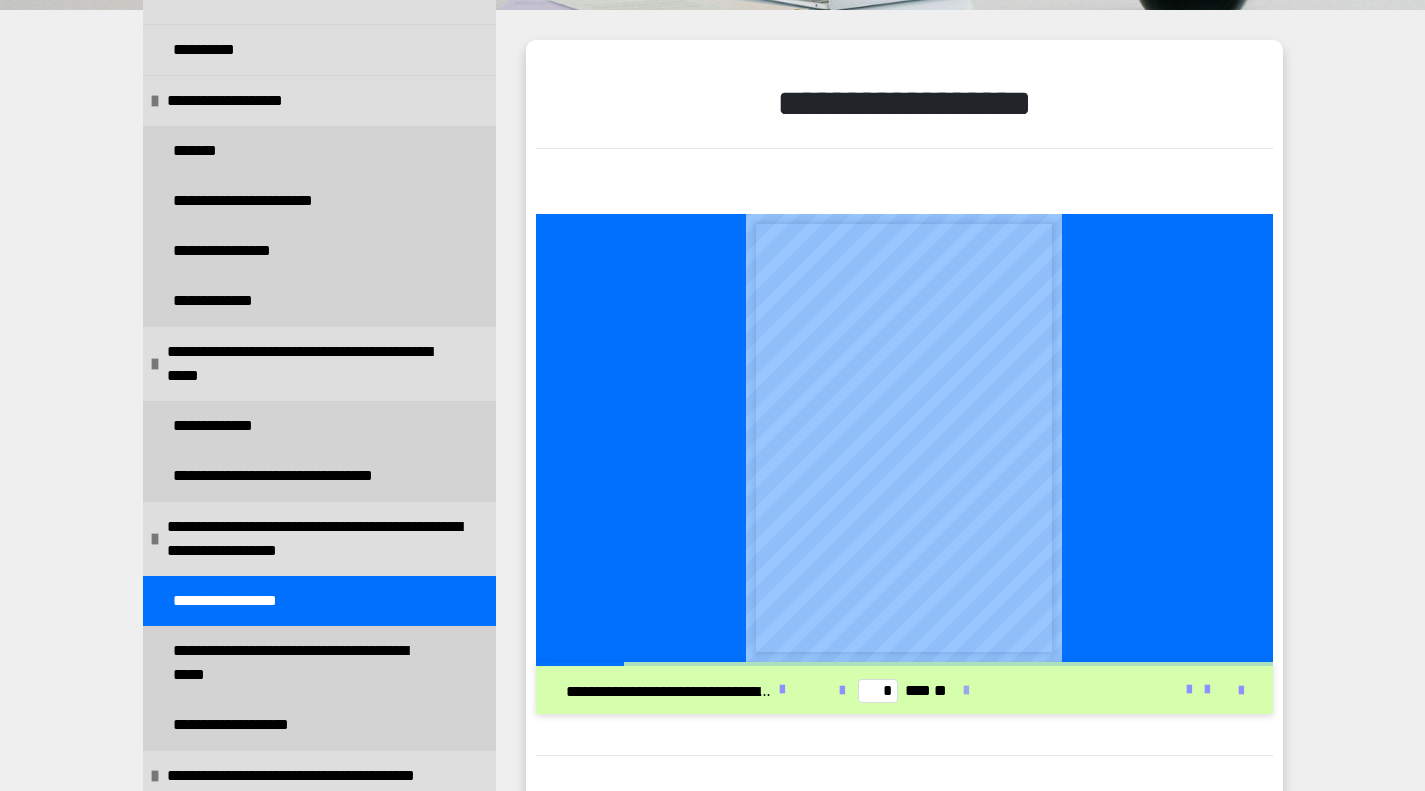 click at bounding box center [966, 691] 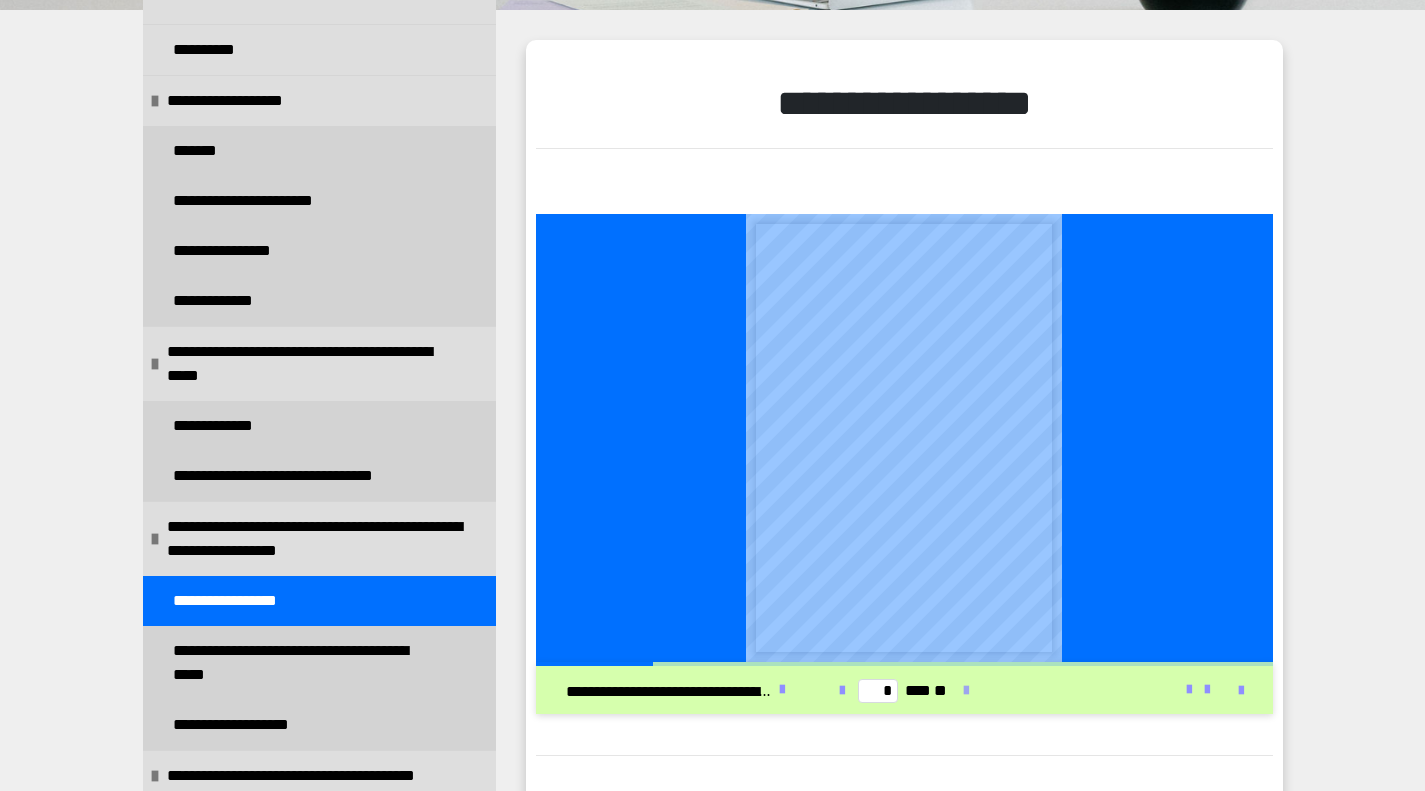 click at bounding box center (966, 691) 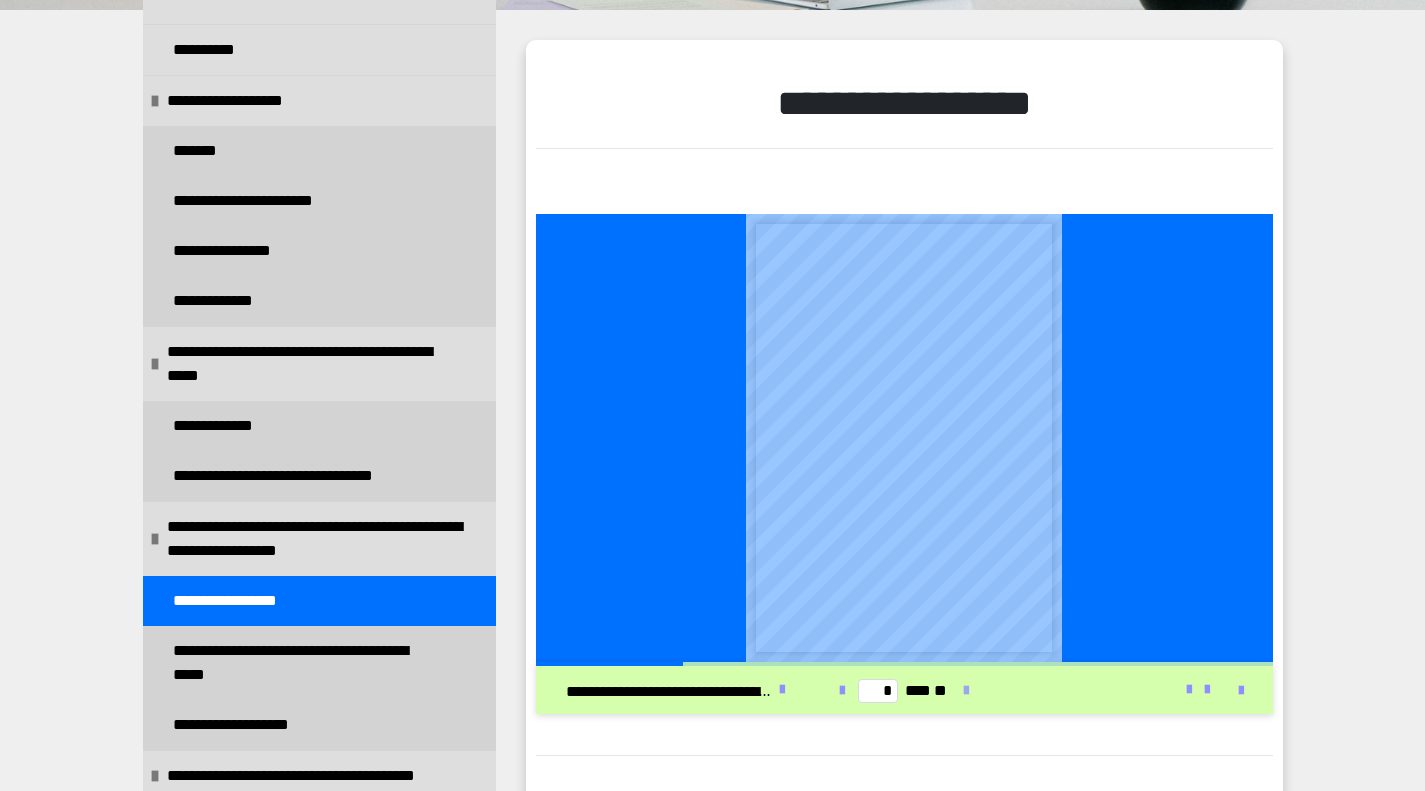 click at bounding box center [966, 691] 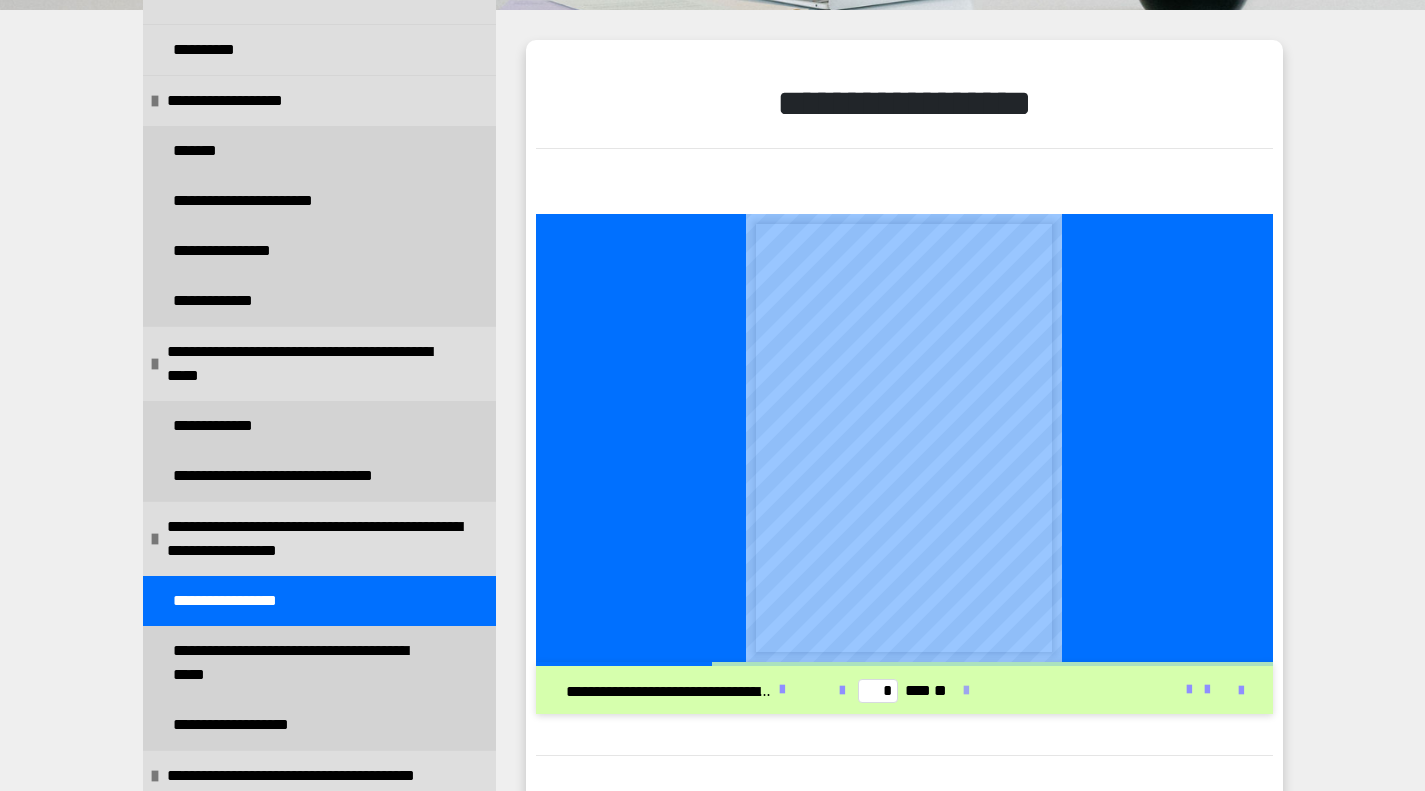 click at bounding box center (966, 691) 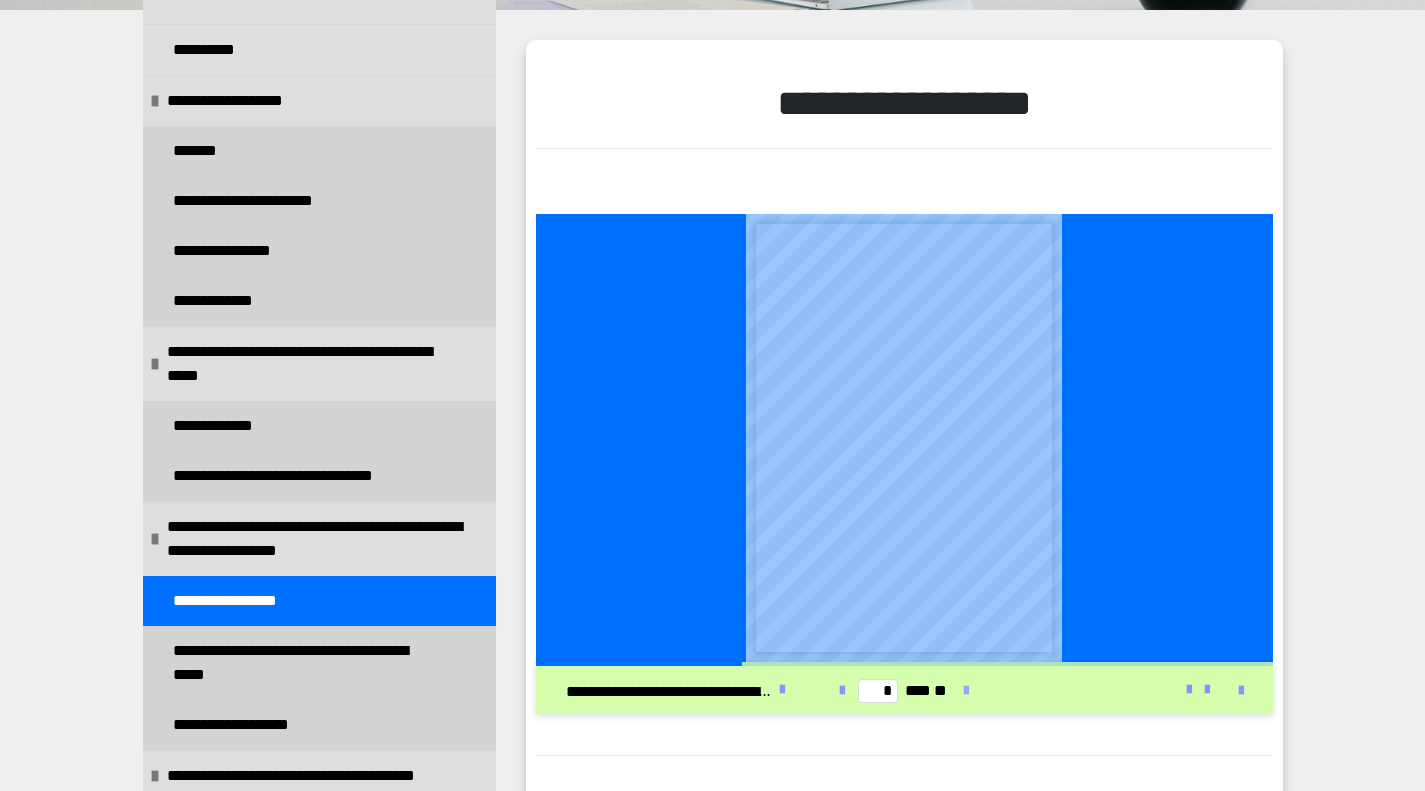 click at bounding box center (966, 691) 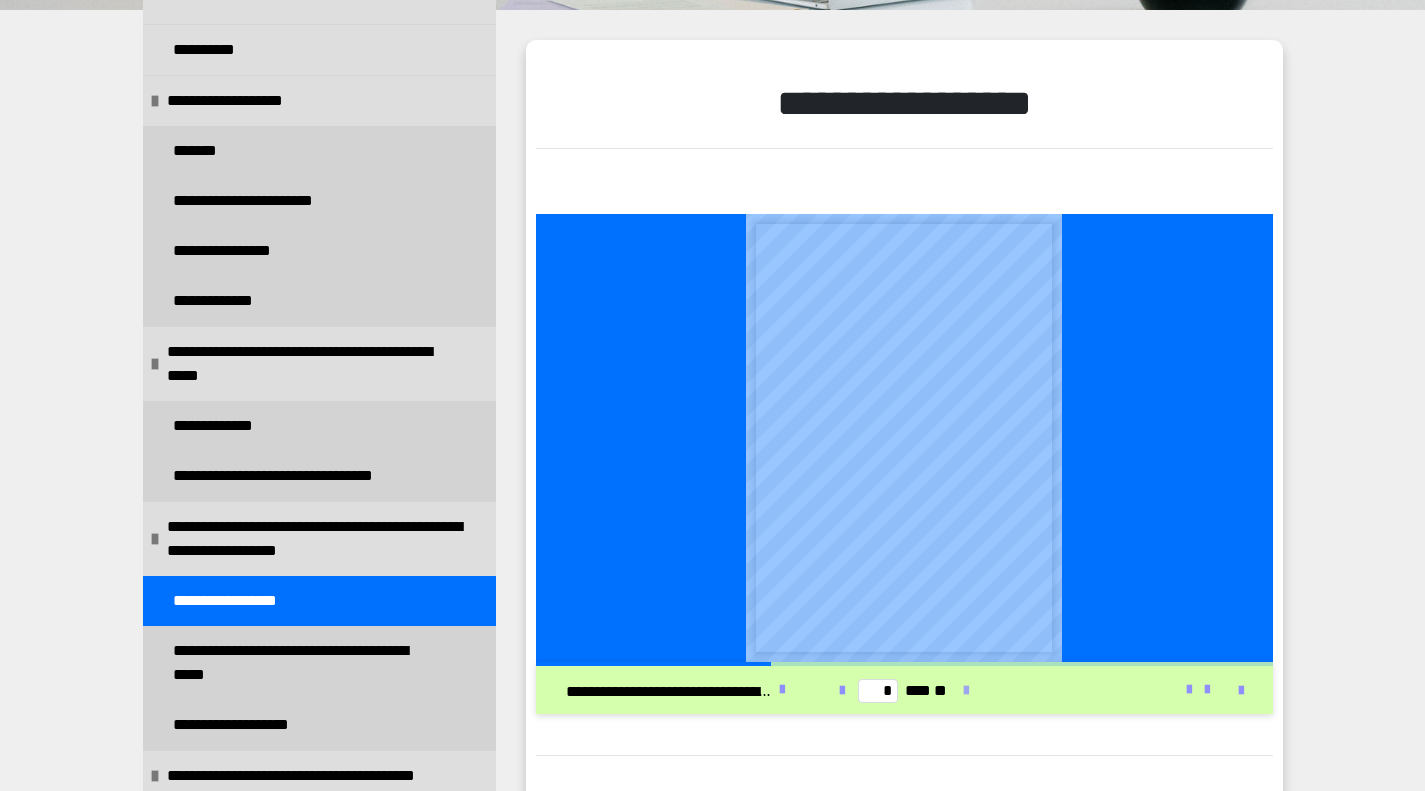 click at bounding box center [966, 691] 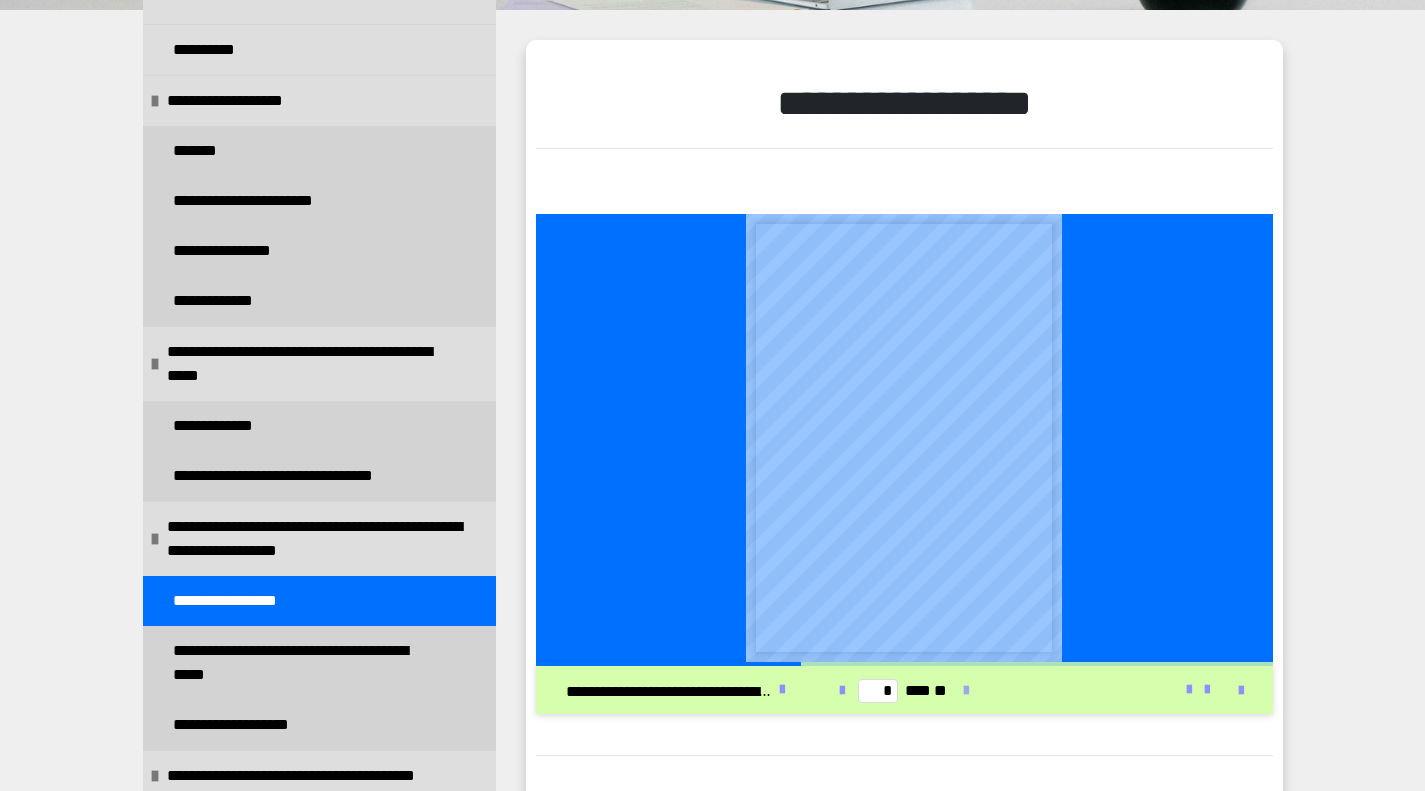 click at bounding box center [966, 691] 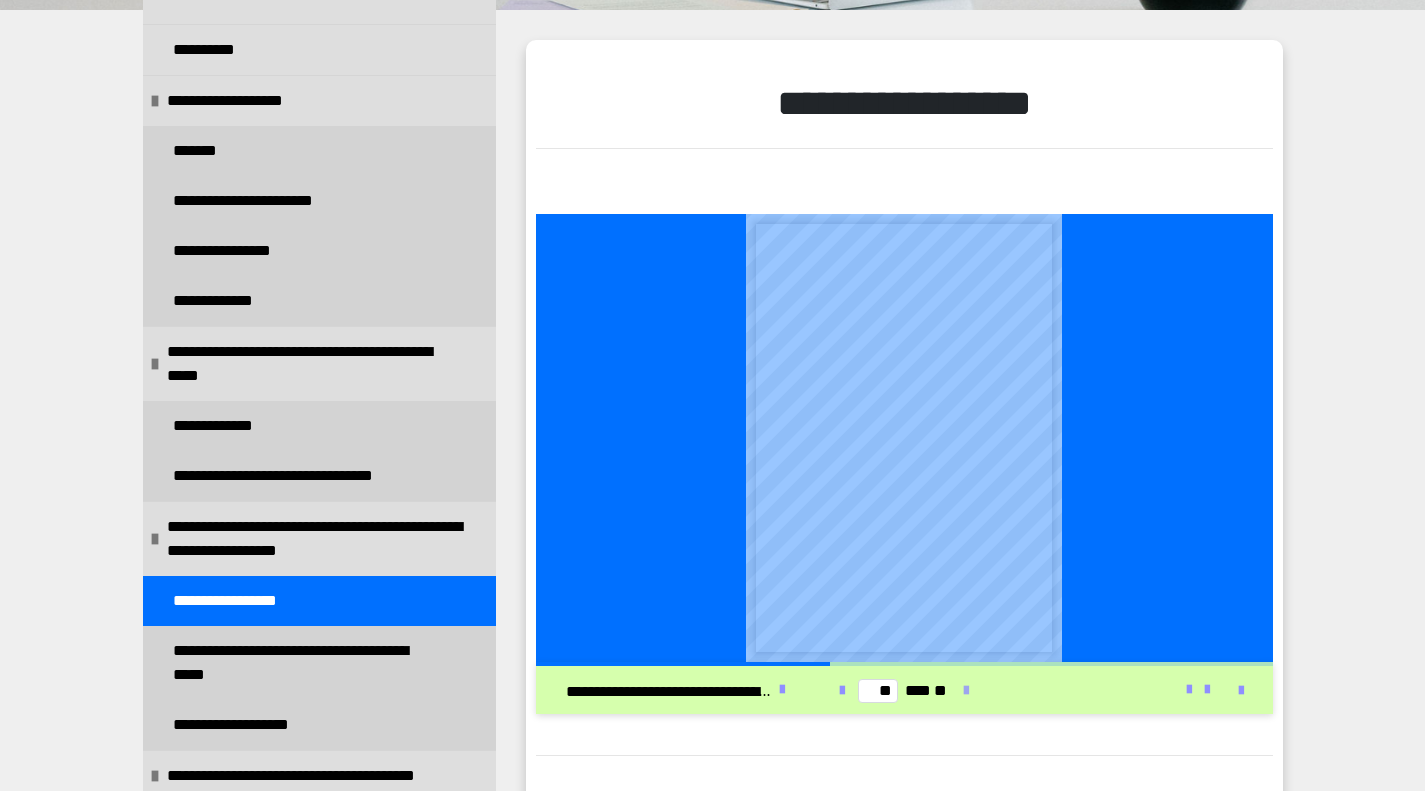 click at bounding box center [966, 691] 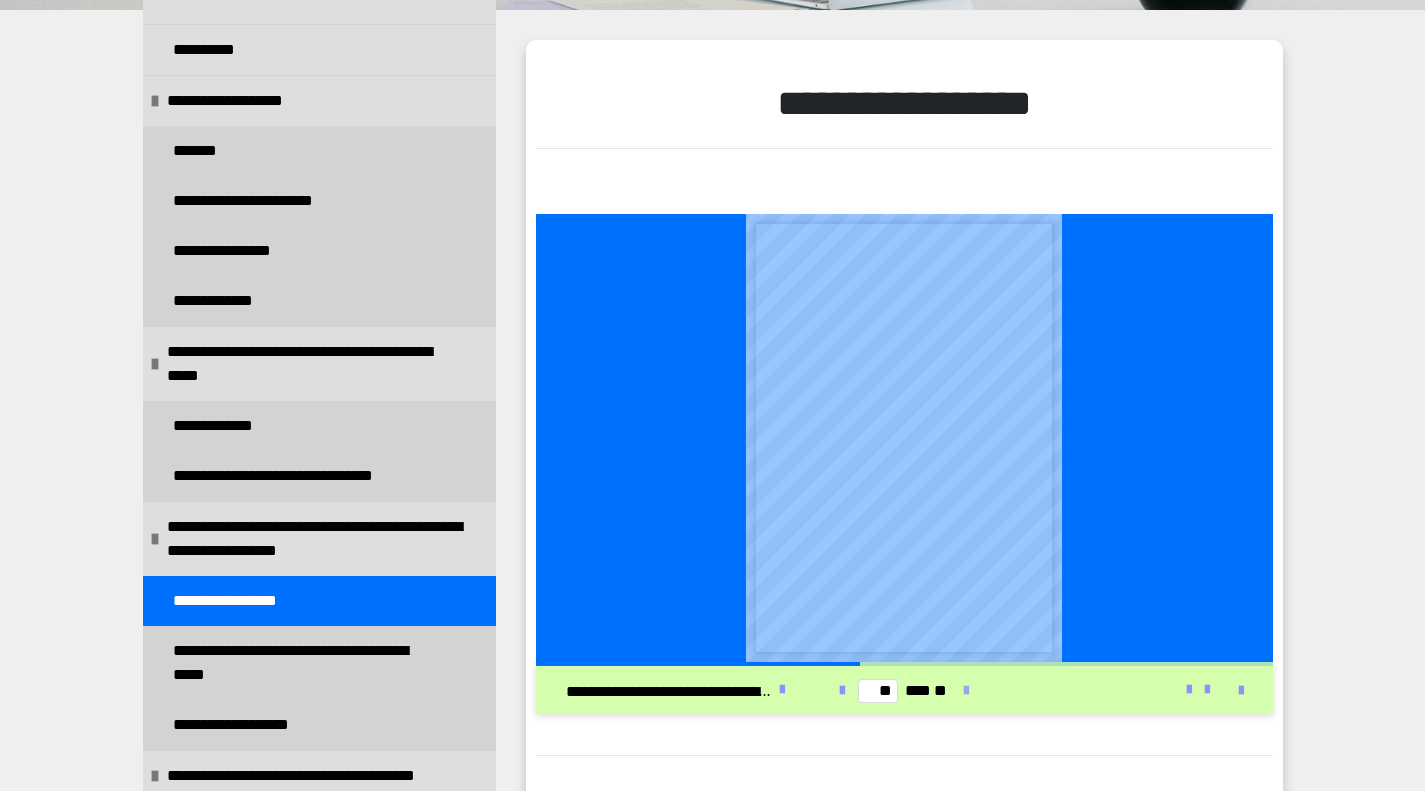 click at bounding box center (966, 691) 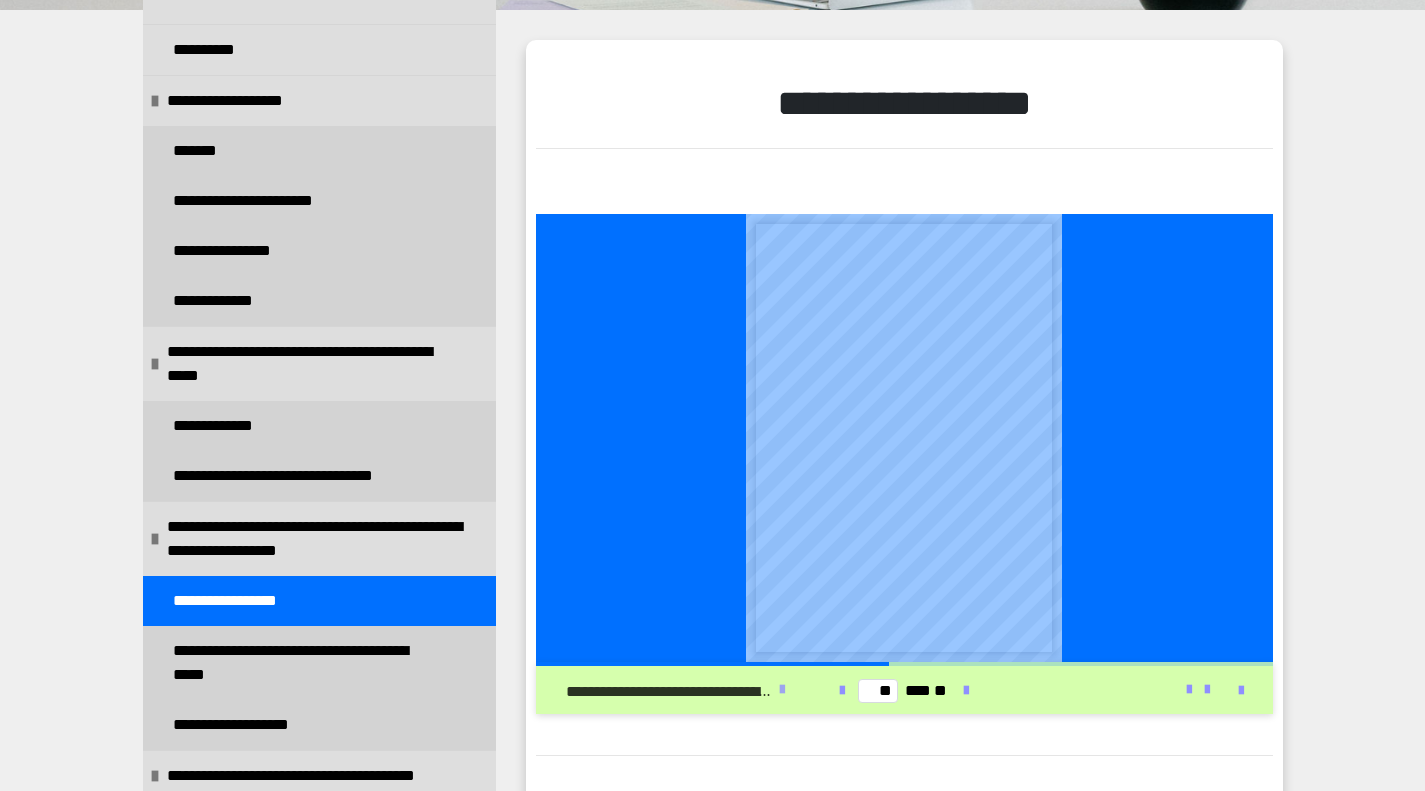 click at bounding box center [782, 690] 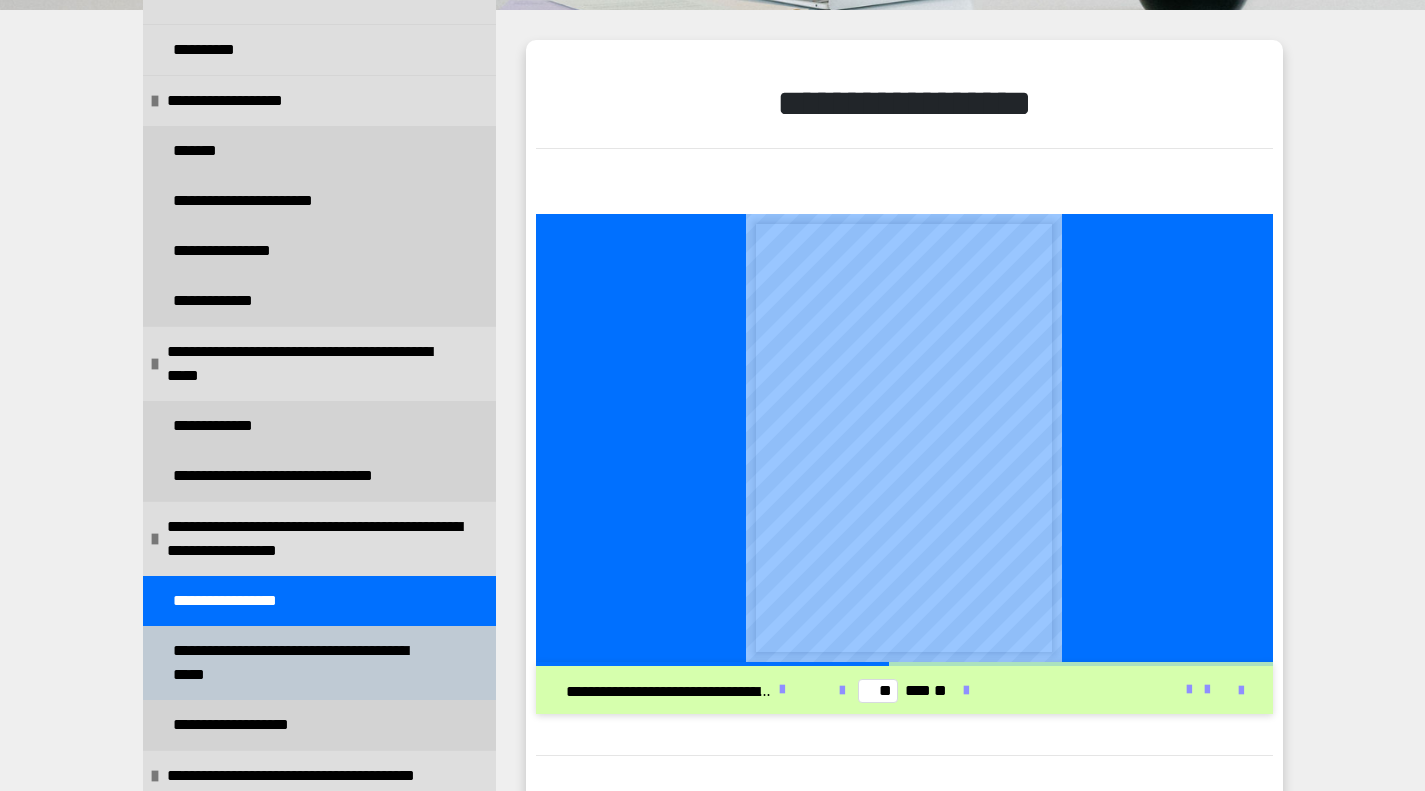 click on "**********" at bounding box center [304, 663] 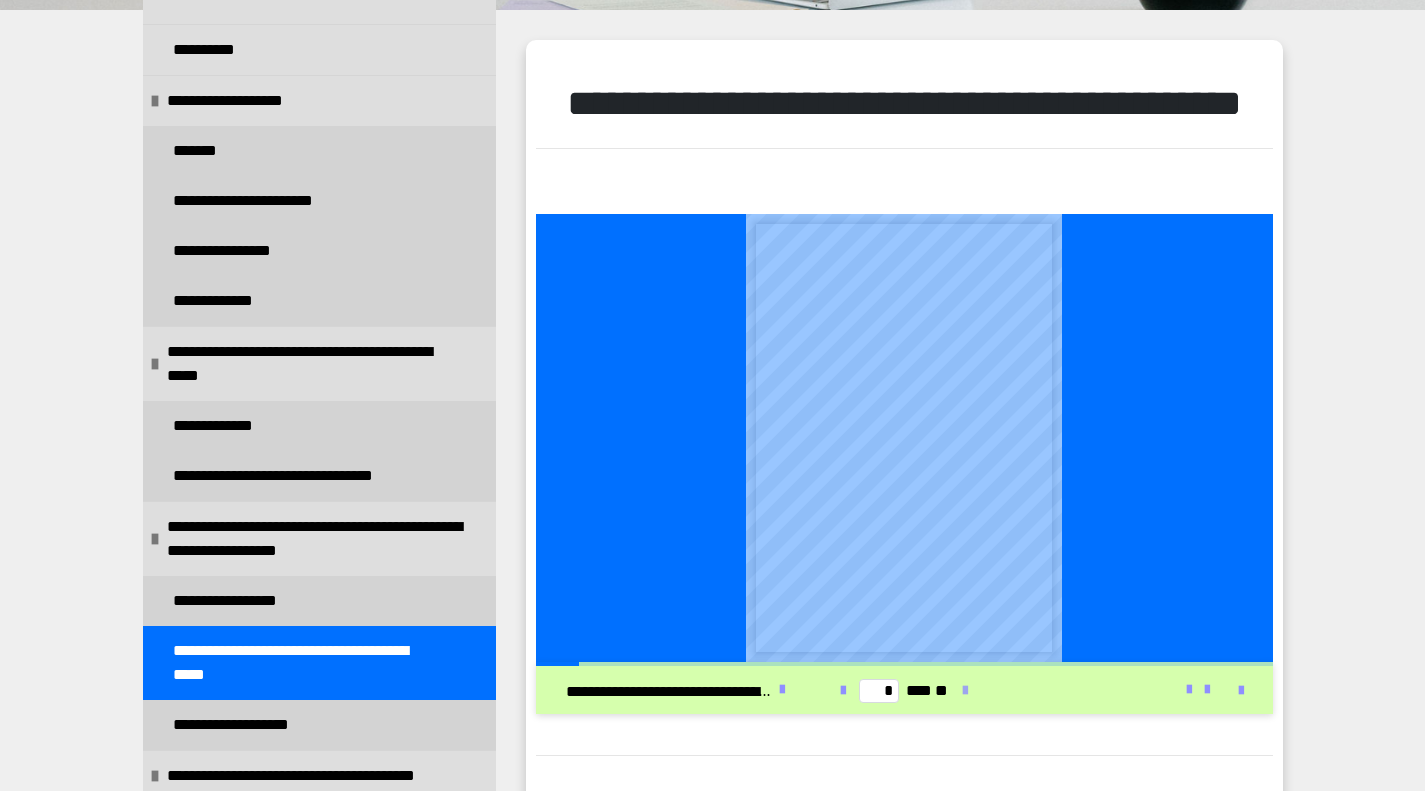 click at bounding box center [965, 691] 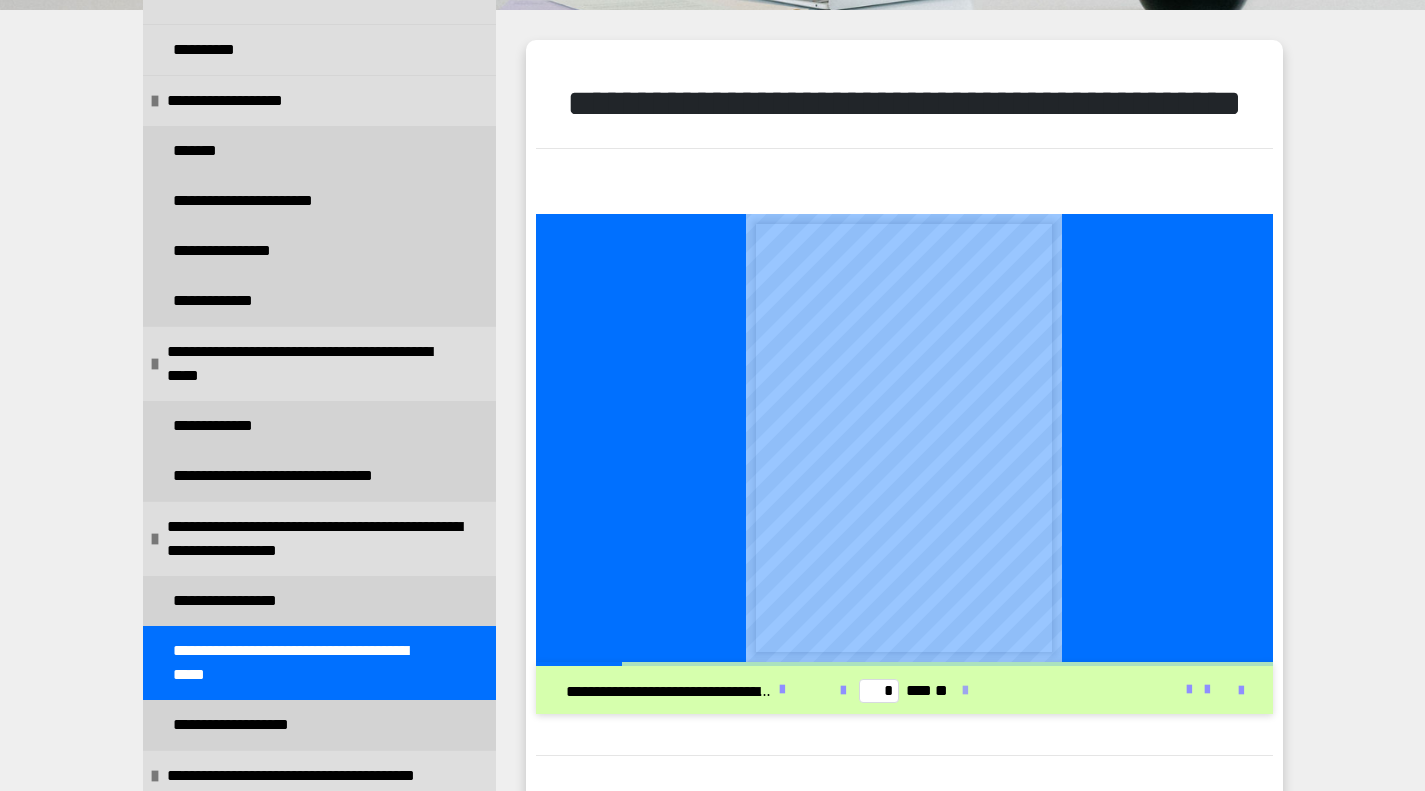 click at bounding box center (965, 691) 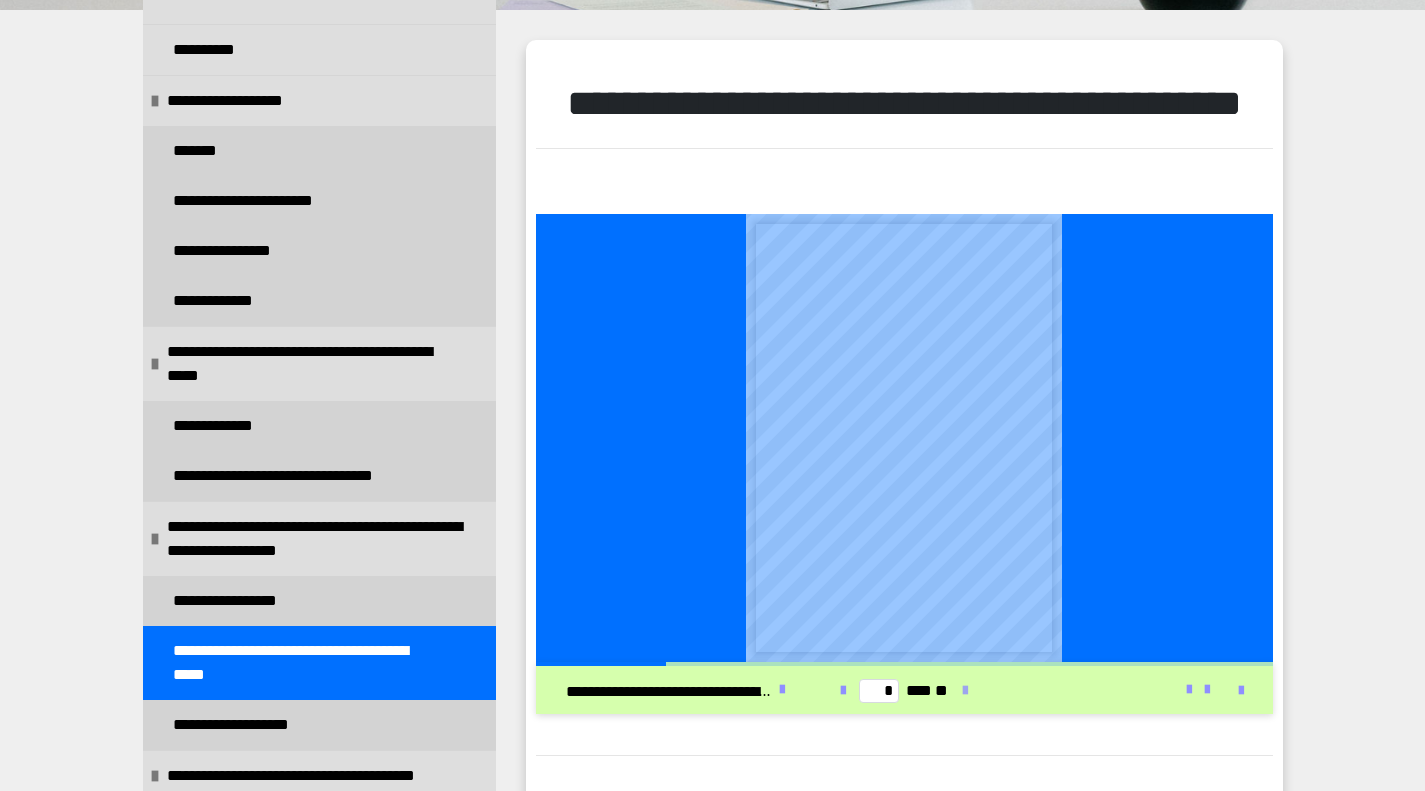 click at bounding box center (965, 691) 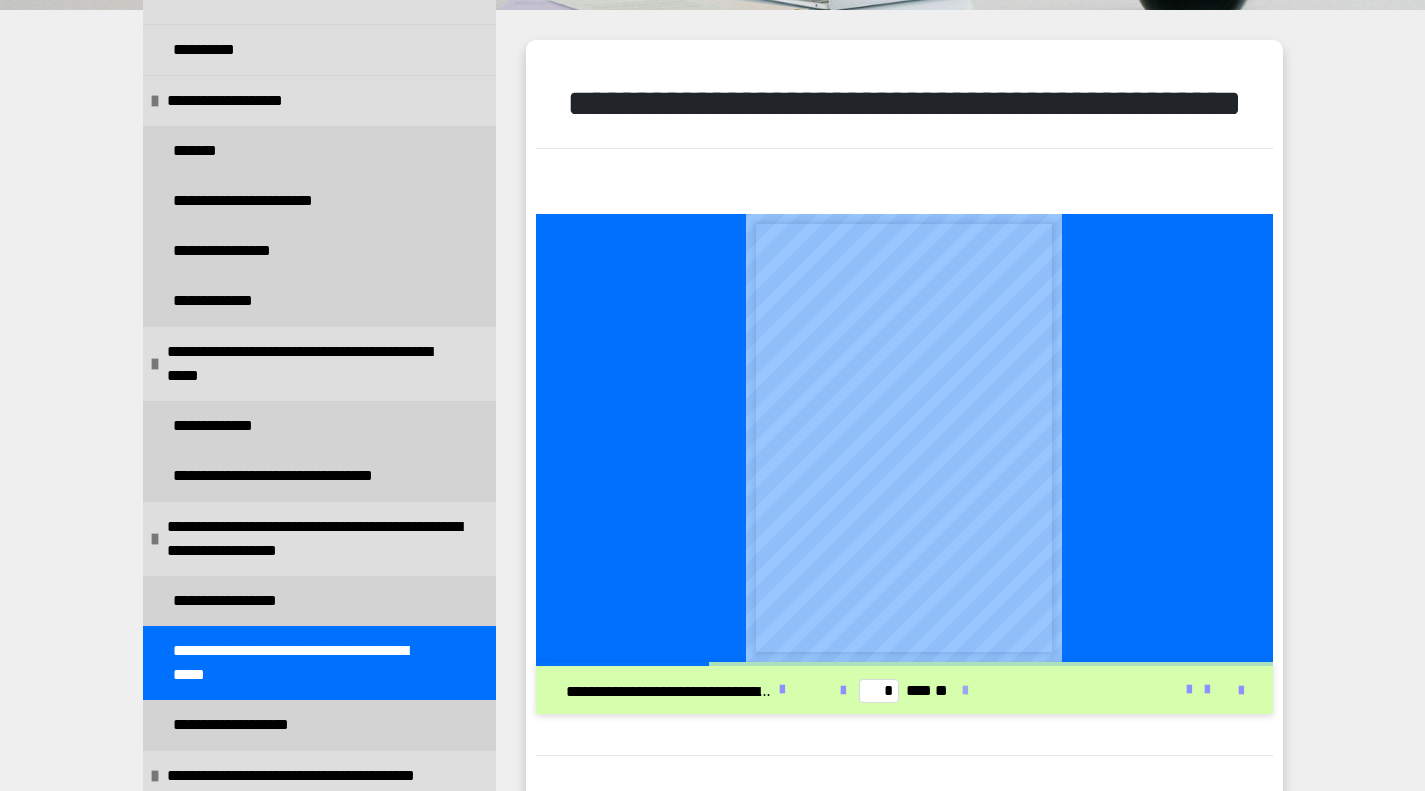 click at bounding box center (965, 691) 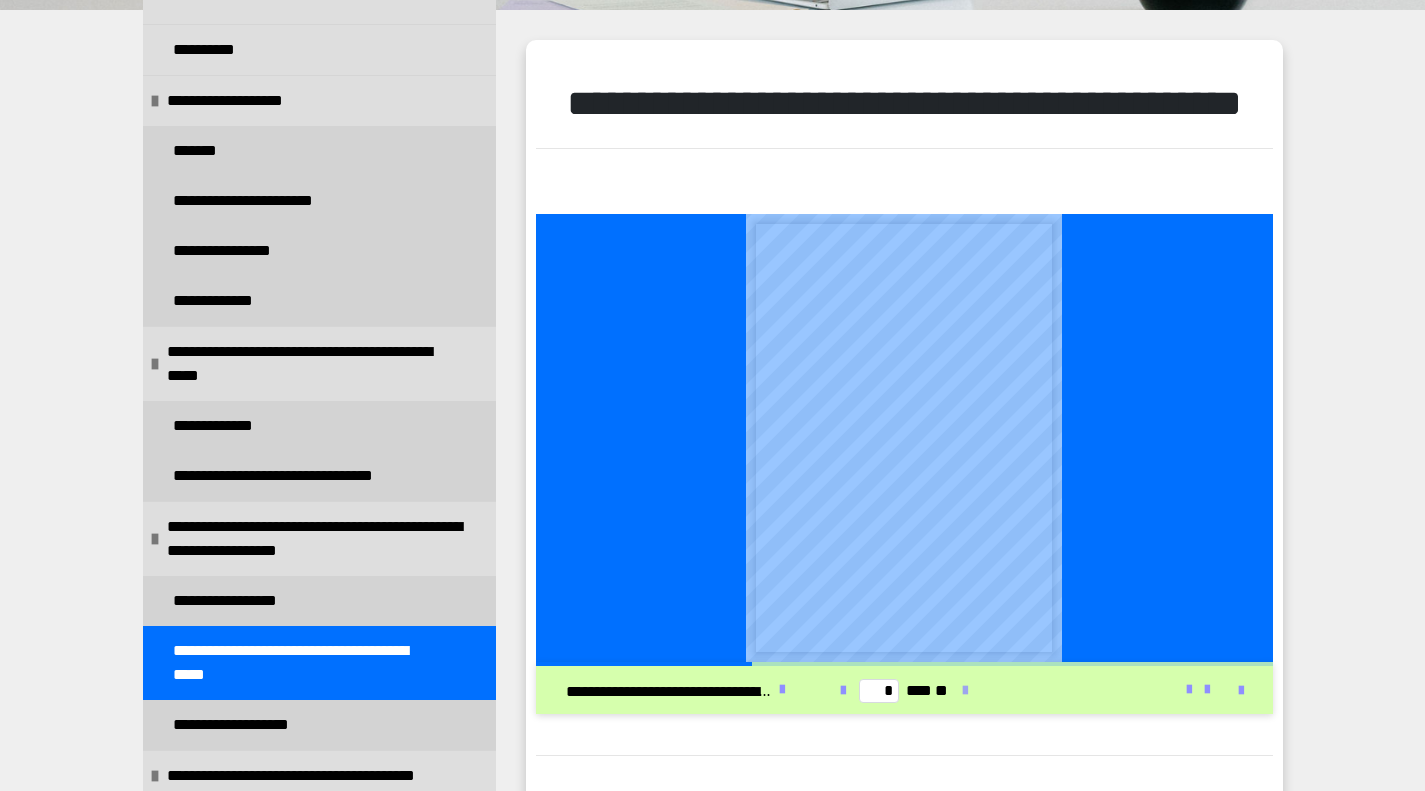 click at bounding box center [965, 691] 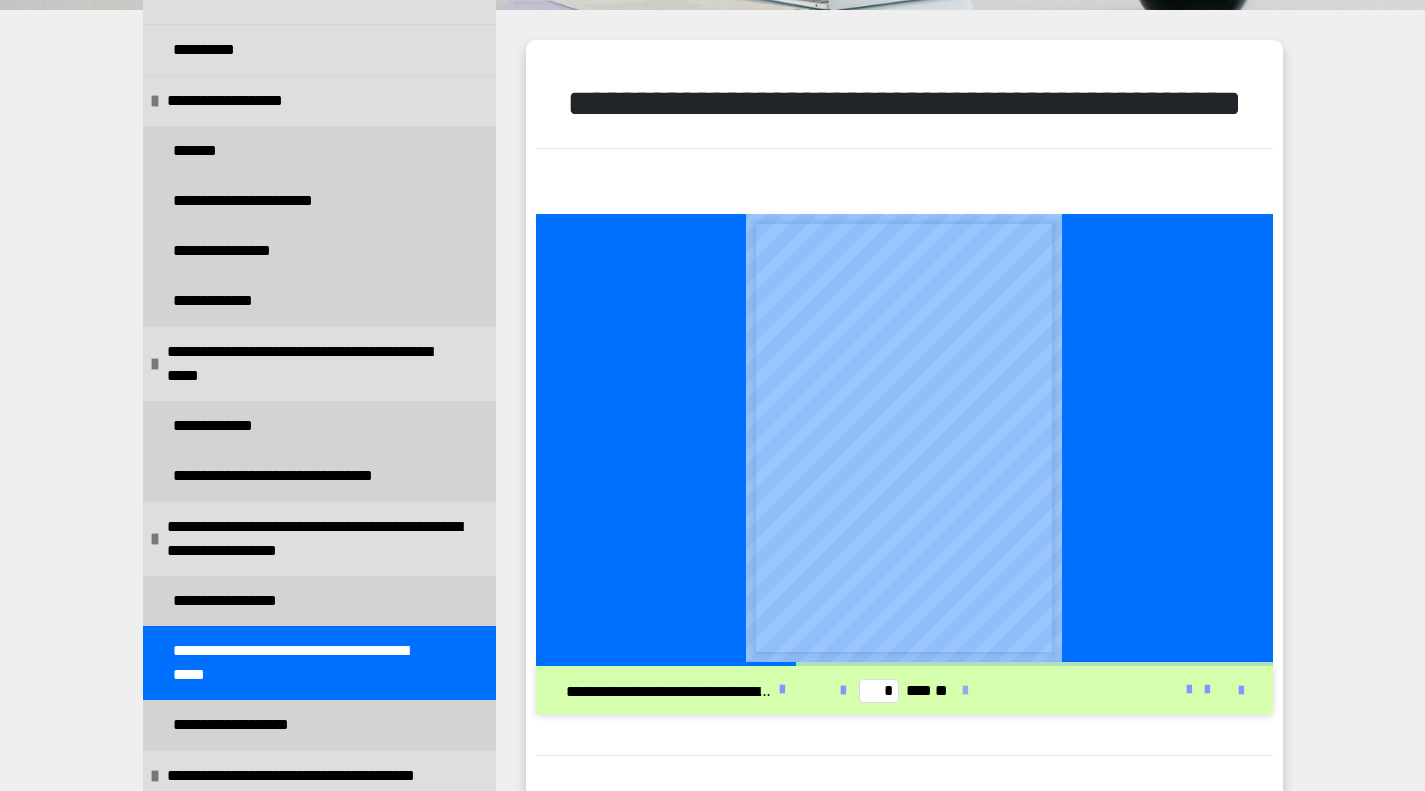 click at bounding box center [965, 691] 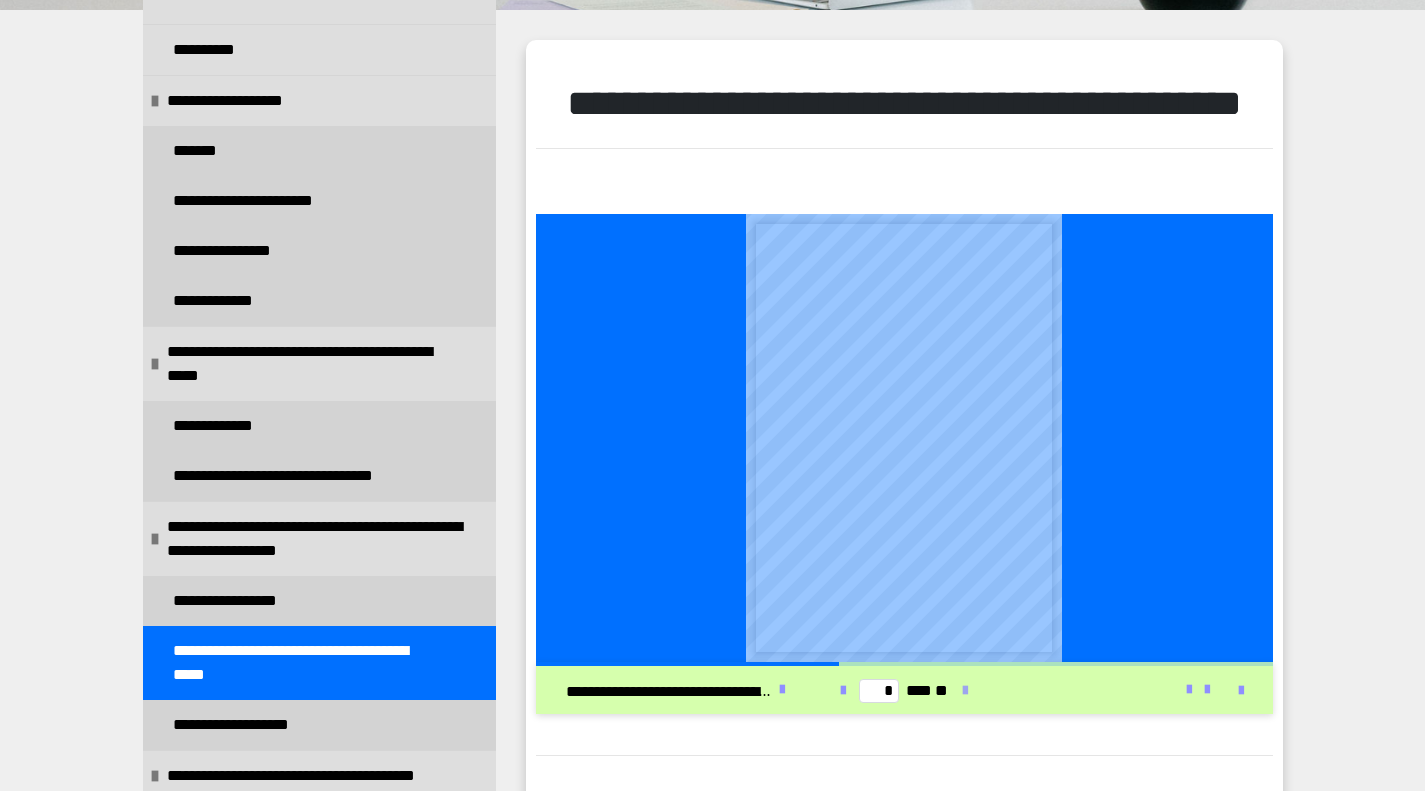click at bounding box center (965, 691) 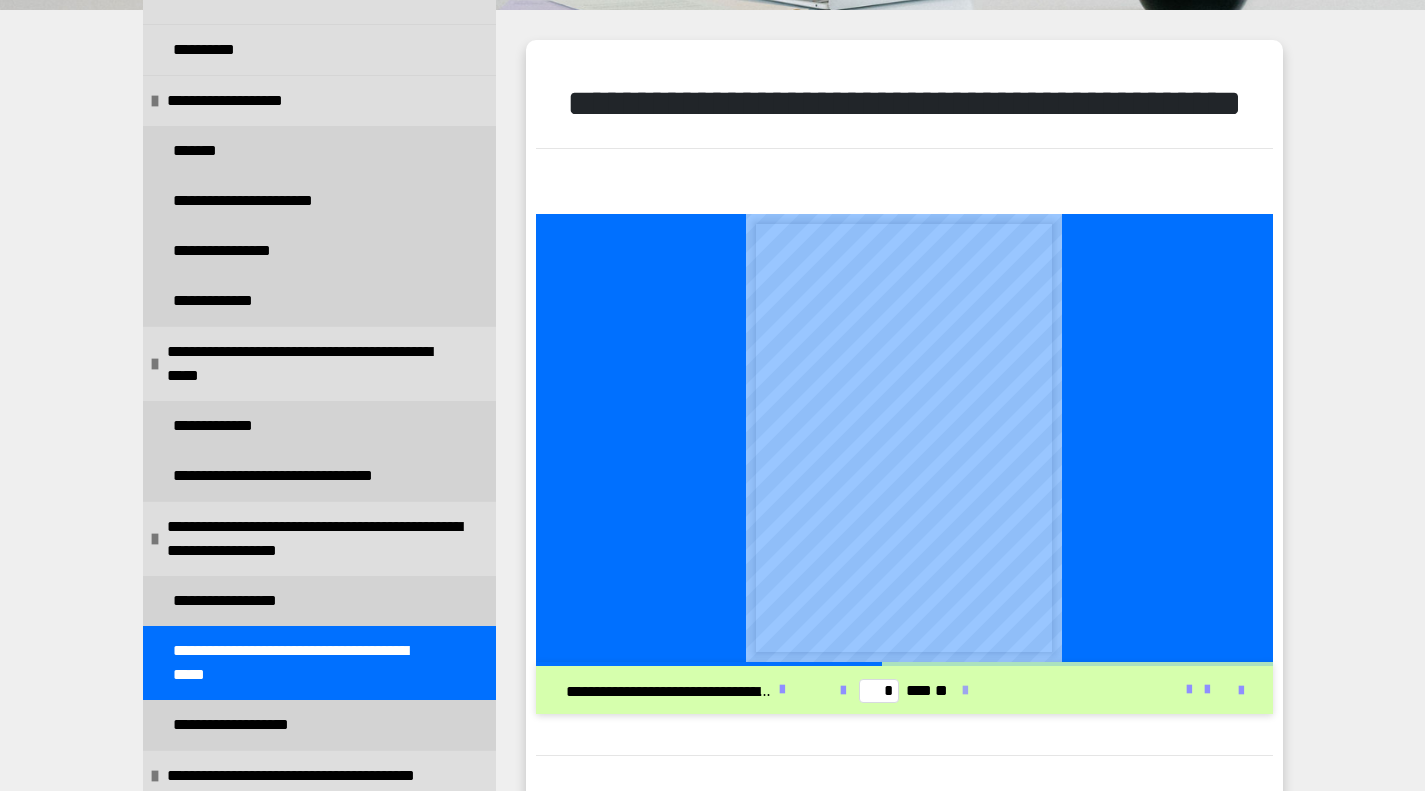 click at bounding box center (965, 691) 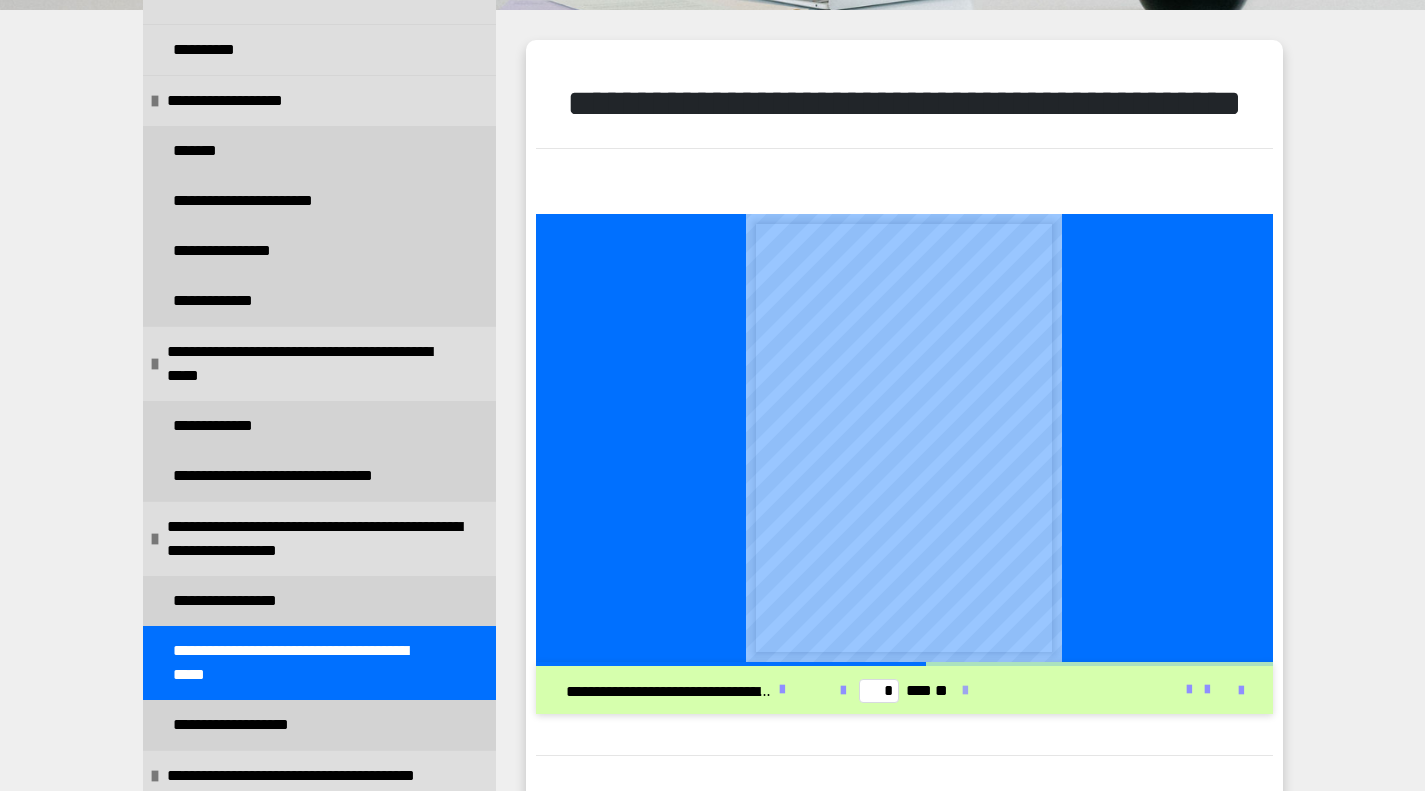 click at bounding box center (965, 691) 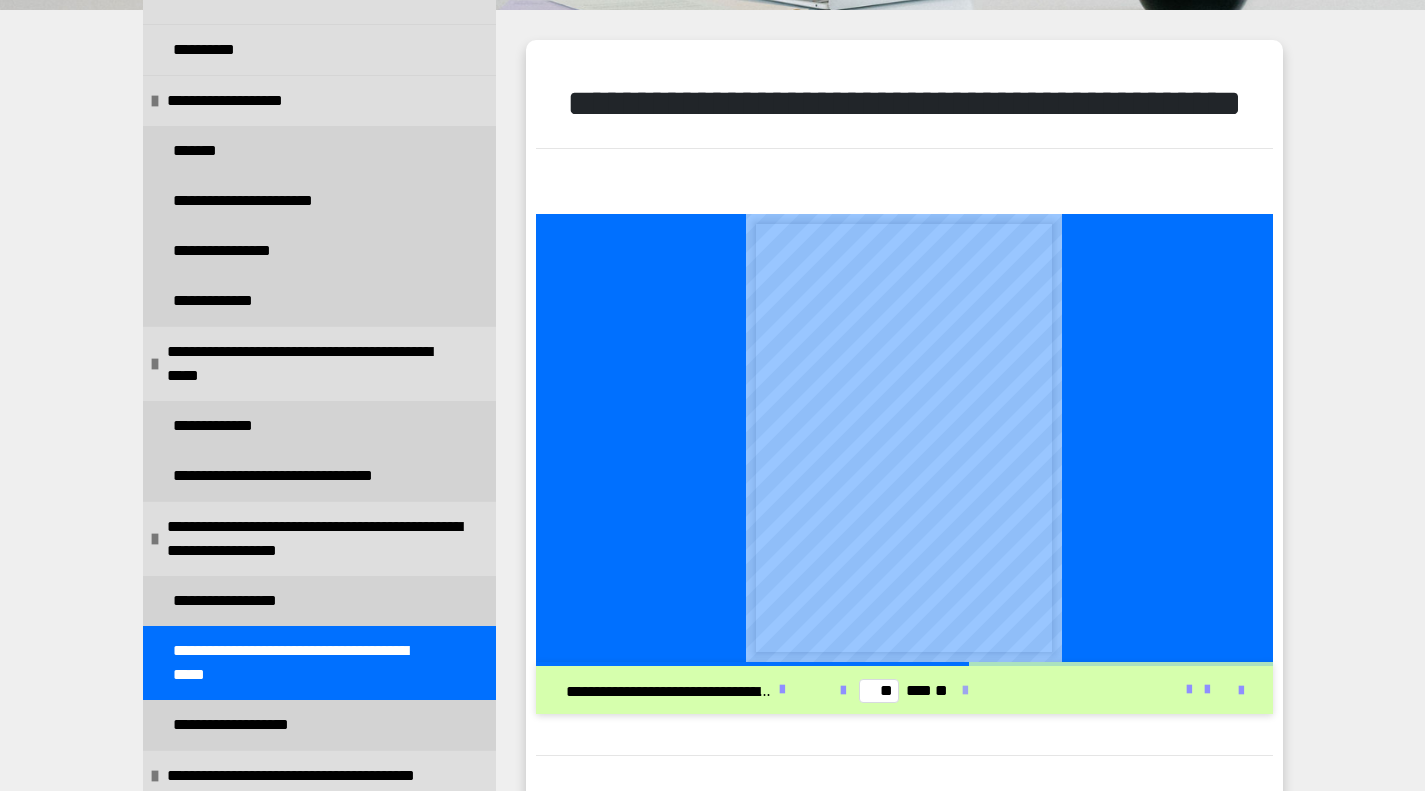 click at bounding box center (965, 691) 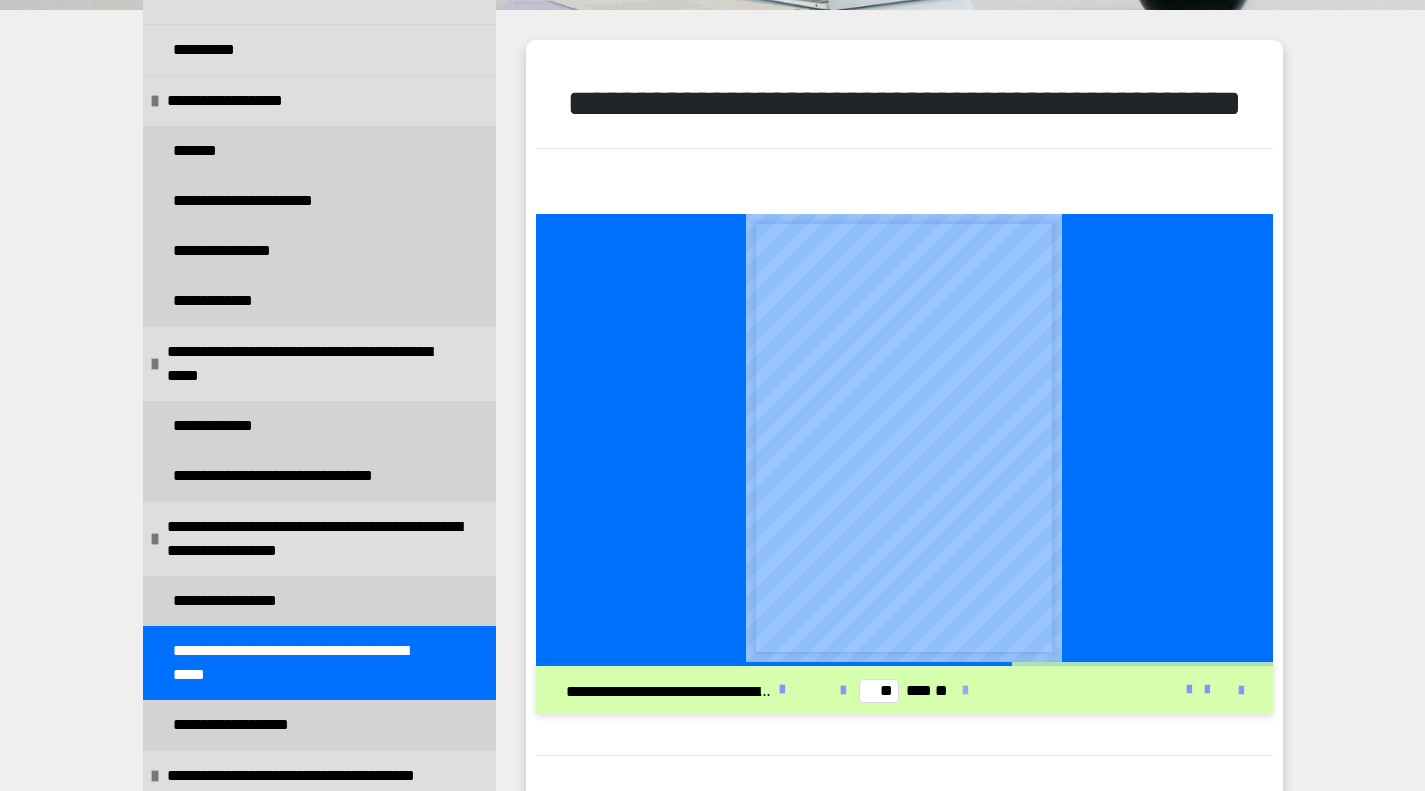 click at bounding box center (965, 691) 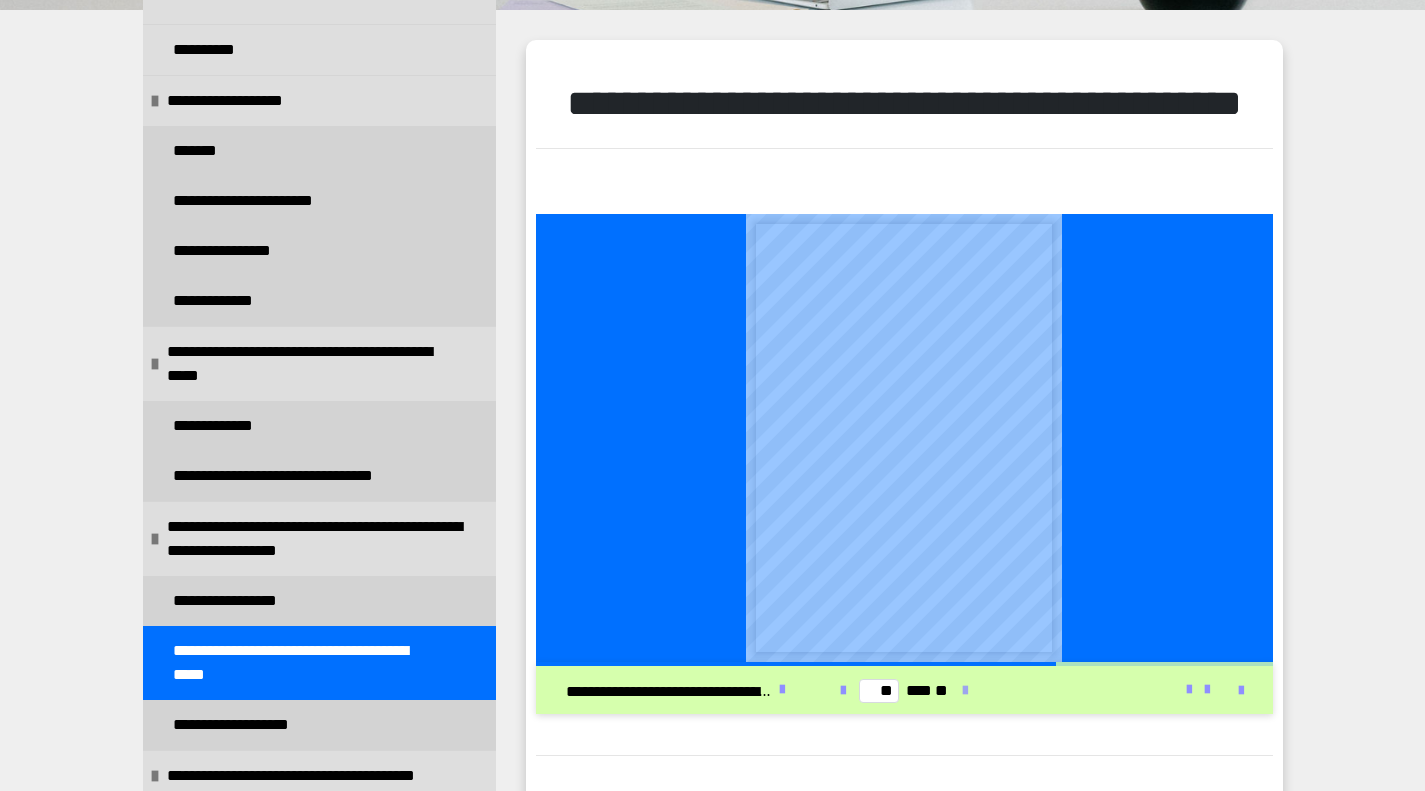 click at bounding box center [965, 691] 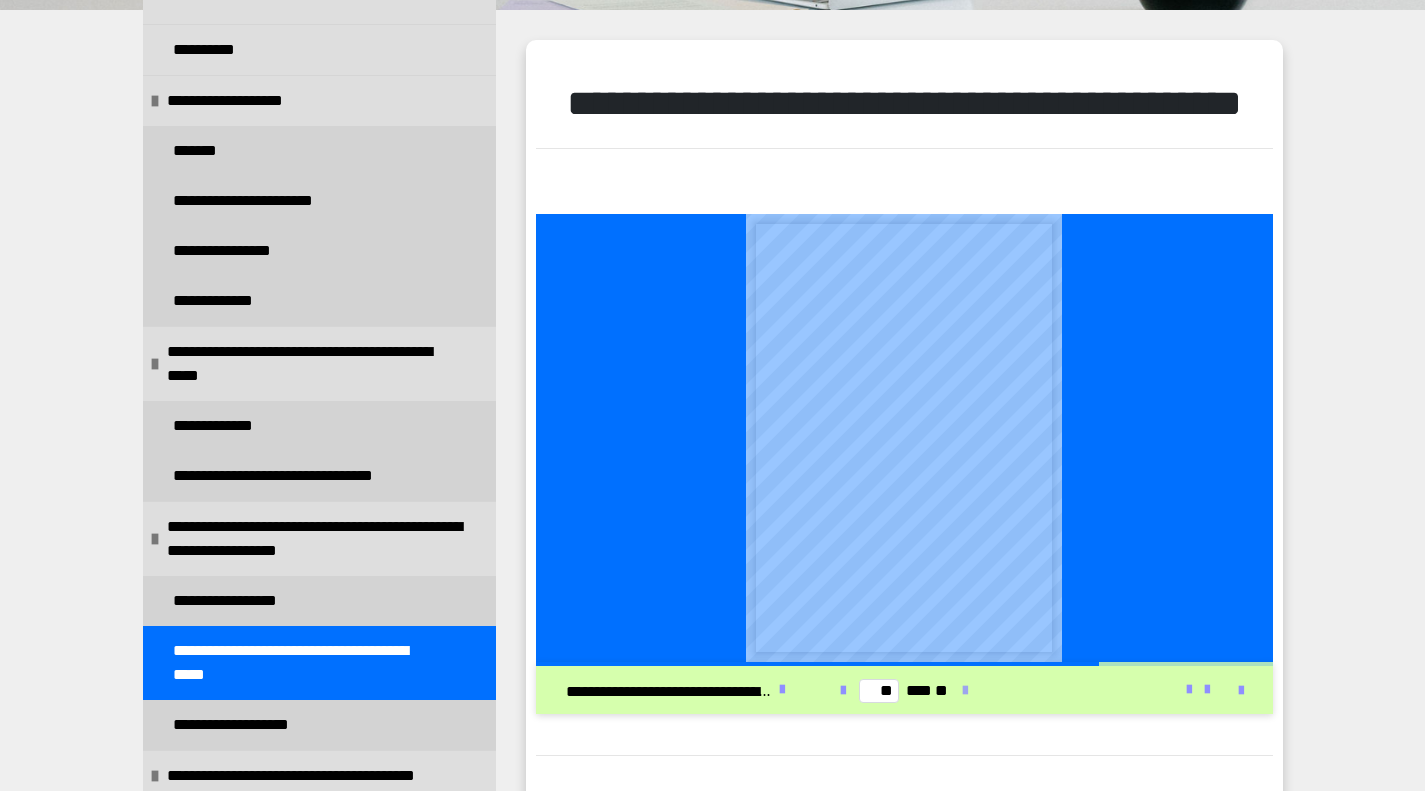 click at bounding box center (965, 691) 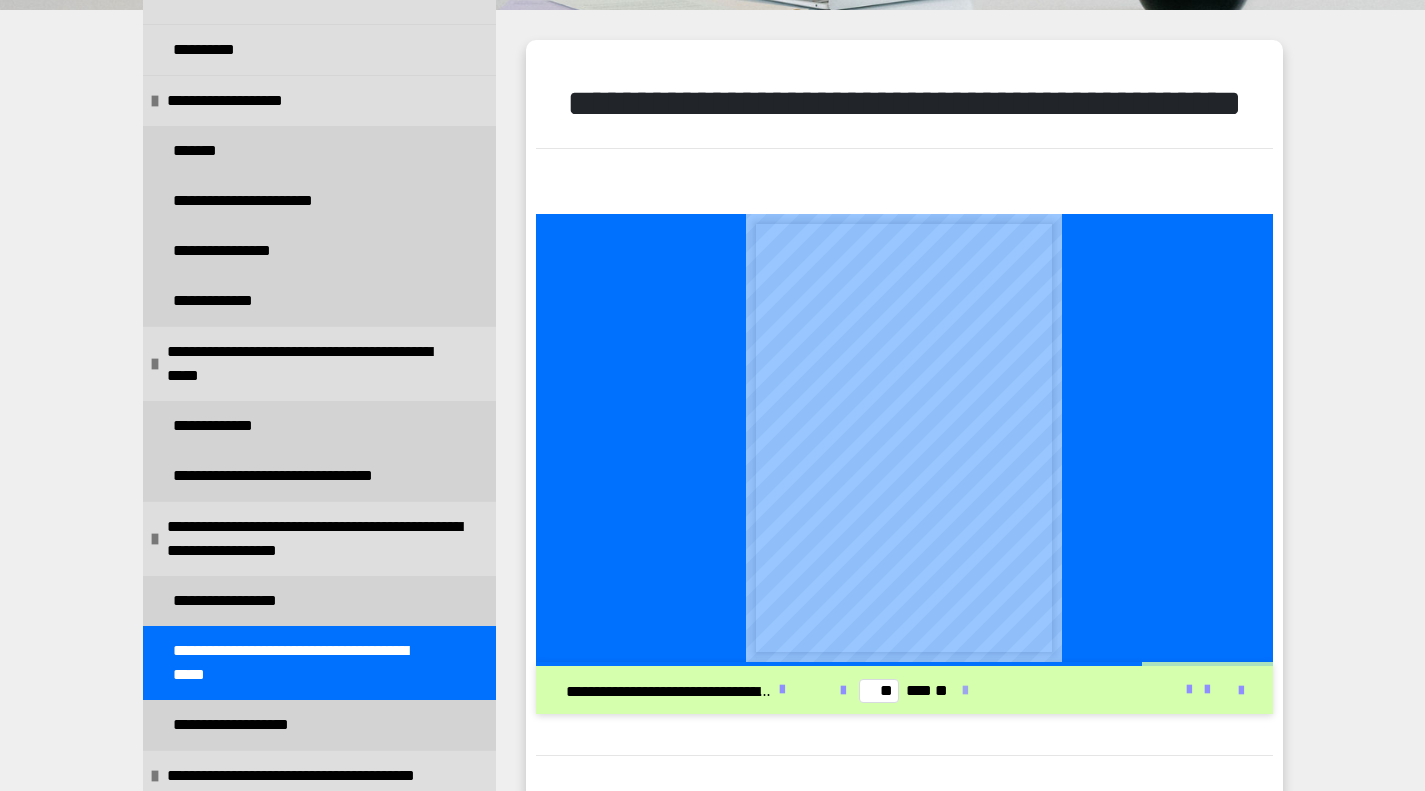 click at bounding box center (965, 691) 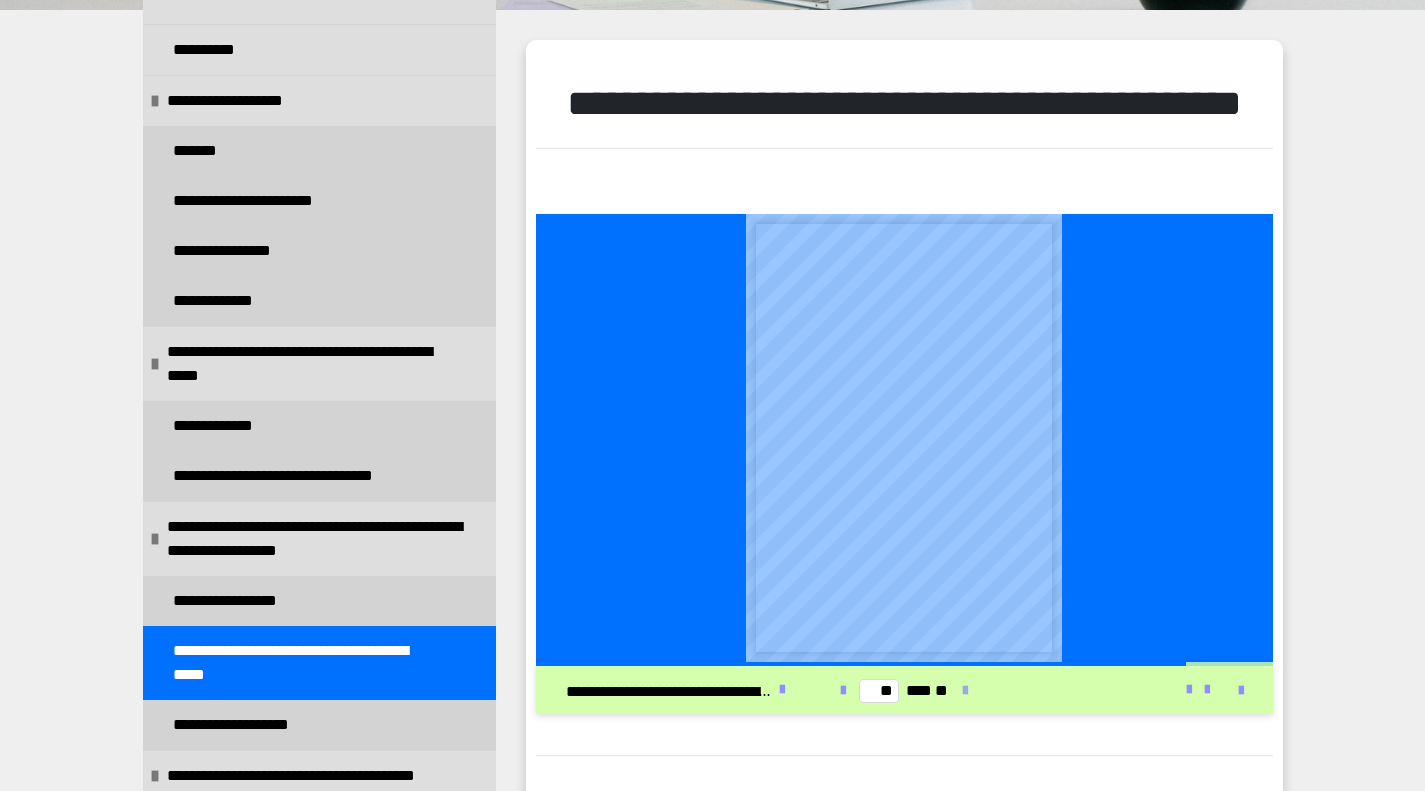 click at bounding box center [965, 691] 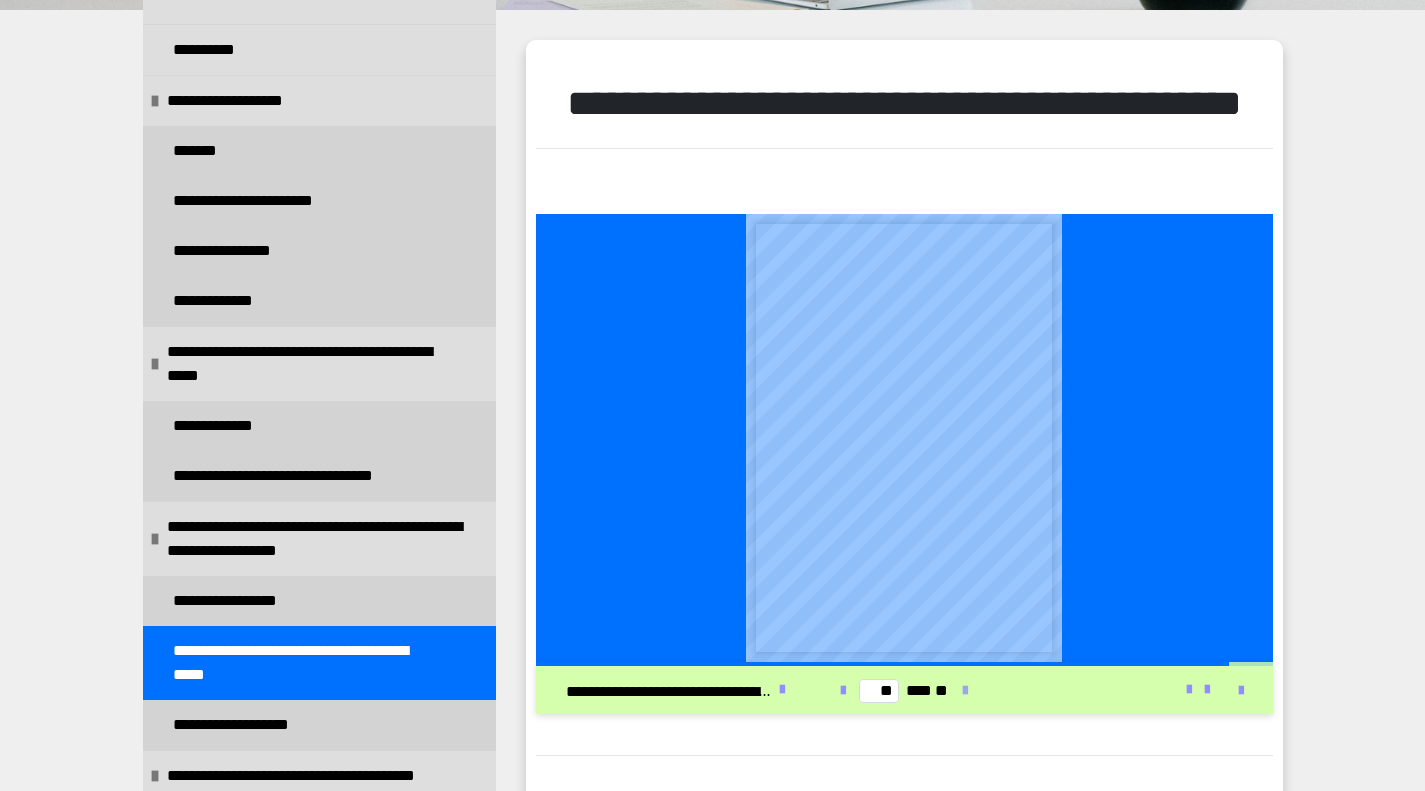 click at bounding box center (965, 691) 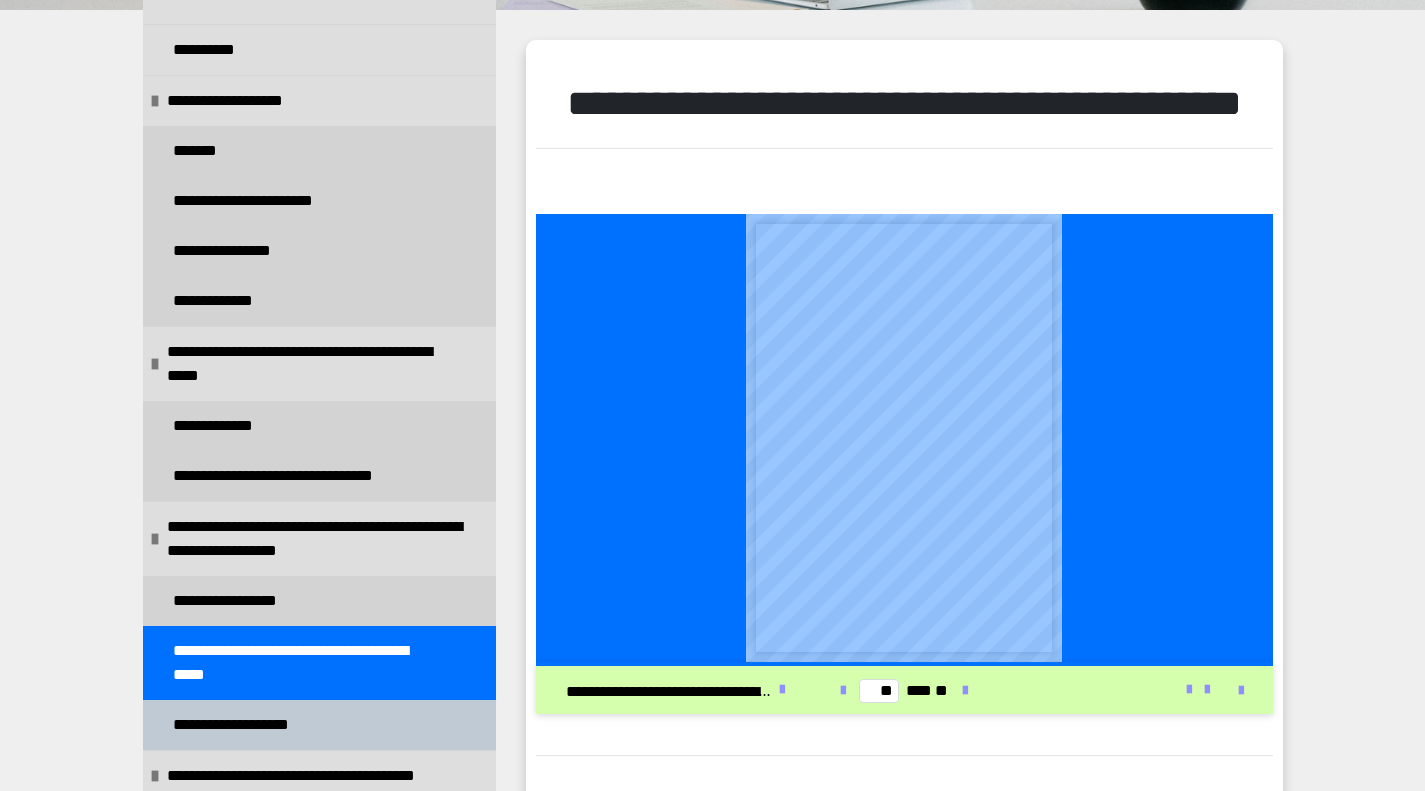 click on "**********" at bounding box center (240, 725) 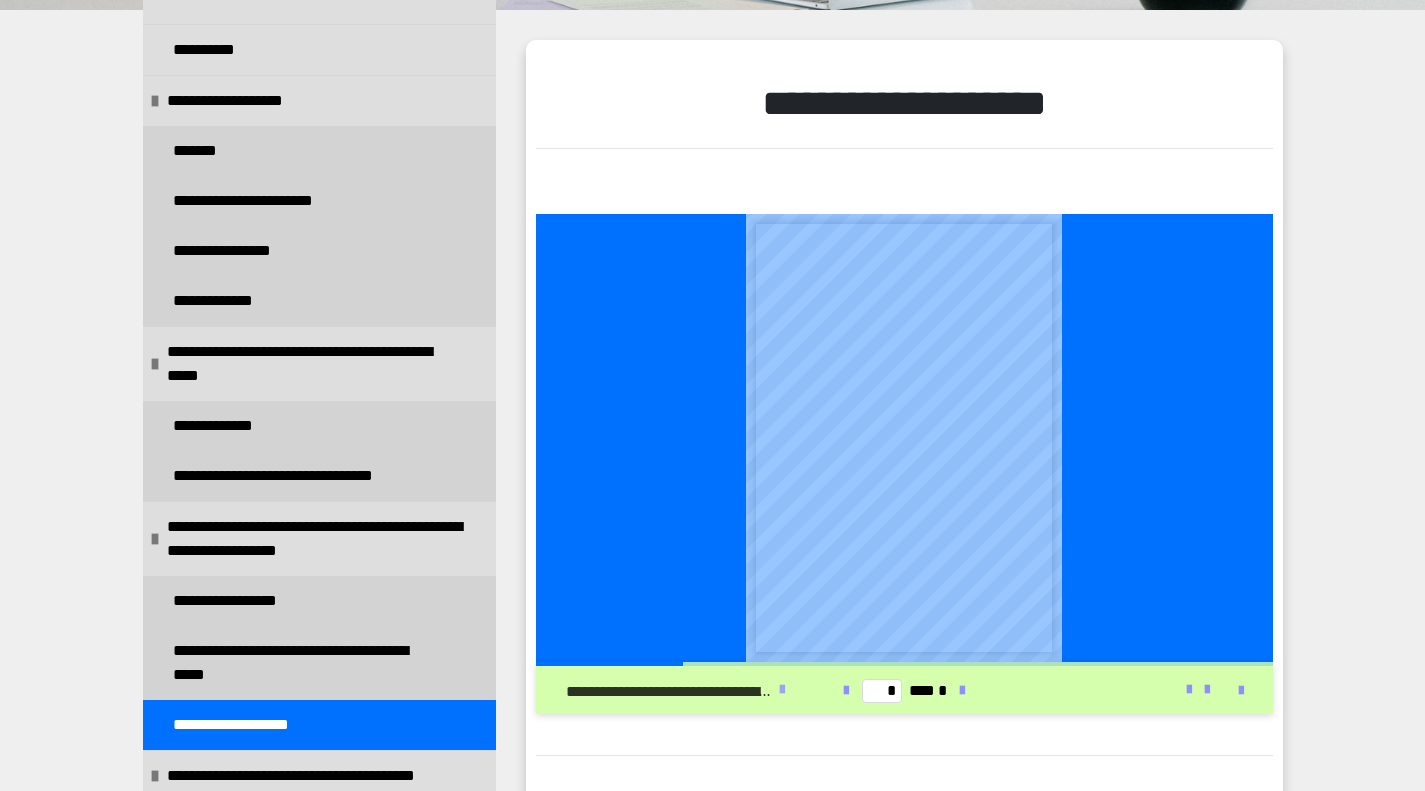click at bounding box center [782, 690] 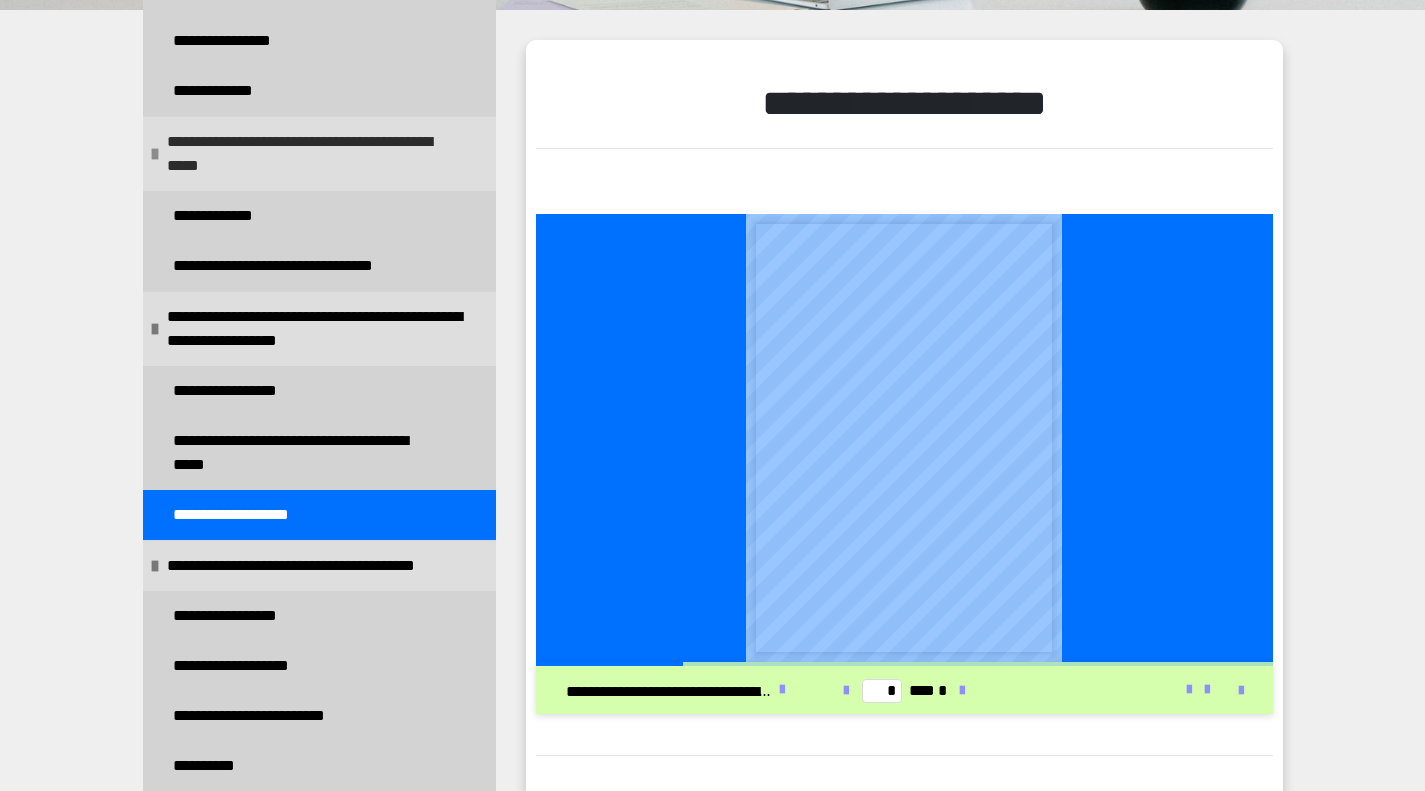 scroll, scrollTop: 340, scrollLeft: 0, axis: vertical 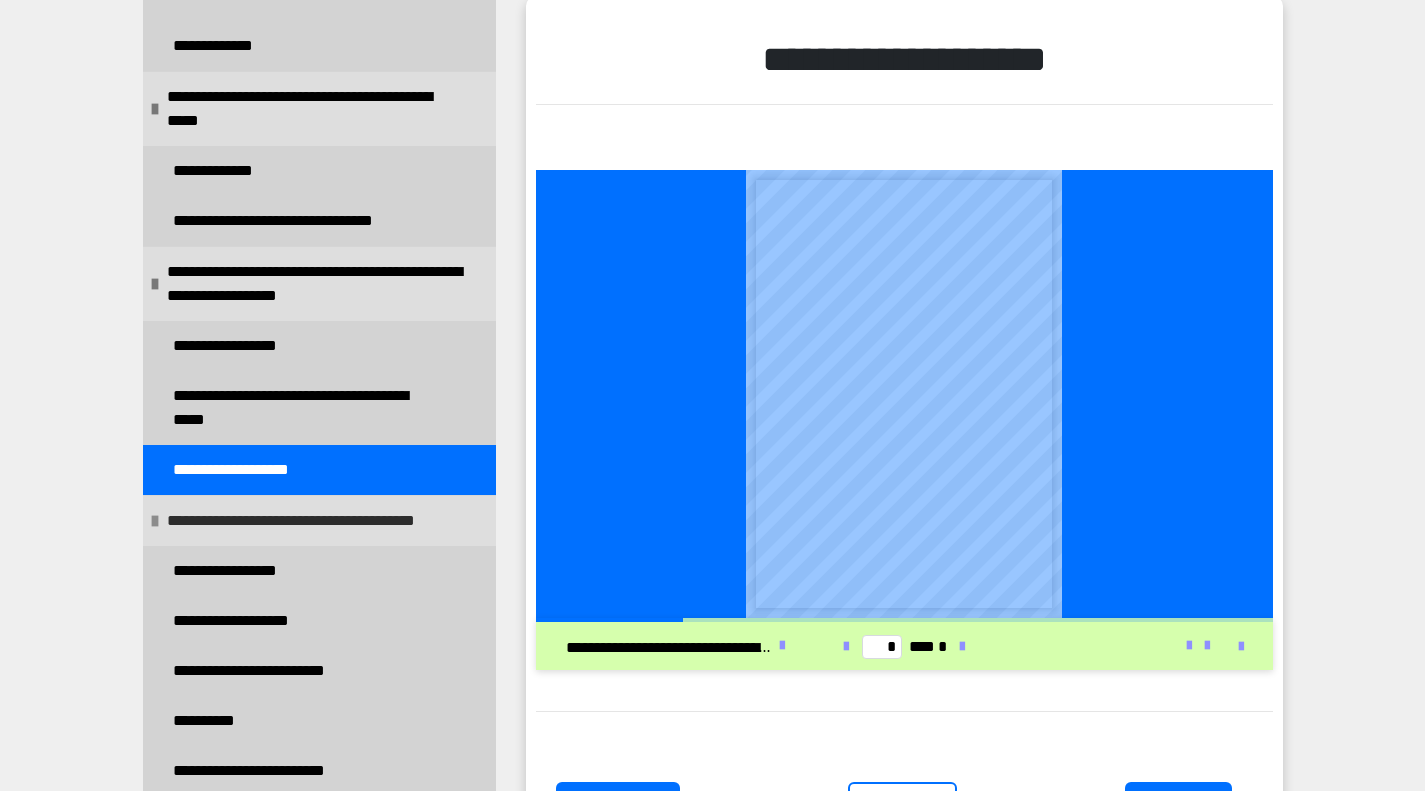 click on "**********" at bounding box center [314, 521] 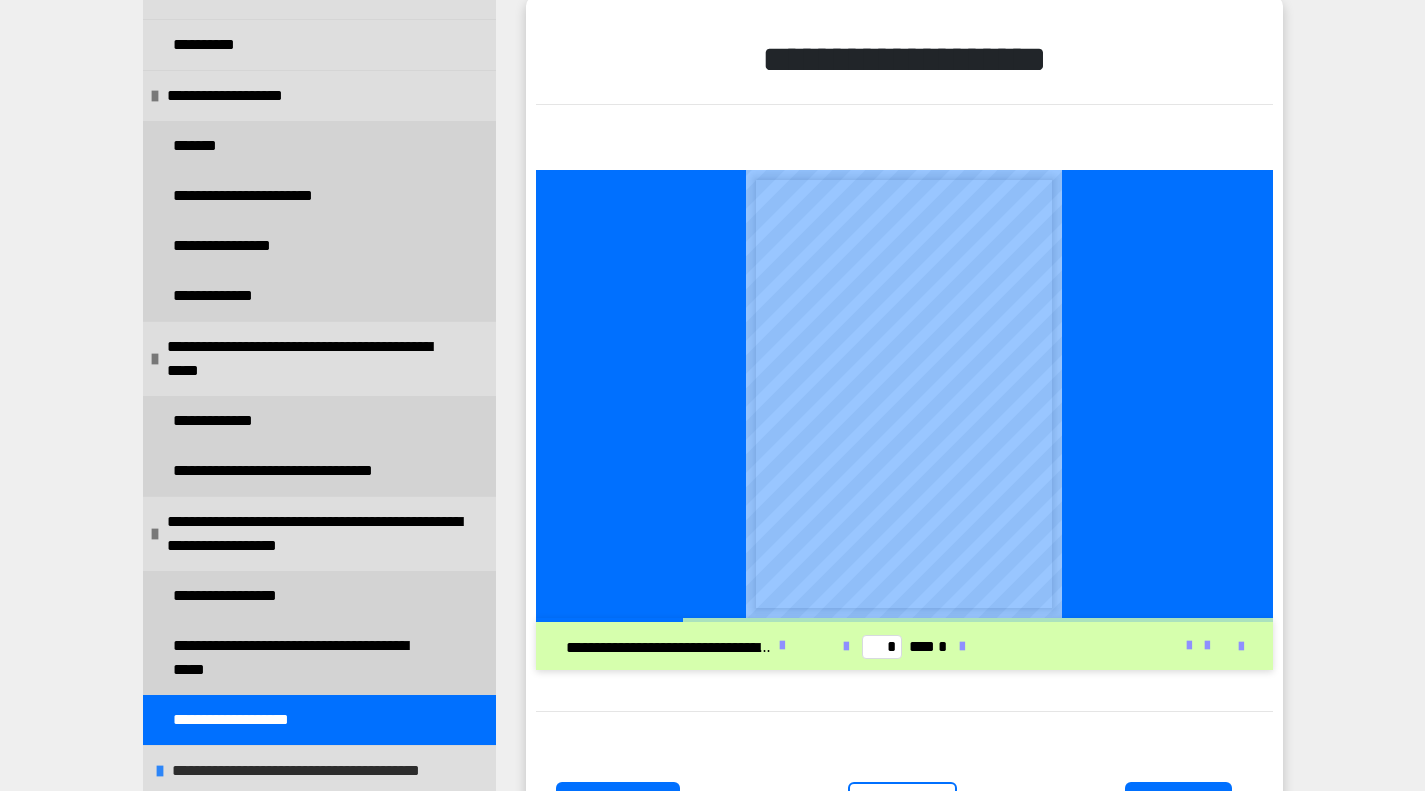 scroll, scrollTop: 90, scrollLeft: 0, axis: vertical 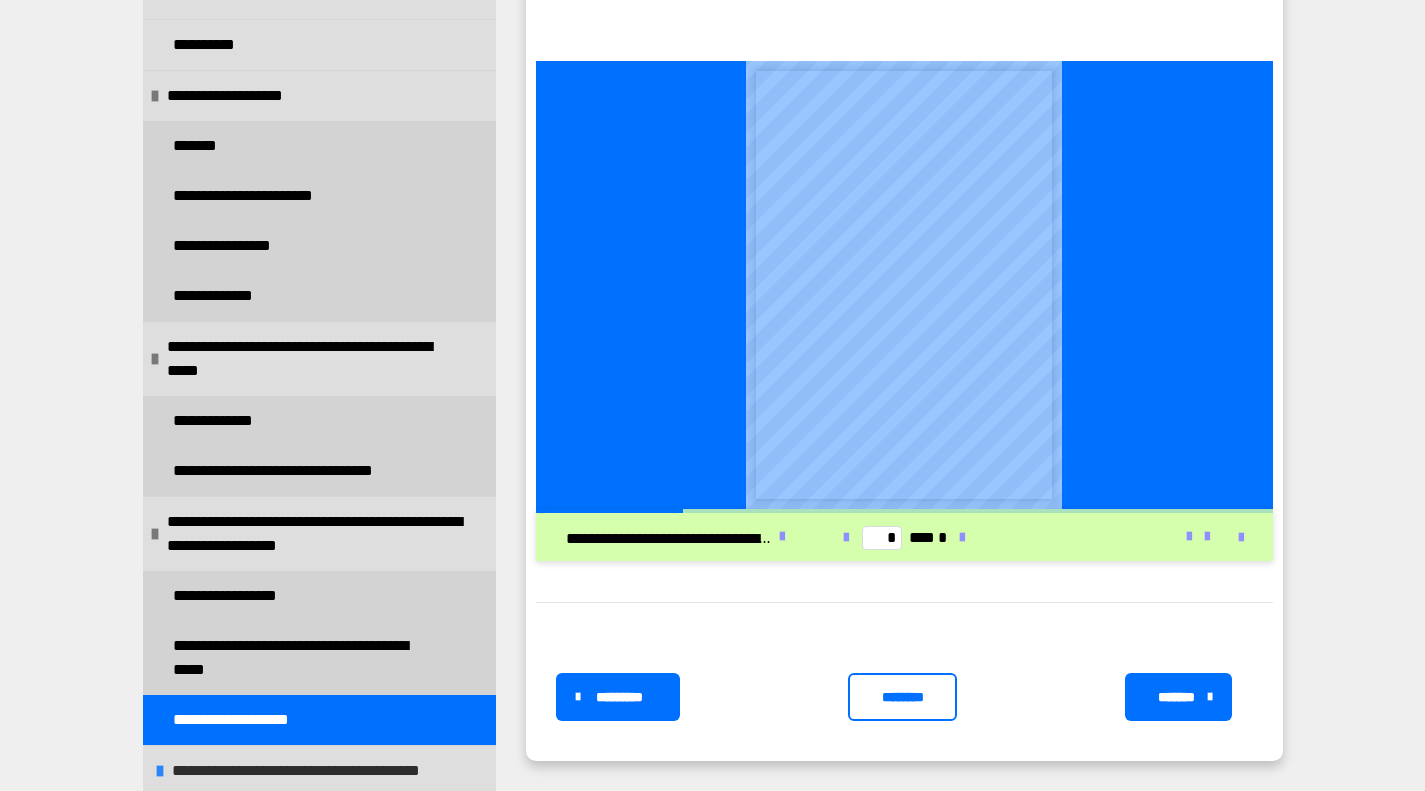 click on "**********" at bounding box center (319, 771) 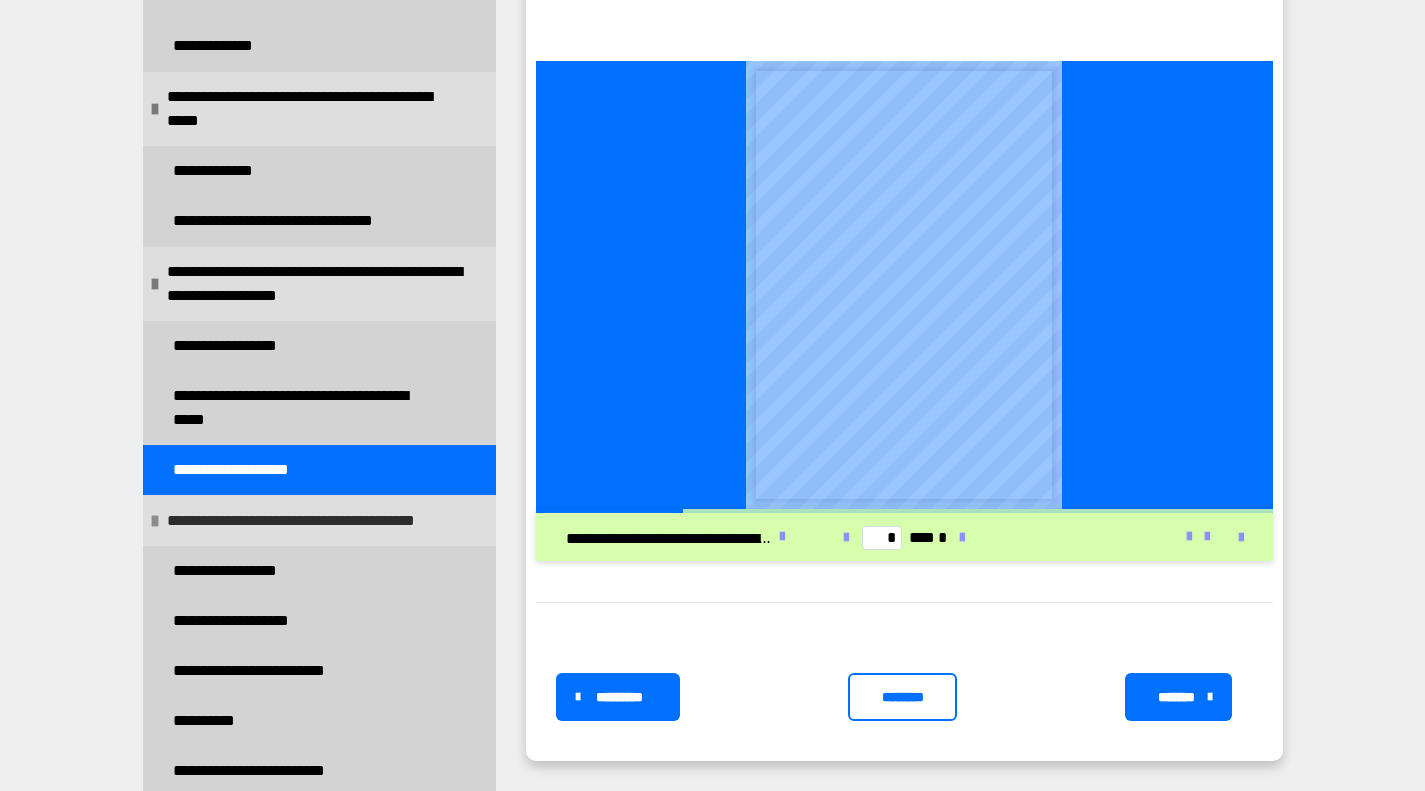 click on "**********" at bounding box center [314, 521] 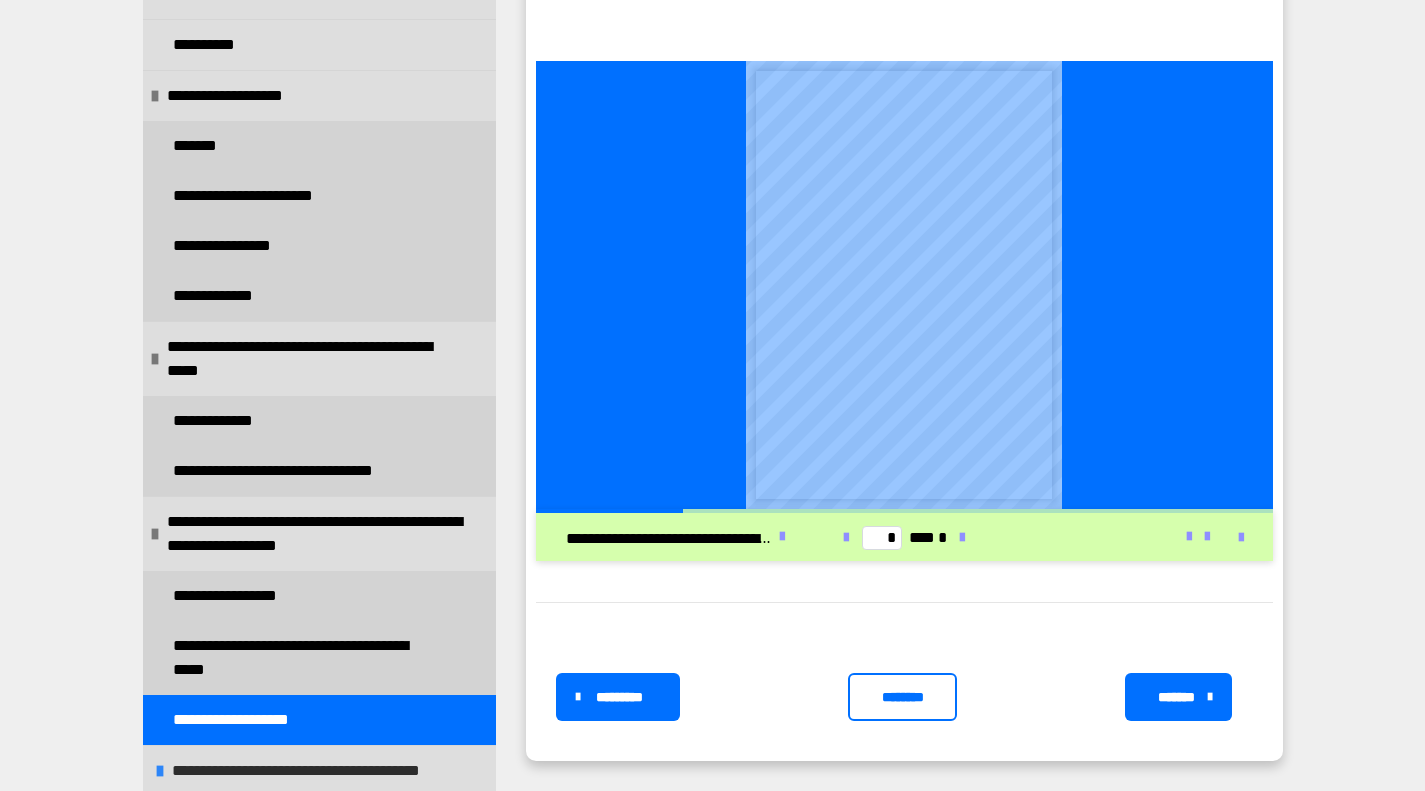 scroll, scrollTop: 90, scrollLeft: 0, axis: vertical 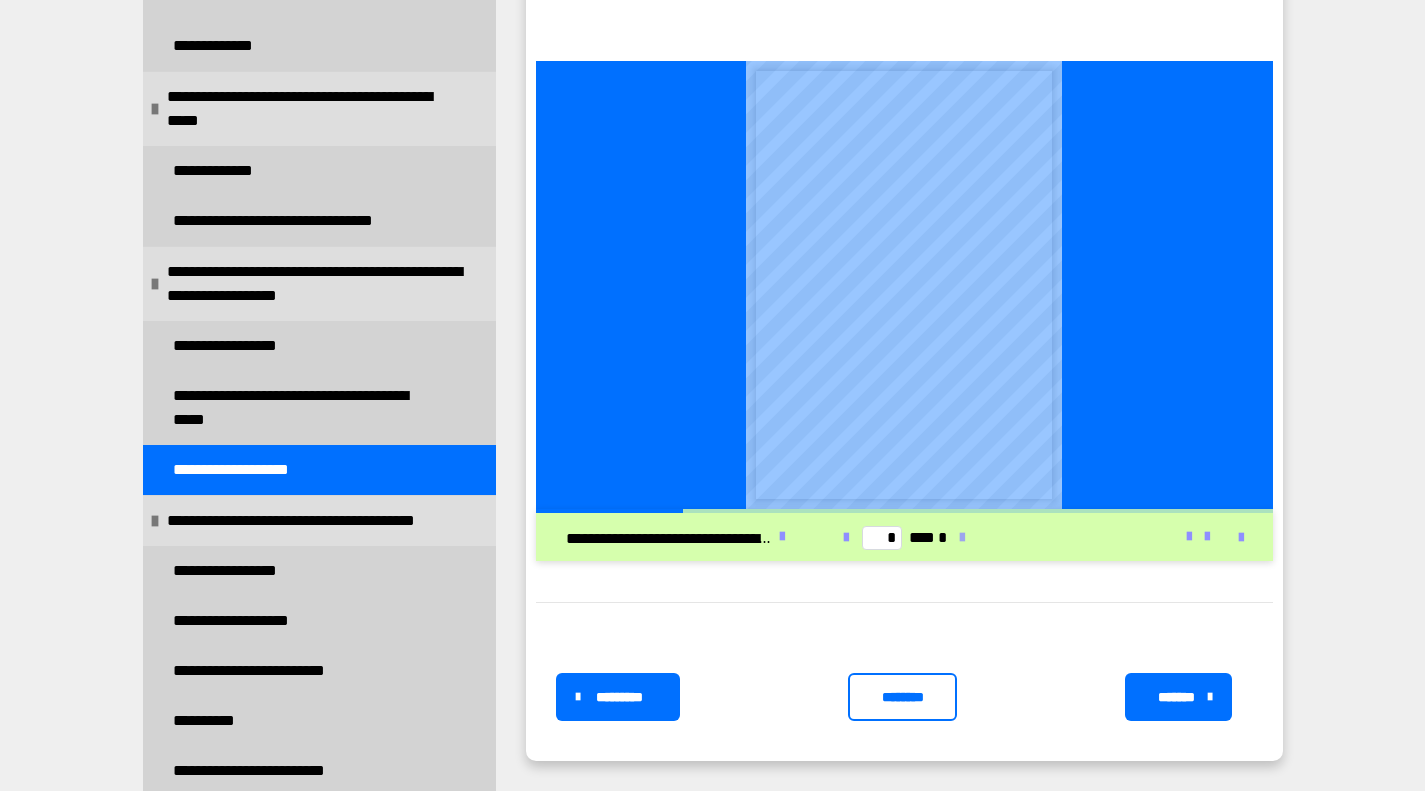 click at bounding box center (962, 538) 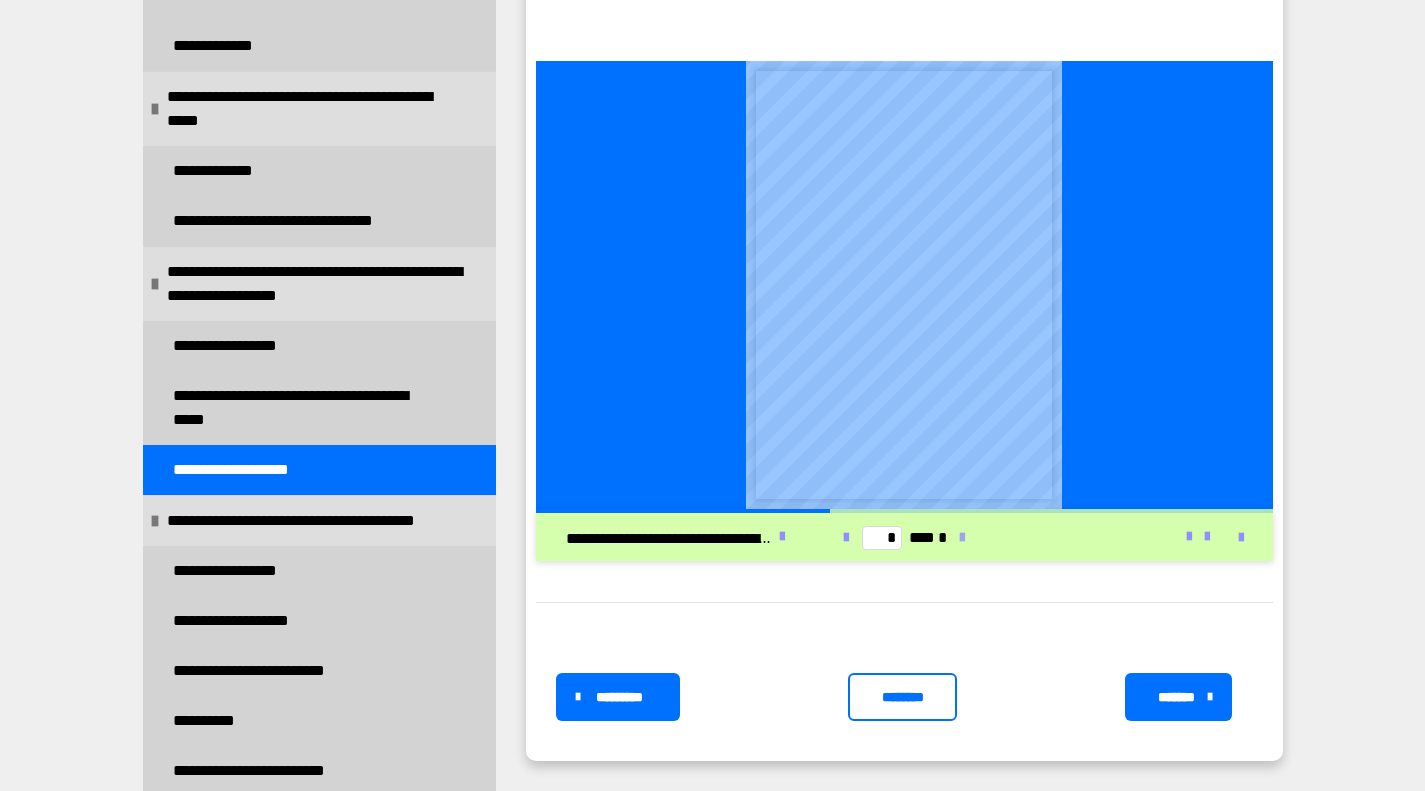 click at bounding box center (962, 538) 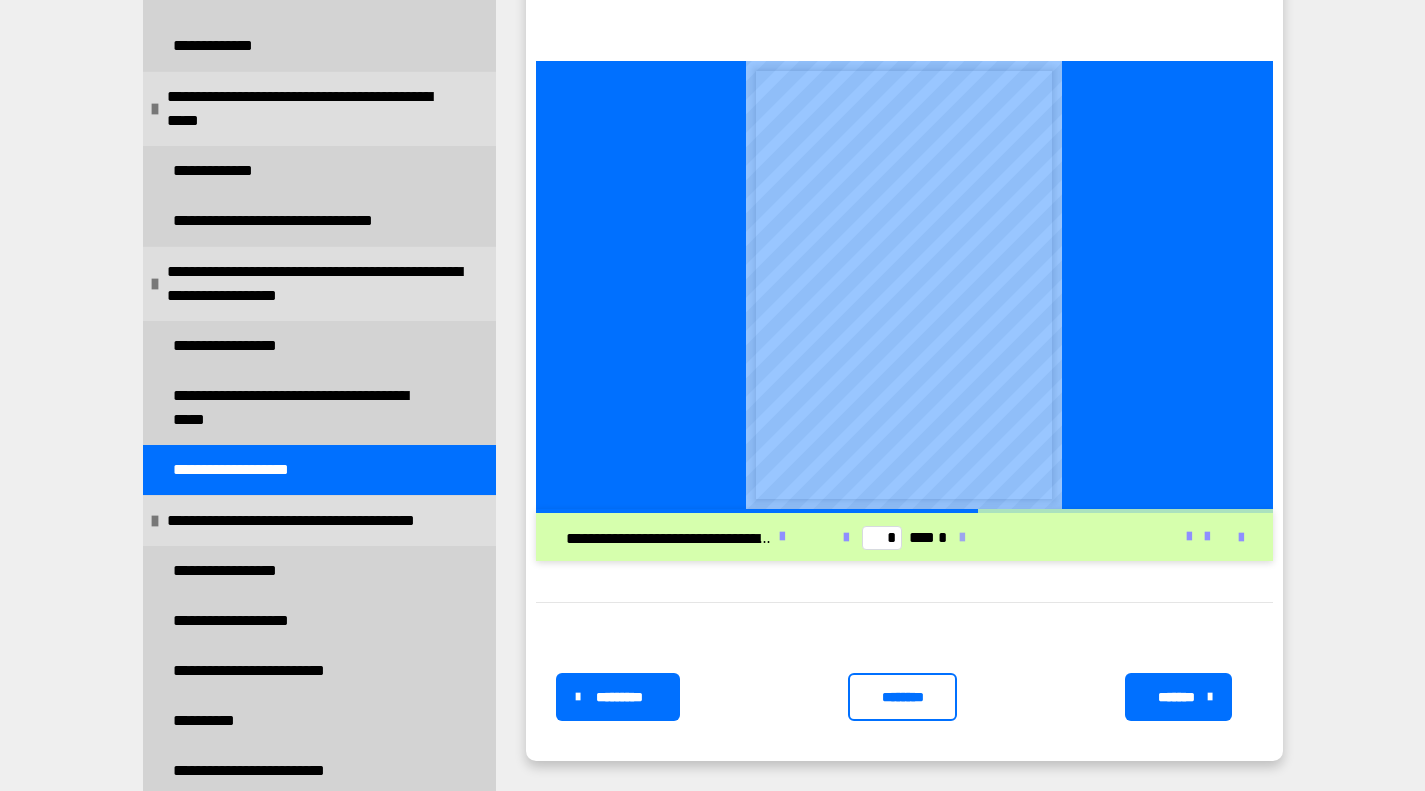 click at bounding box center [962, 538] 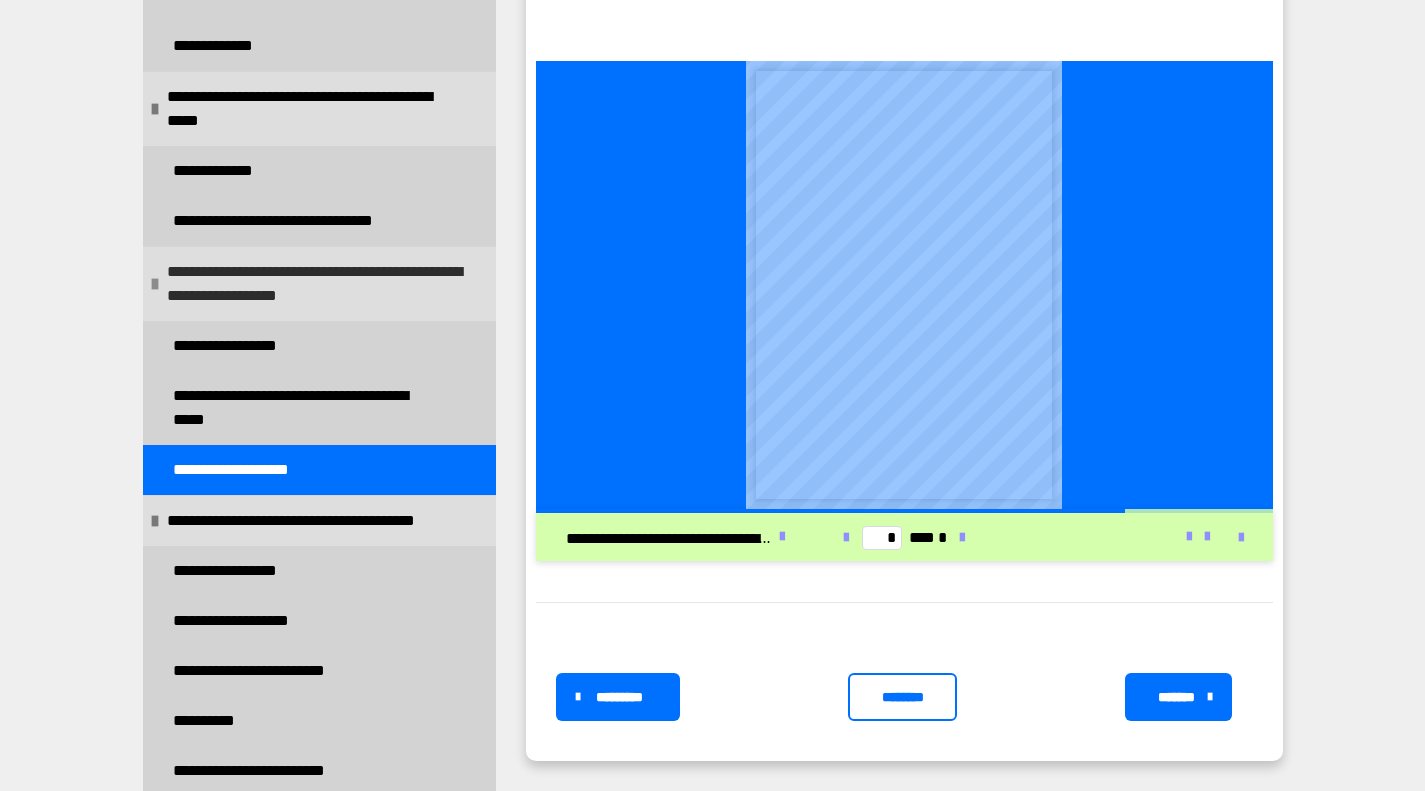 click on "**********" at bounding box center (319, 283) 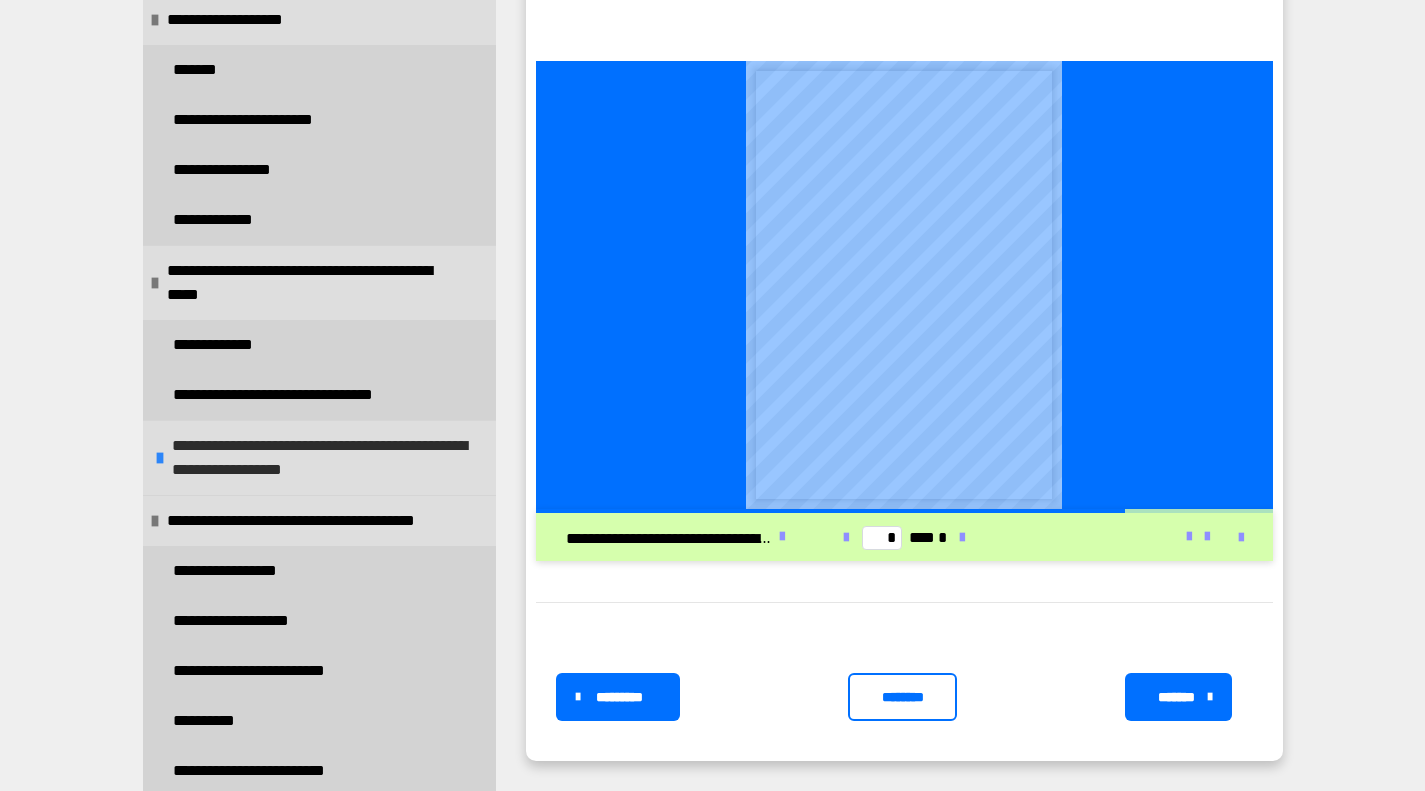 scroll, scrollTop: 166, scrollLeft: 0, axis: vertical 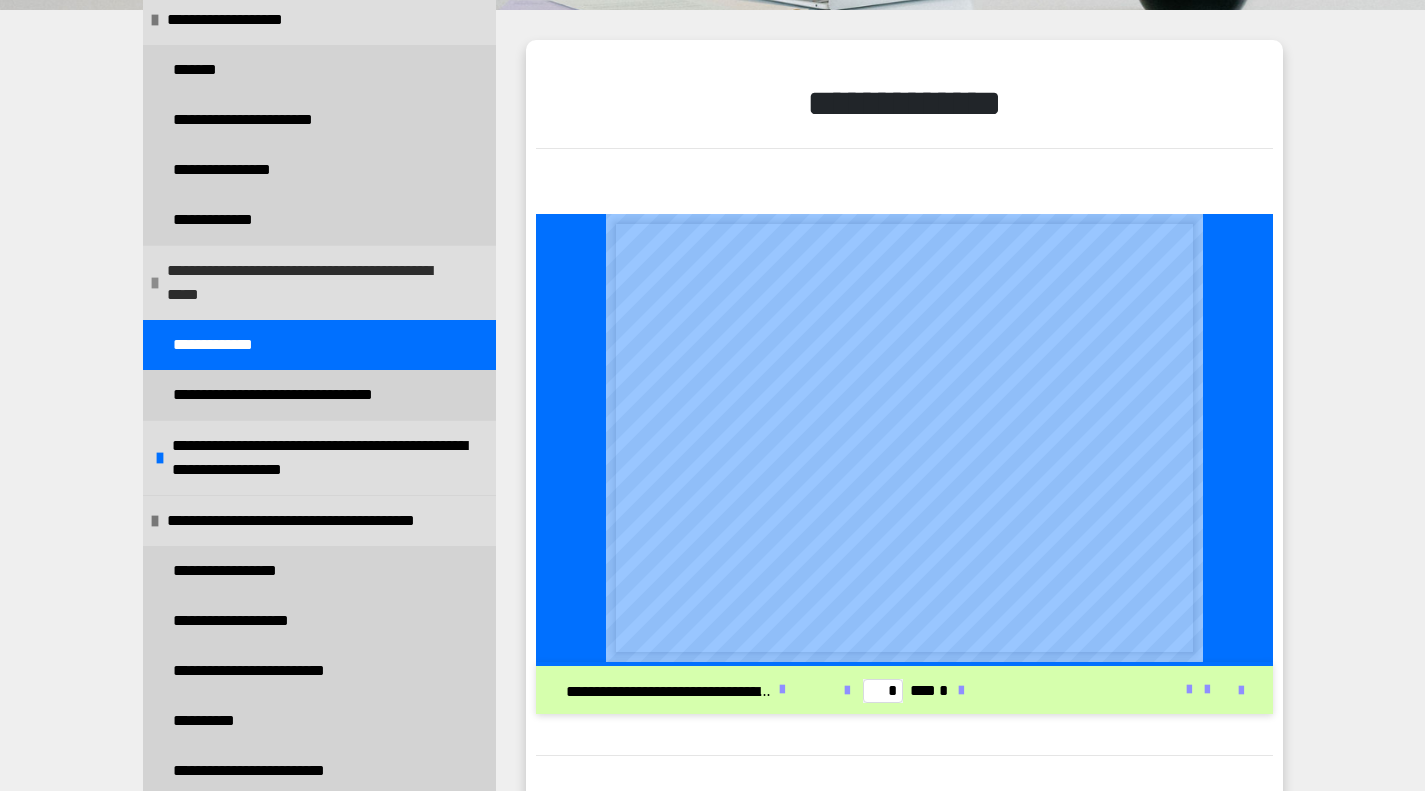 click on "**********" at bounding box center (316, 283) 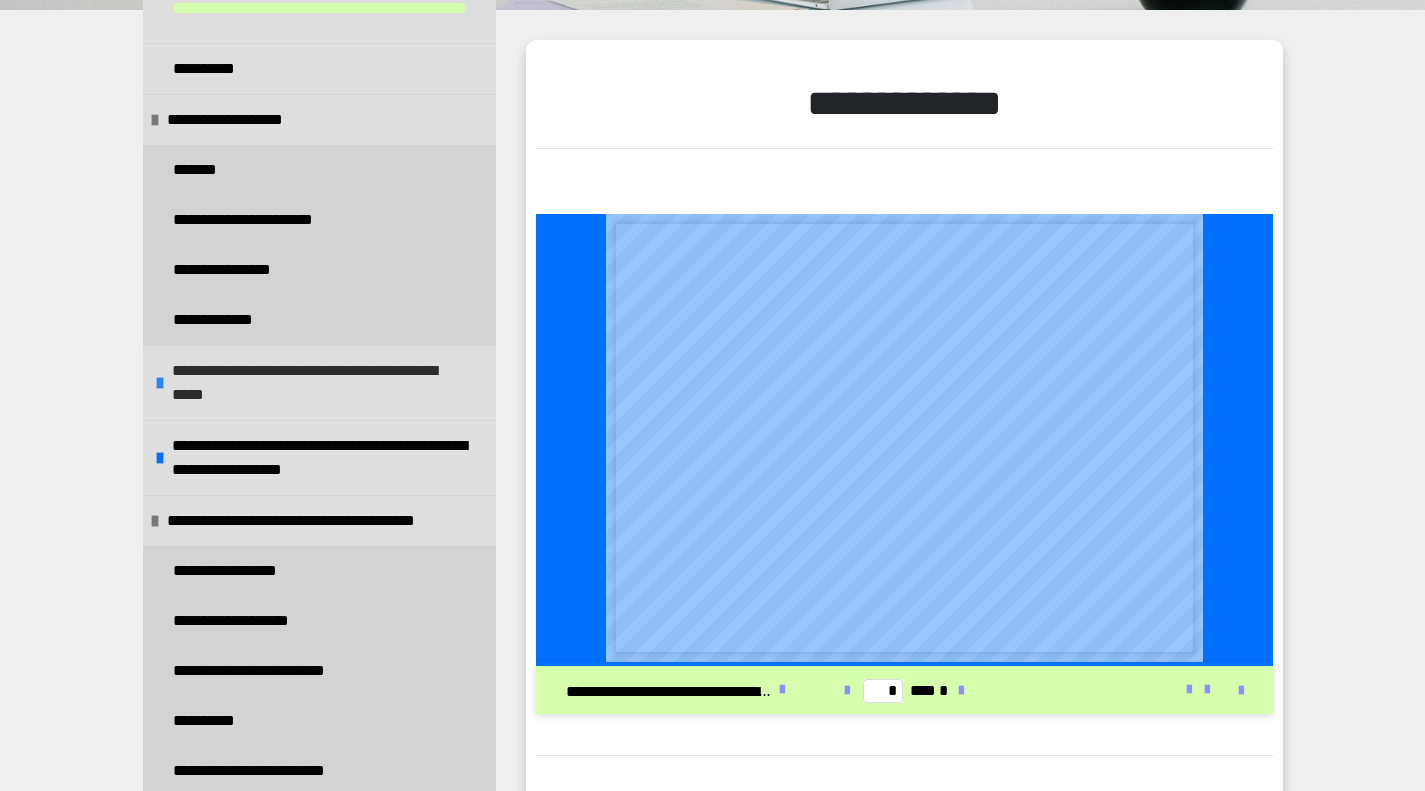 scroll, scrollTop: 66, scrollLeft: 0, axis: vertical 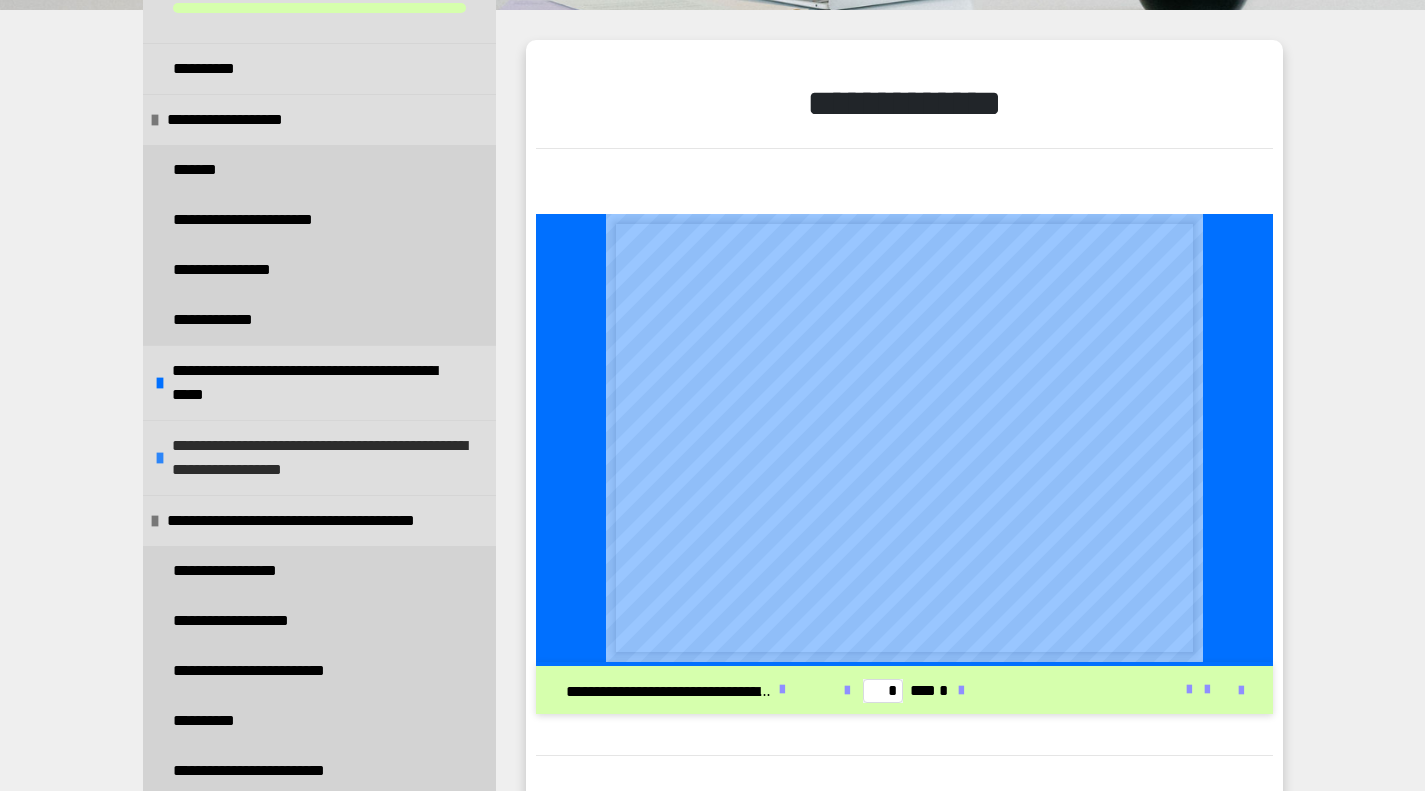 click on "**********" at bounding box center [321, 458] 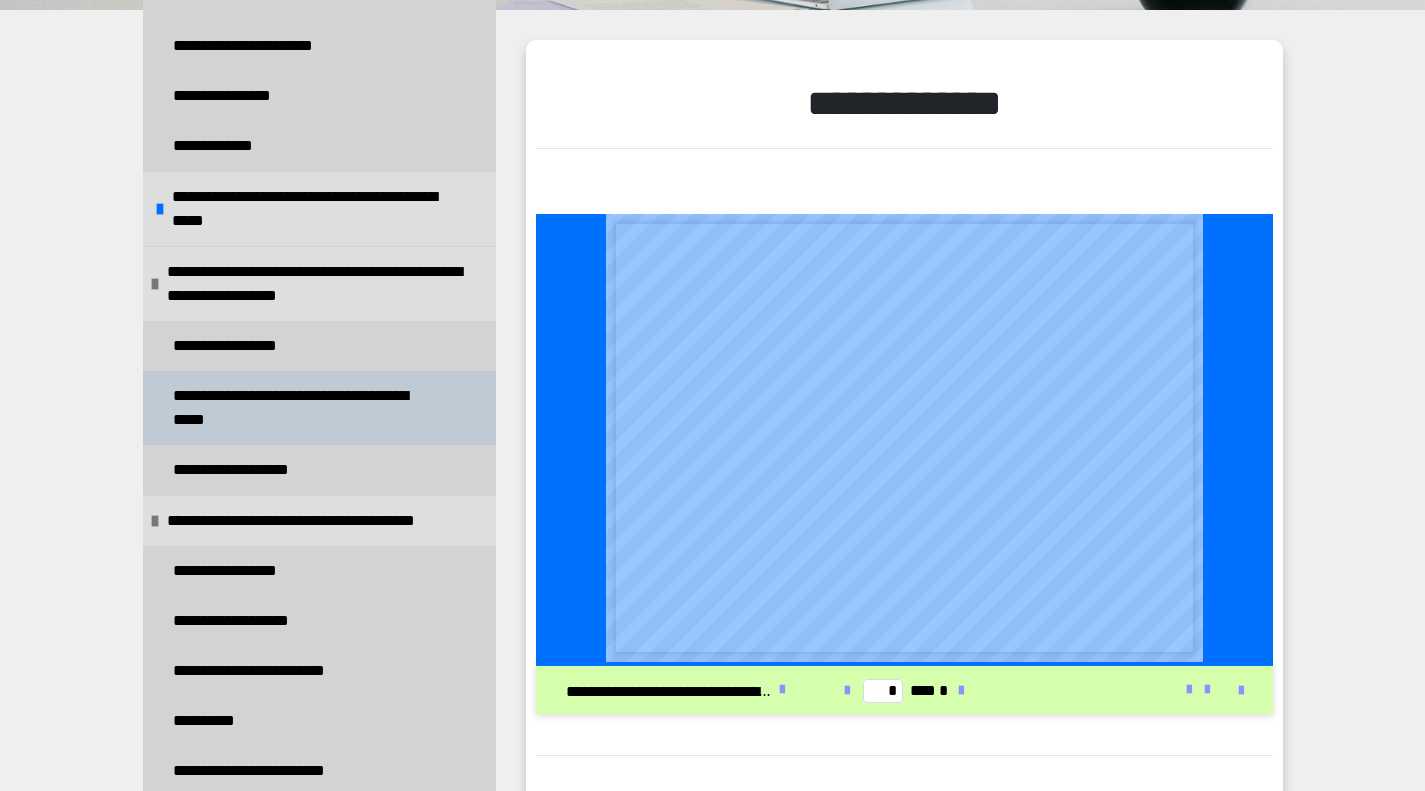 click on "**********" at bounding box center (304, 408) 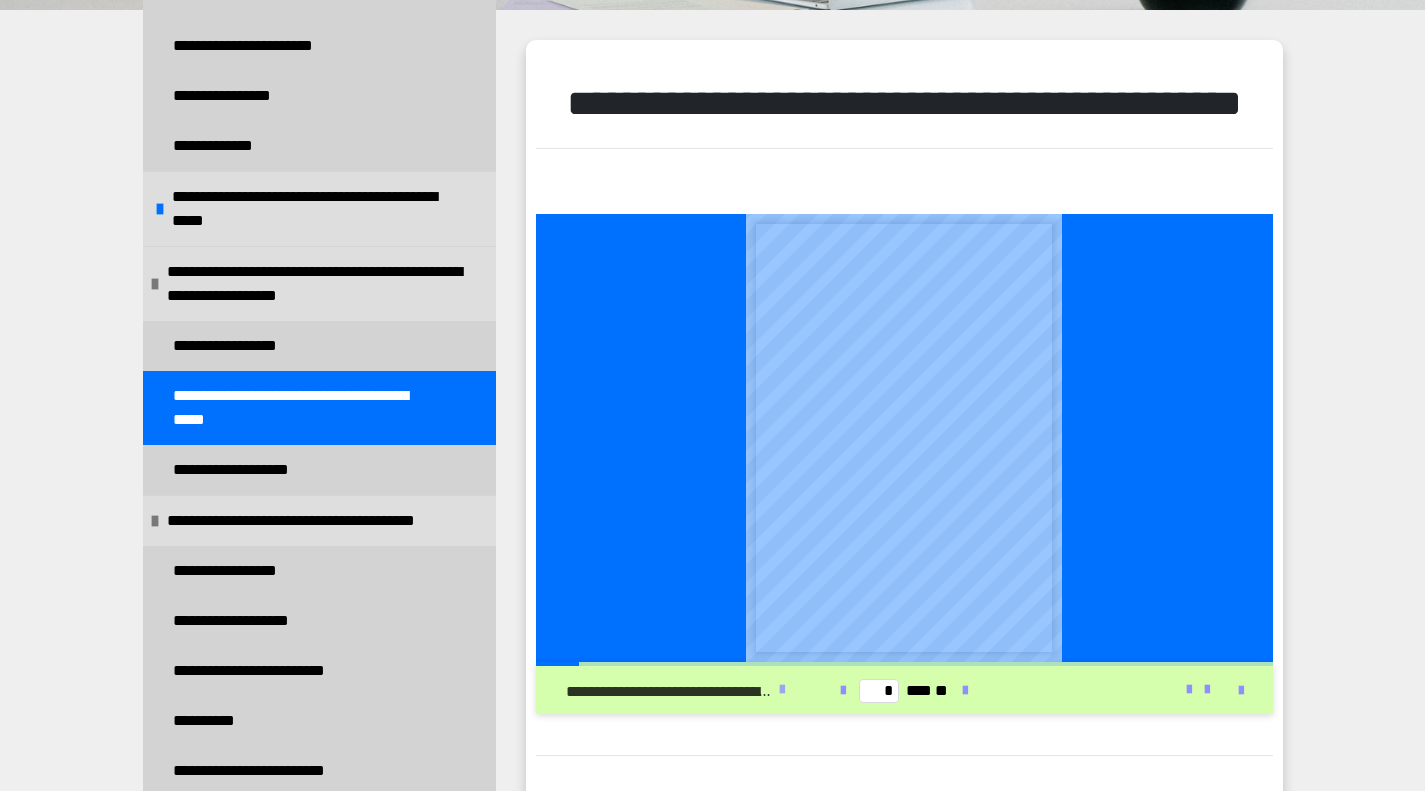 click at bounding box center (782, 690) 